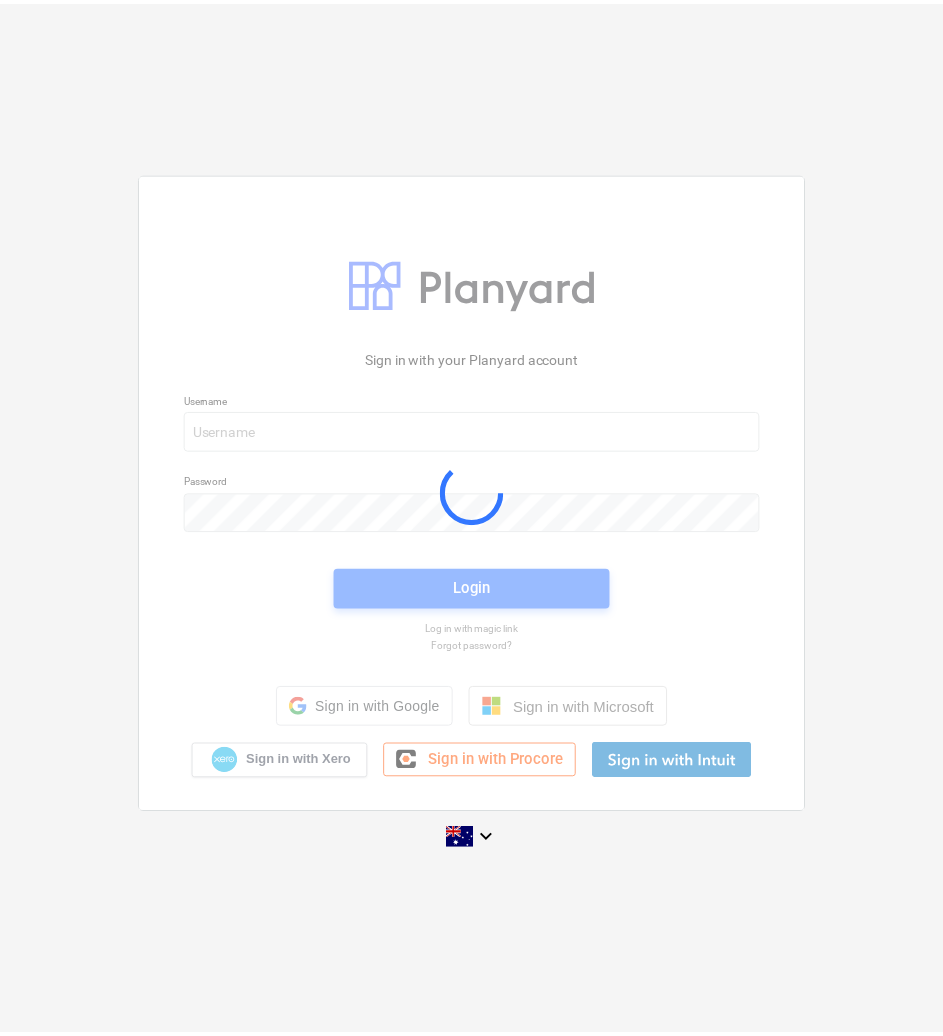 scroll, scrollTop: 0, scrollLeft: 0, axis: both 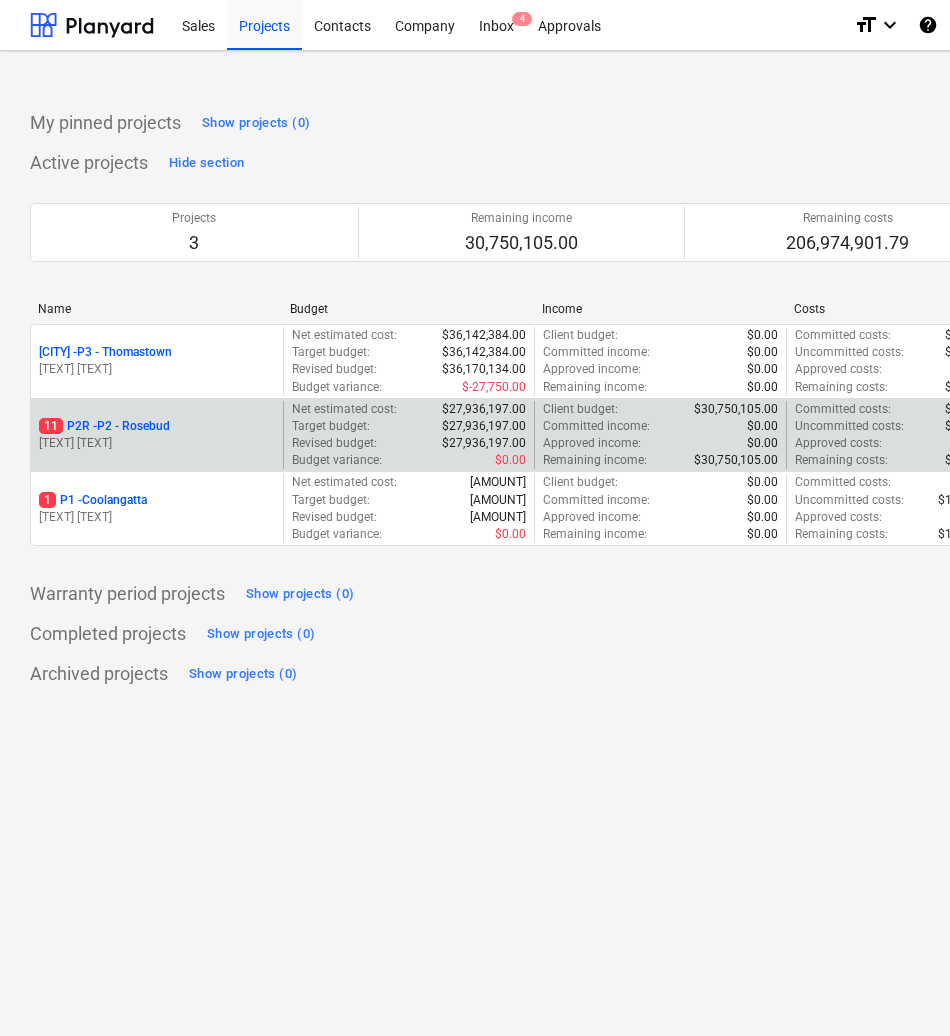 click on "[NUMBER] P2R -  P2 - Rosebud" at bounding box center [104, 426] 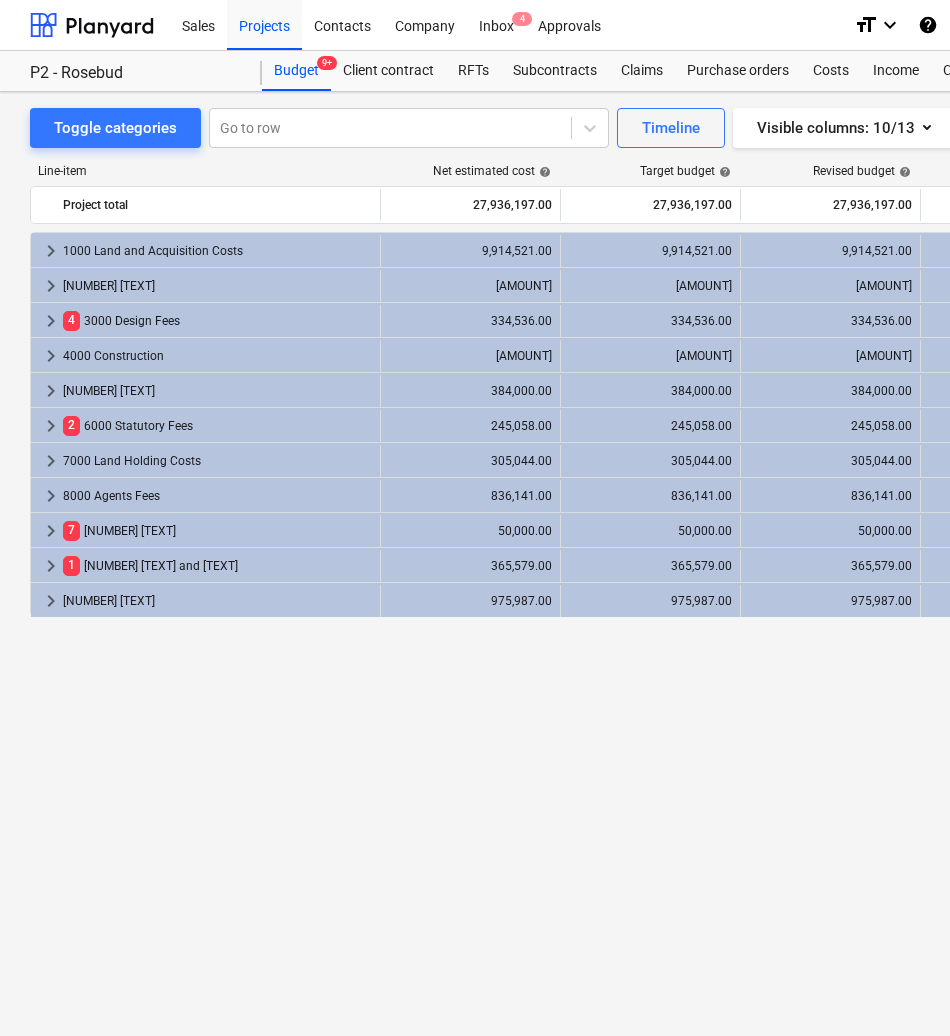 click on "keyboard_arrow_right [NUMBER] [TEXT] [AMOUNT] [AMOUNT] [AMOUNT] [AMOUNT] [PERCENTAGE]% [AMOUNT] [AMOUNT] [AMOUNT] [AMOUNT] [AMOUNT] [PERCENTAGE]% [AMOUNT] [AMOUNT]% more_vert keyboard_arrow_right [NUMBER] [TEXT] [AMOUNT] [AMOUNT] [AMOUNT] [AMOUNT] [PERCENTAGE]% [AMOUNT] [AMOUNT] [AMOUNT] [AMOUNT] [AMOUNT] [PERCENTAGE]% [AMOUNT] [AMOUNT]% more_vert keyboard_arrow_right [NUMBER] [TEXT] [AMOUNT] [AMOUNT] [AMOUNT] [AMOUNT] [PERCENTAGE]% [AMOUNT] [AMOUNT] [AMOUNT] [AMOUNT] [AMOUNT] [PERCENTAGE]% [AMOUNT] [AMOUNT]% more_vert keyboard_arrow_right [NUMBER] [TEXT] [AMOUNT] [AMOUNT] [AMOUNT] [AMOUNT] [PERCENTAGE]% [AMOUNT] [AMOUNT] [AMOUNT] [AMOUNT] [AMOUNT] [PERCENTAGE]% [AMOUNT] [AMOUNT]% more_vert keyboard_arrow_right [NUMBER] [TEXT] [AMOUNT] [AMOUNT] [AMOUNT] [AMOUNT] [PERCENTAGE]% [AMOUNT] [AMOUNT] [AMOUNT] [AMOUNT] [AMOUNT] [PERCENTAGE]% [AMOUNT] [AMOUNT]% more_vert keyboard_arrow_right [NUMBER] [TEXT] [AMOUNT] [AMOUNT] [AMOUNT] [AMOUNT] [PERCENTAGE]% [PERCENTAGE] [AMOUNT] [AMOUNT] [AMOUNT] [AMOUNT] [AMOUNT] [PERCENTAGE]% [AMOUNT] [AMOUNT]% more_vert keyboard_arrow_right [NUMBER] [TEXT] [AMOUNT] [AMOUNT] [AMOUNT] [AMOUNT] [PERCENTAGE]% [AMOUNT] [AMOUNT] [AMOUNT] [AMOUNT] [AMOUNT] [PERCENTAGE]% [AMOUNT] [AMOUNT]% more_vert keyboard_arrow_right [NUMBER] [TEXT] [AMOUNT] [AMOUNT]" at bounding box center [684, 593] 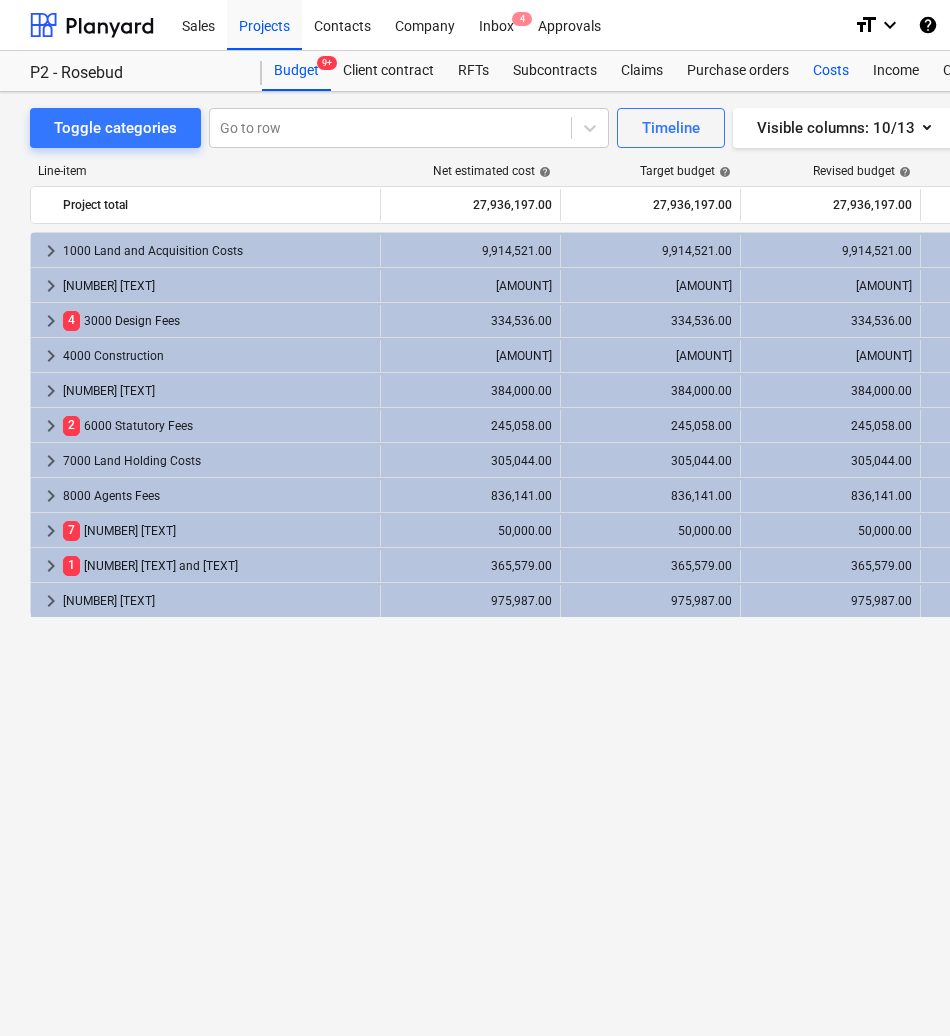 click on "Costs" at bounding box center (831, 71) 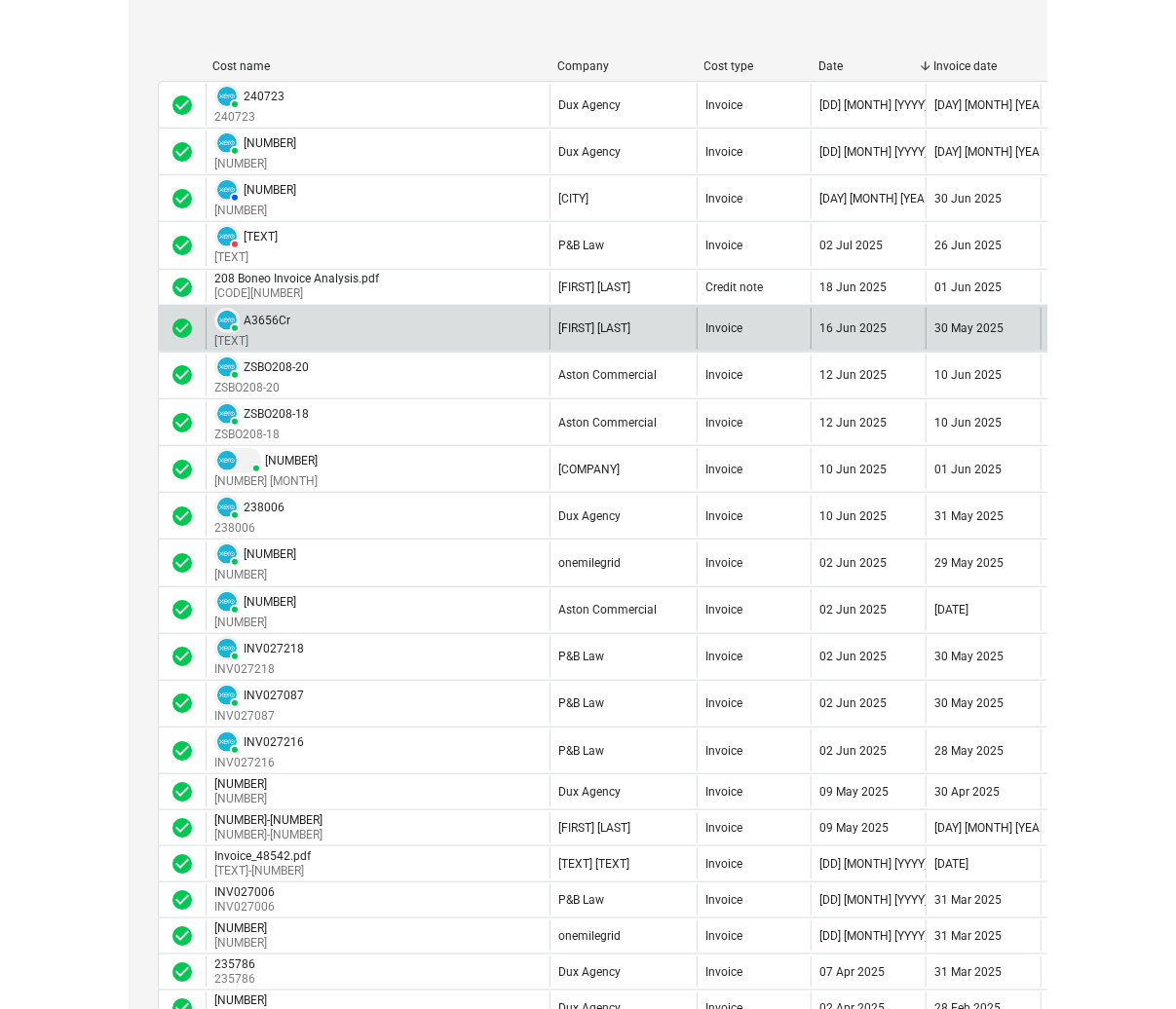scroll, scrollTop: 0, scrollLeft: 0, axis: both 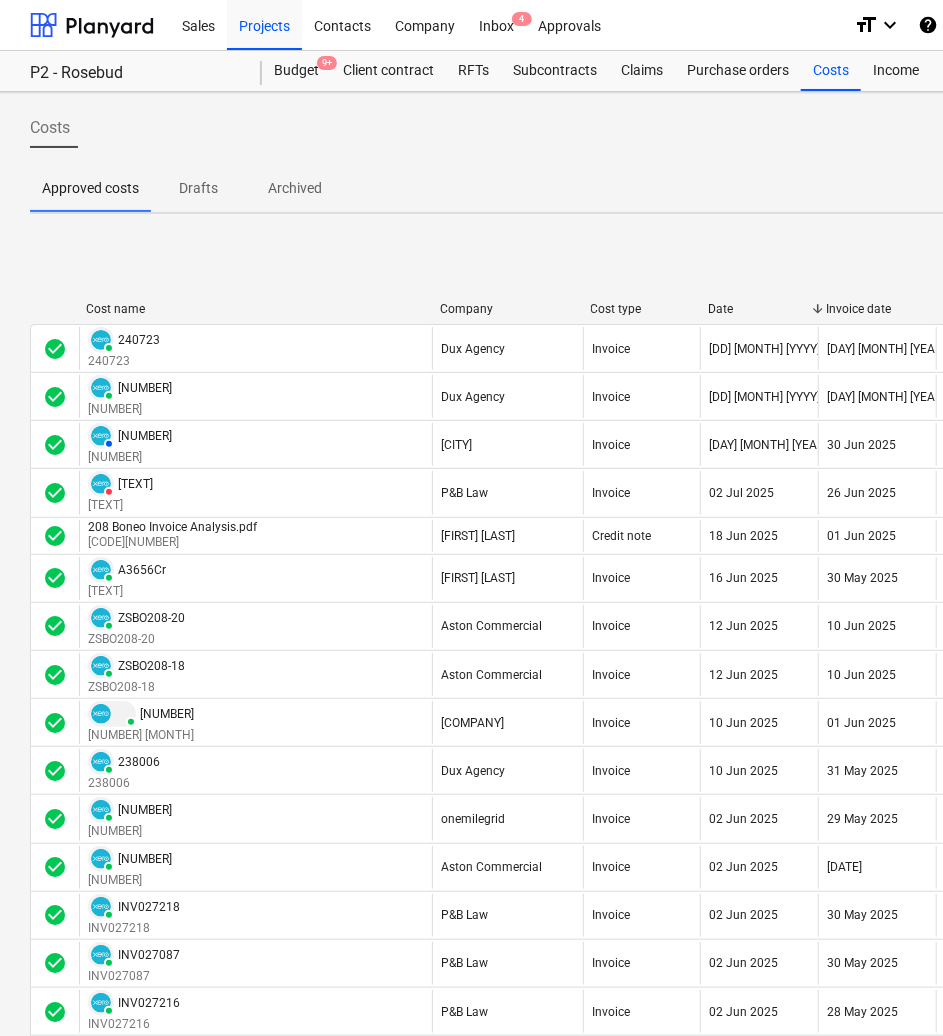 click on "< 1 2 > 50 rows" at bounding box center [684, 274] 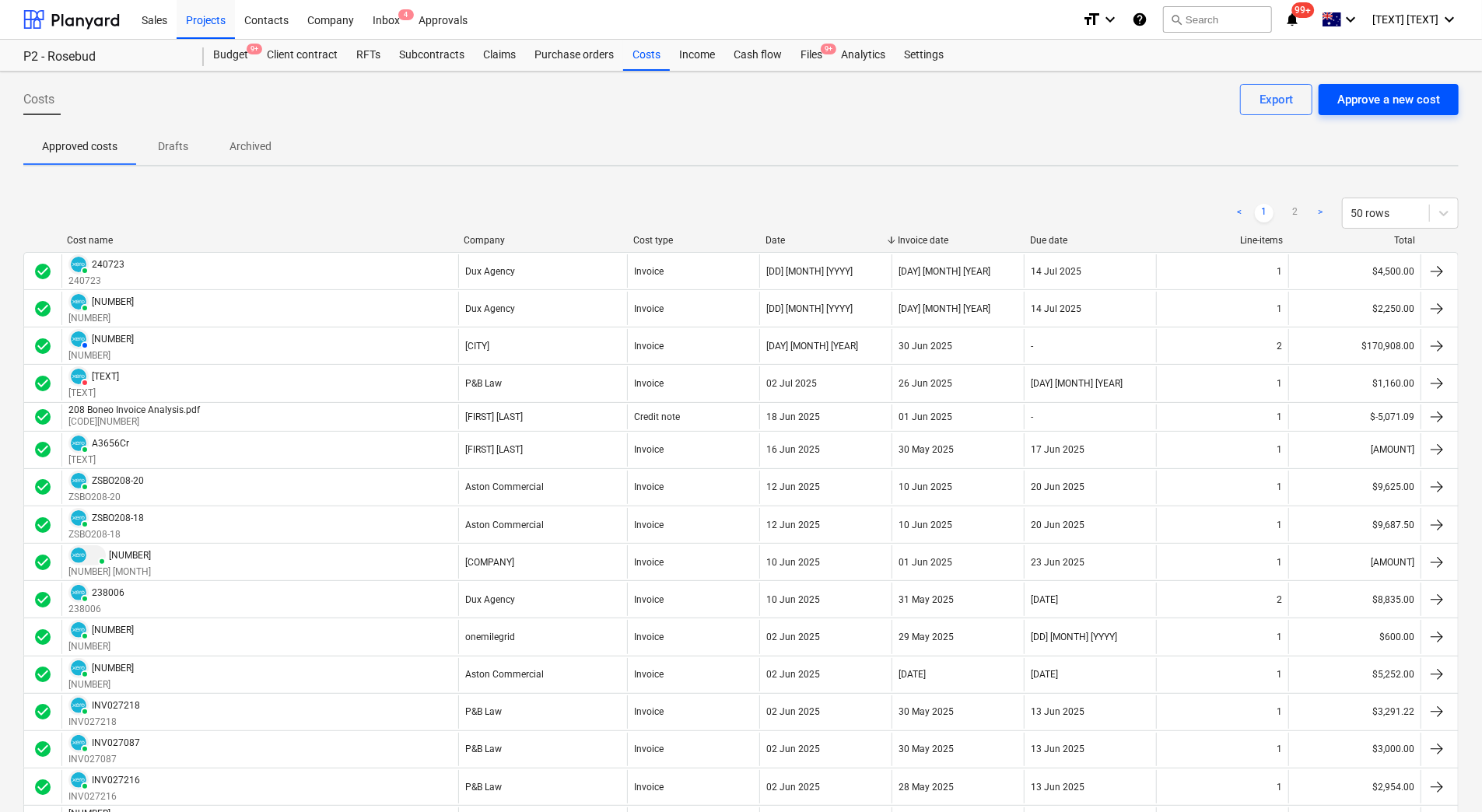 click on "Approve a new cost" at bounding box center (1389, 100) 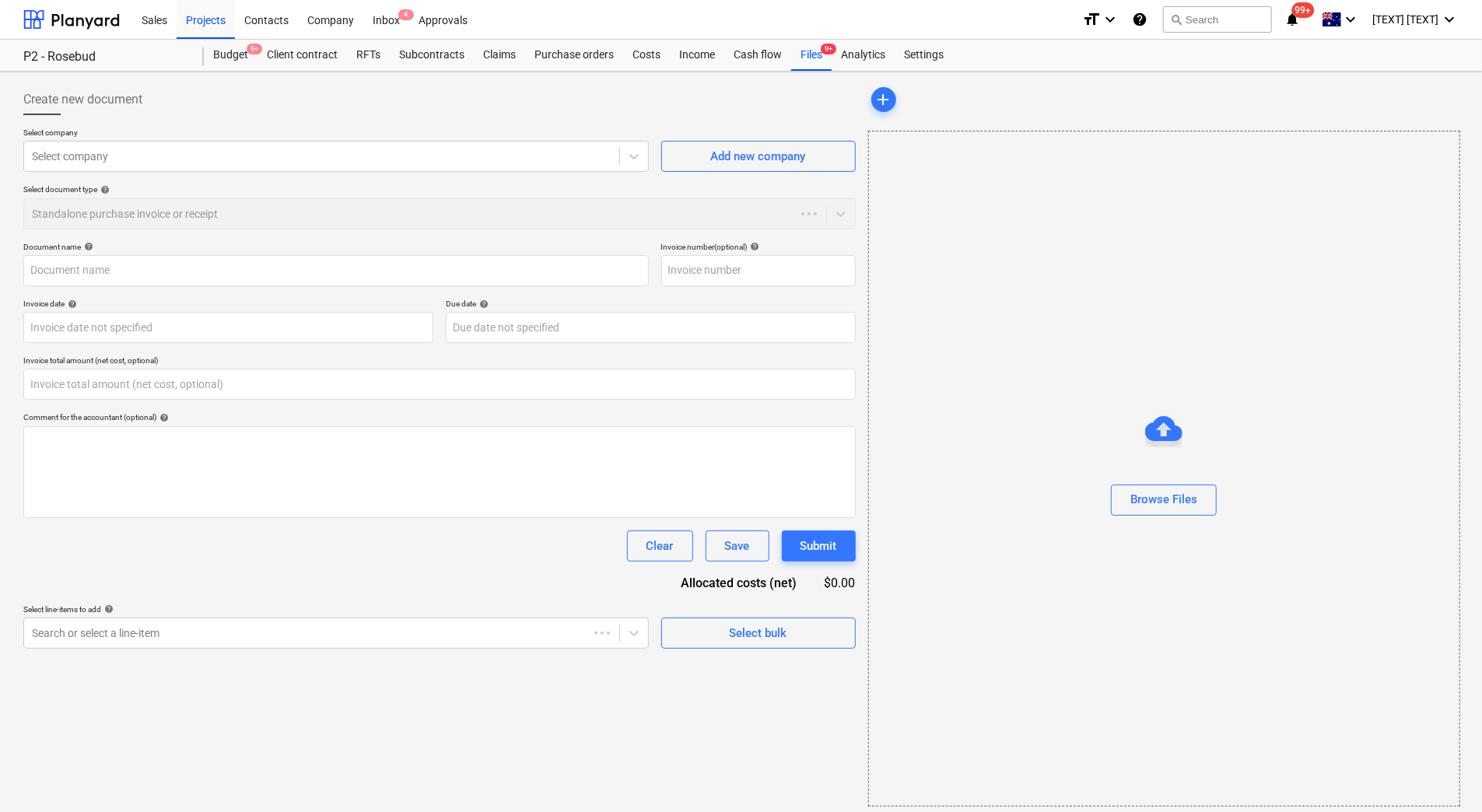 type on "0.00" 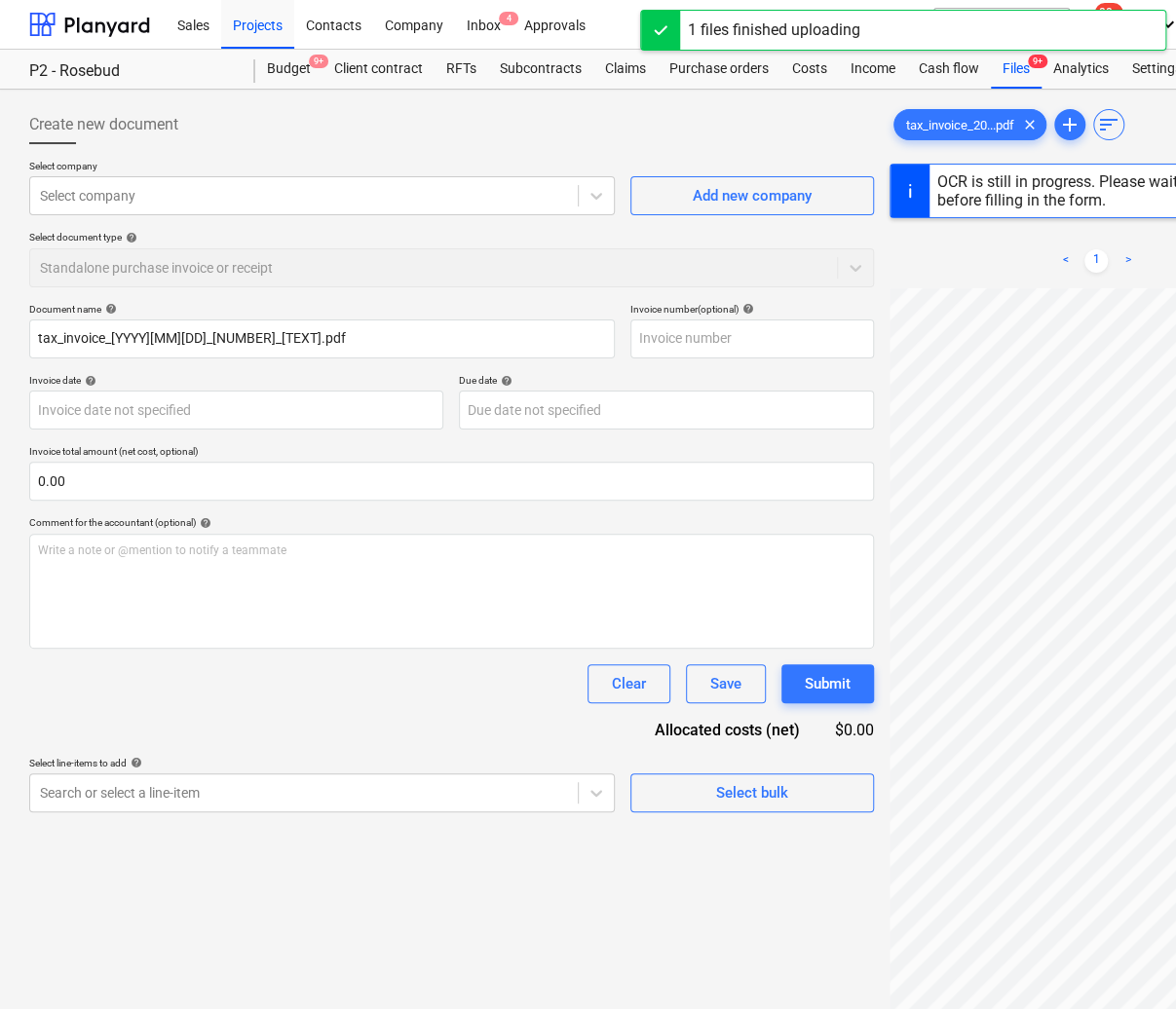 type on "ZSBO208-23" 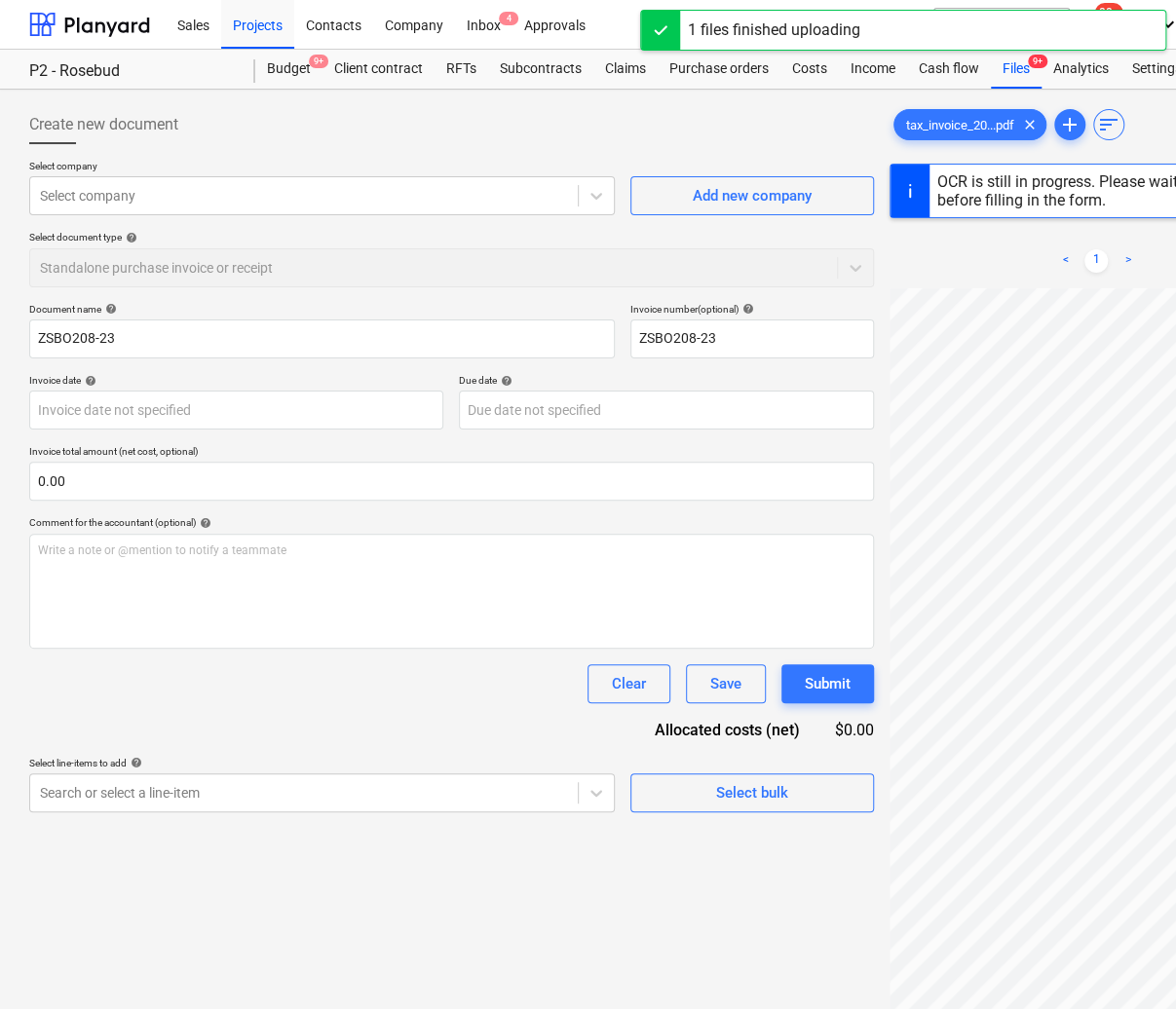 type on "17 Jul 2025" 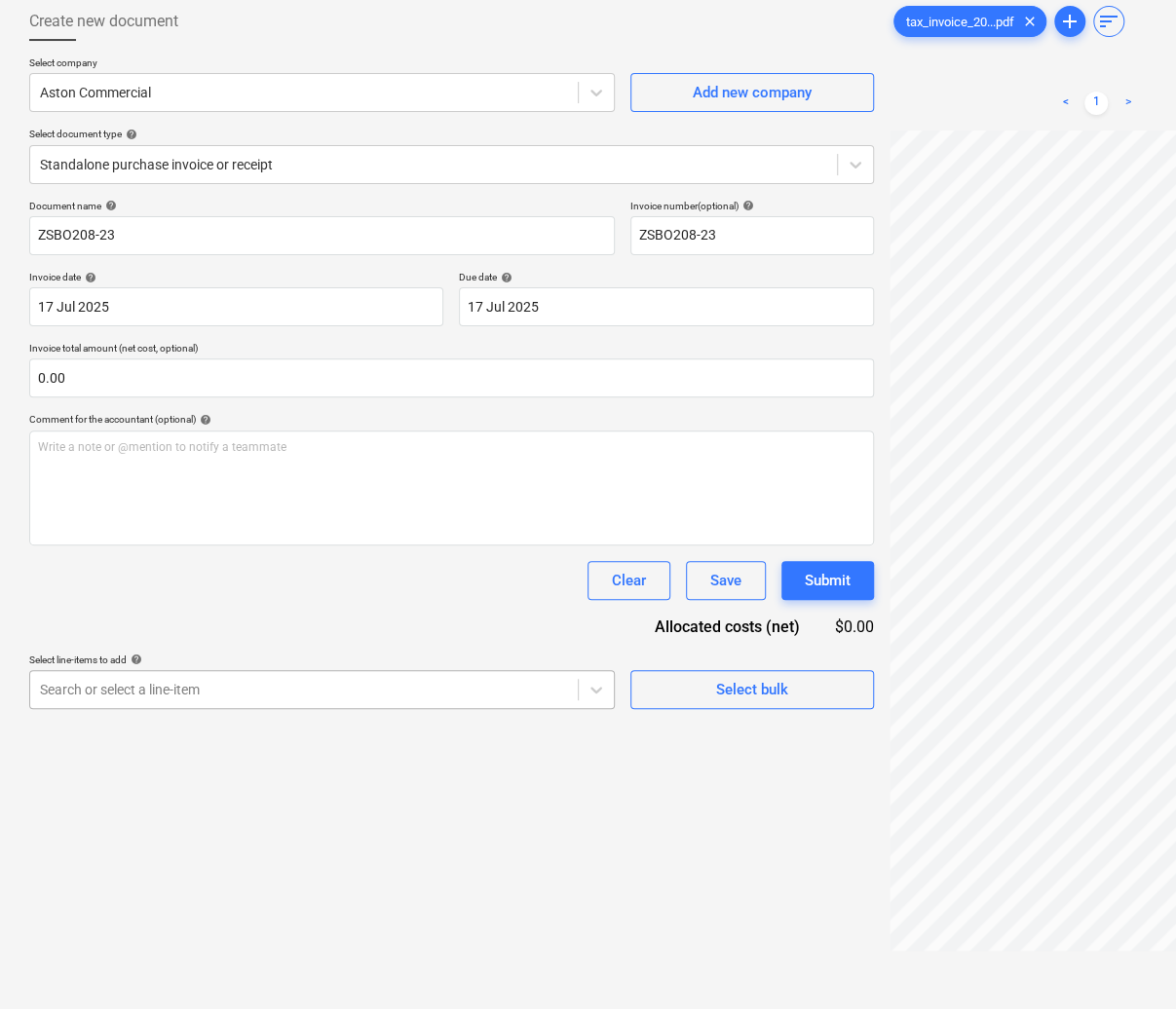 click on "Sales Projects Contacts Company Inbox 4 Approvals format_size keyboard_arrow_down help search Search notifications 99+ keyboard_arrow_down A. Ross keyboard_arrow_down P2 - Rosebud Budget 9+ Client contract RFTs Subcontracts Claims Purchase orders Costs Income Cash flow Files 9+ Analytics Settings Create new document Select company Aston Commercial   Add new company Select document type help Standalone purchase invoice or receipt Document name help ZSBO208-23 Invoice number  (optional) help ZSBO208-23 Invoice date help [DATE] [DATE] Press the down arrow key to interact with the calendar and
select a date. Press the question mark key to get the keyboard shortcuts for changing dates. Due date help [DATE] [DATE] Press the down arrow key to interact with the calendar and
select a date. Press the question mark key to get the keyboard shortcuts for changing dates. Invoice total amount (net cost, optional) 0.00 Comment for the accountant (optional) help ﻿ Clear Save Submit $0.00 help add" at bounding box center [588, 401] 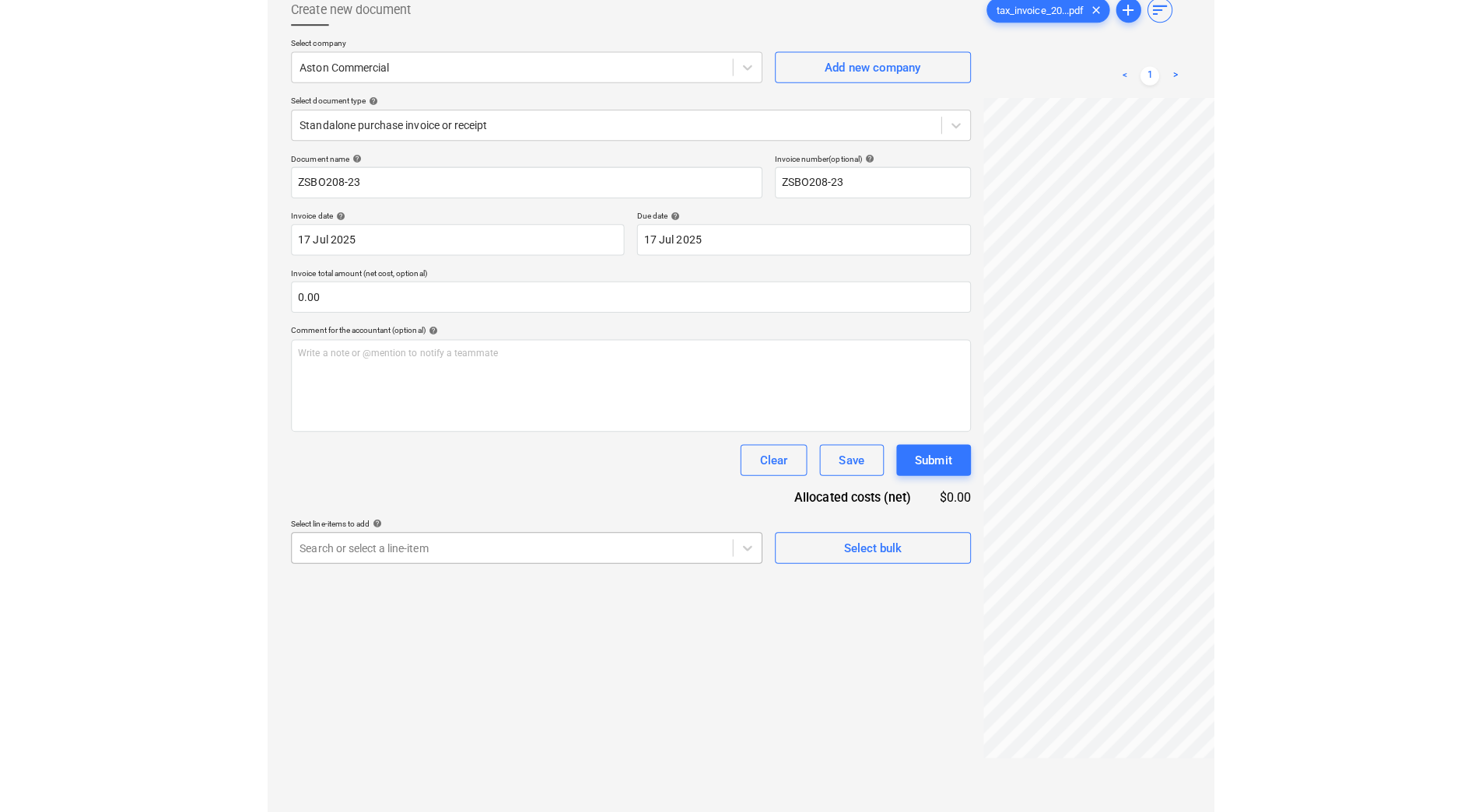 scroll, scrollTop: 91, scrollLeft: 0, axis: vertical 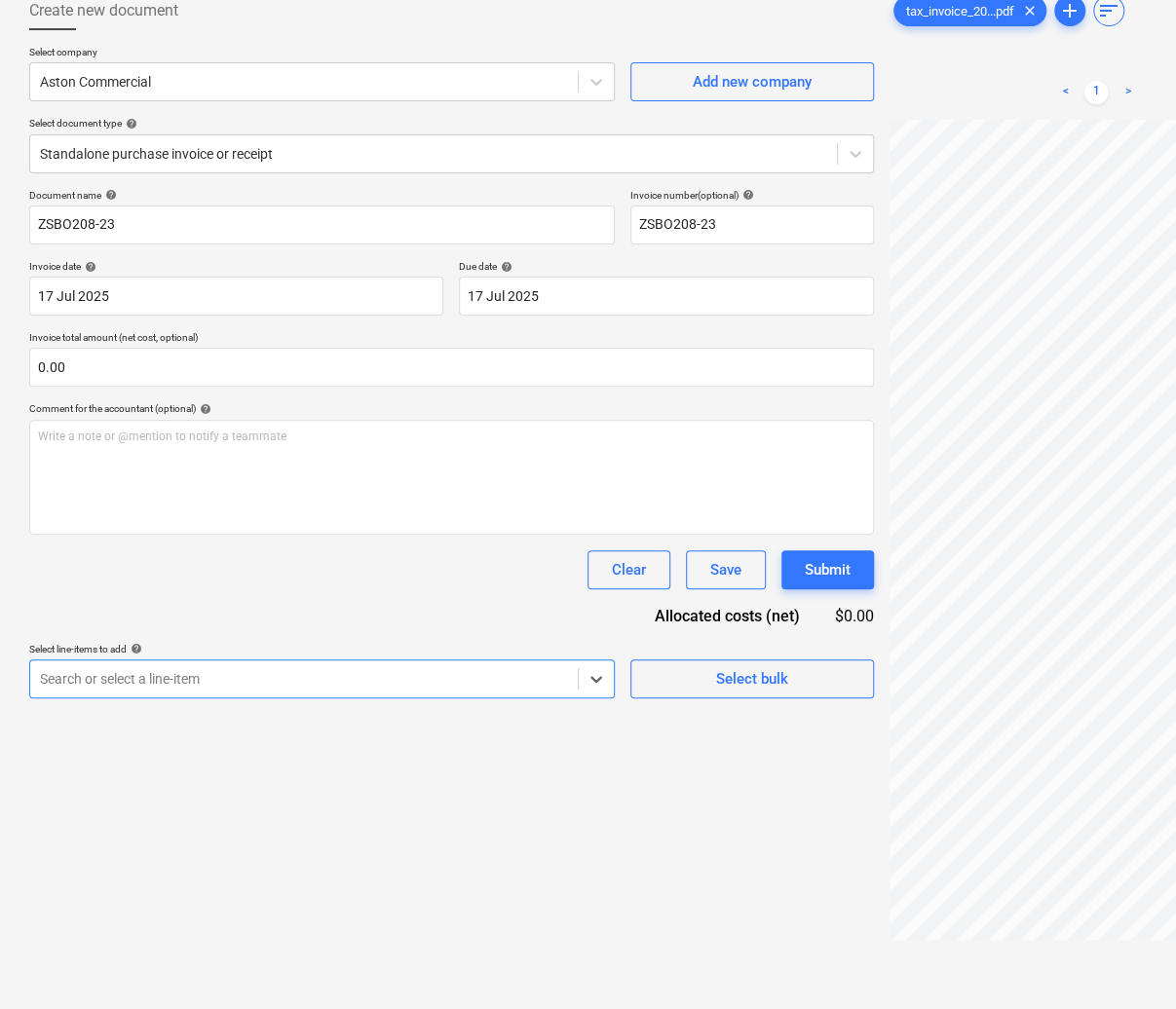 click at bounding box center [304, 679] 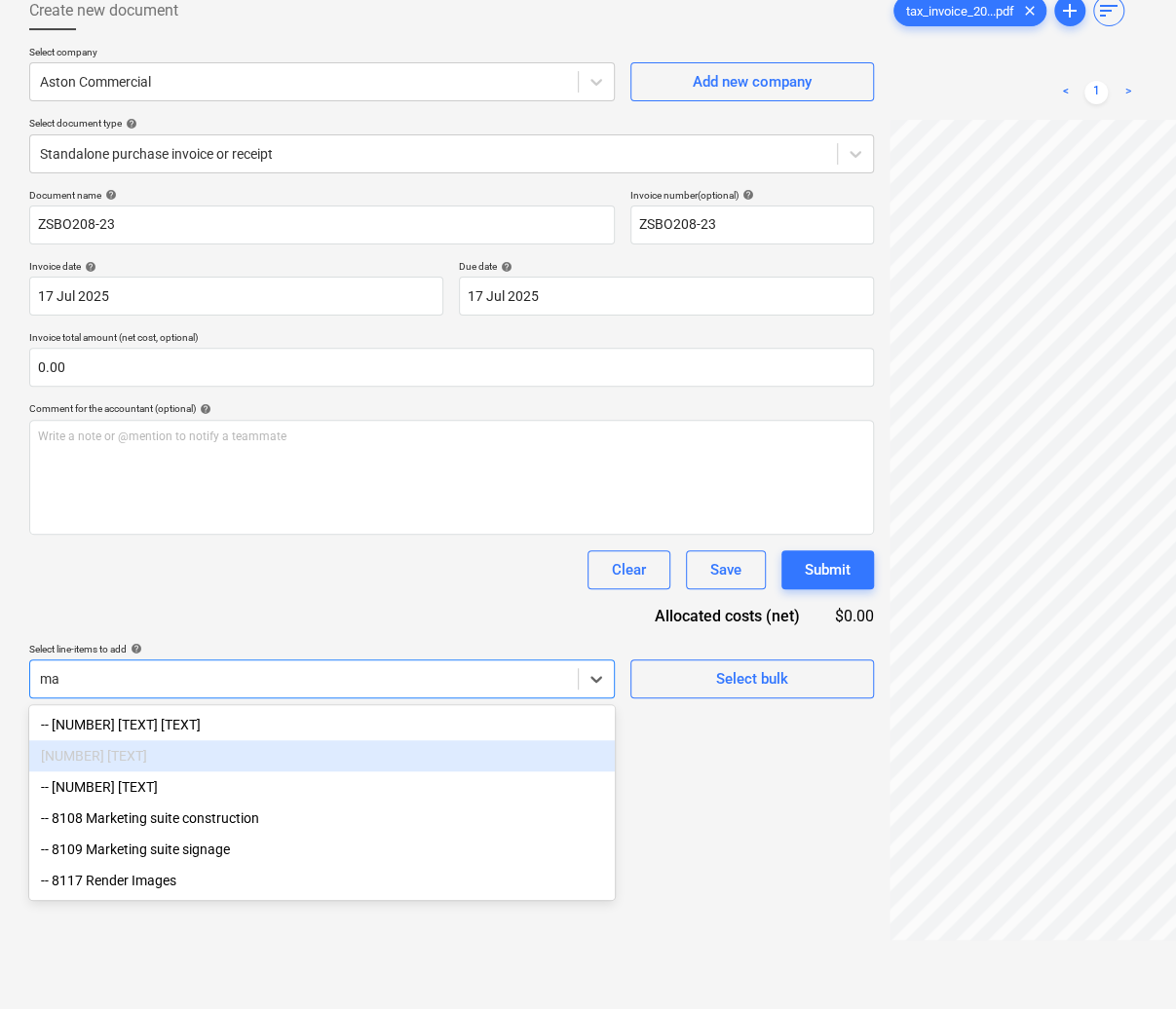 type on "m" 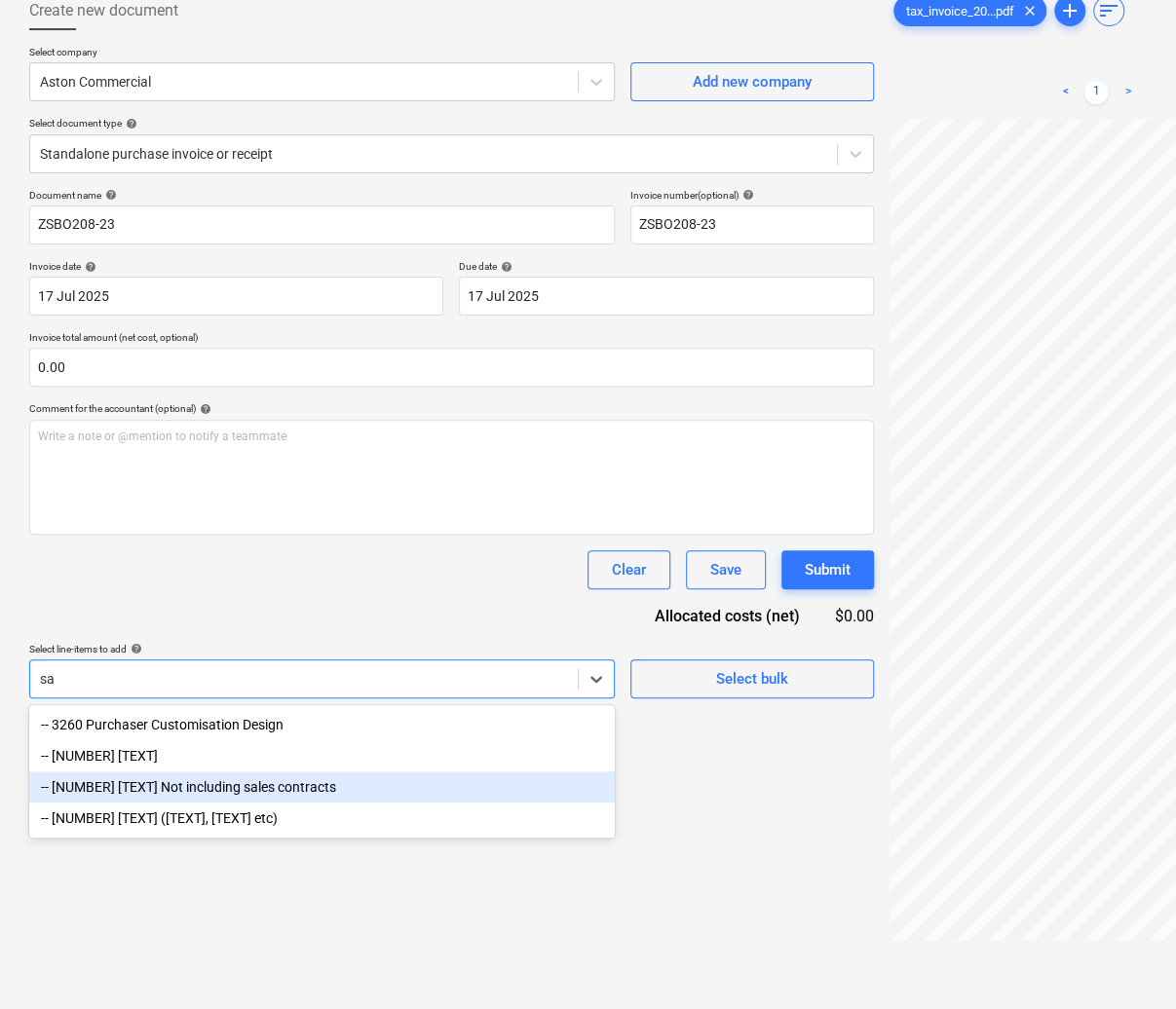 type on "s" 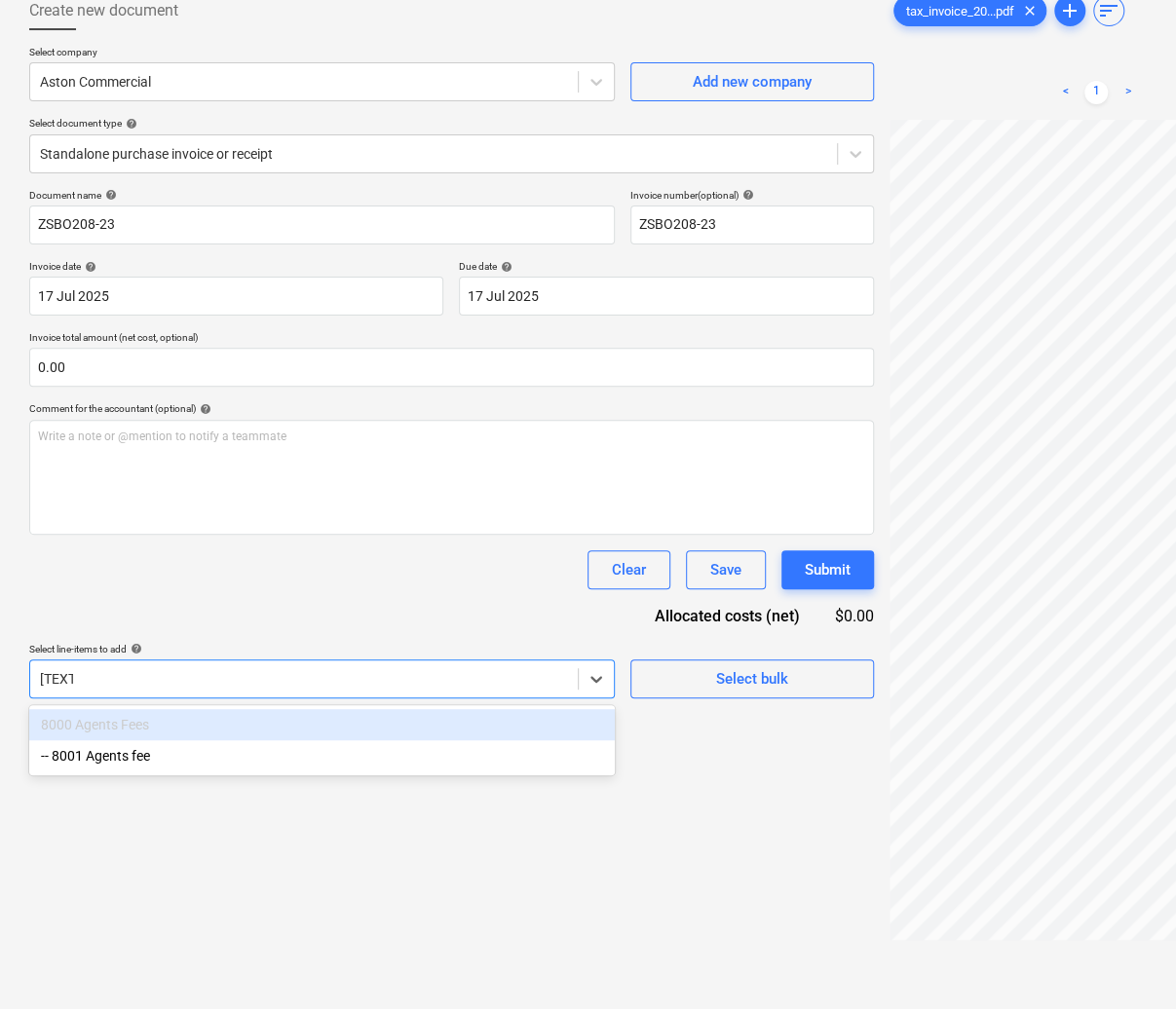 type on "agent" 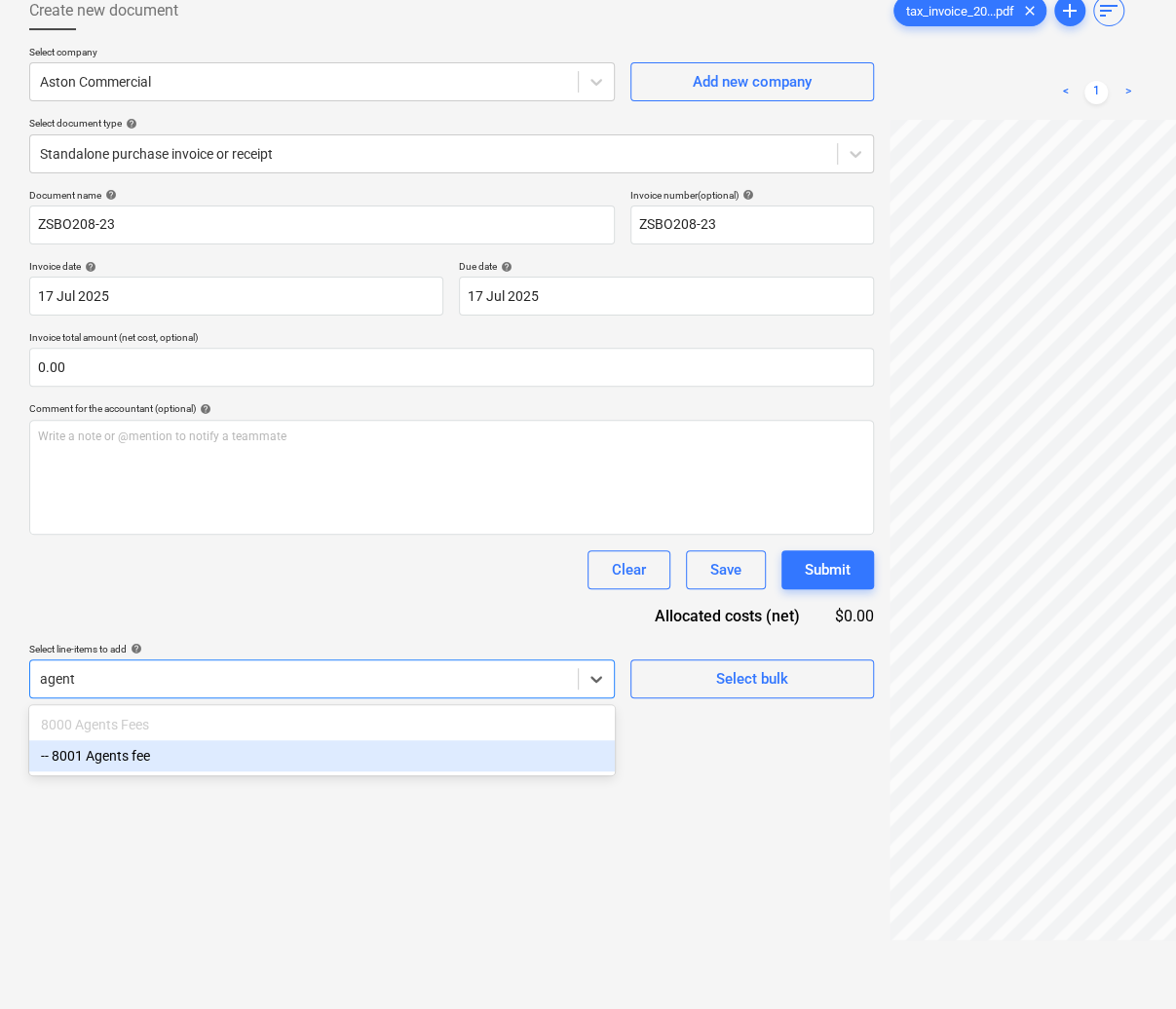 click on "--  8001 Agents fee" at bounding box center (322, 756) 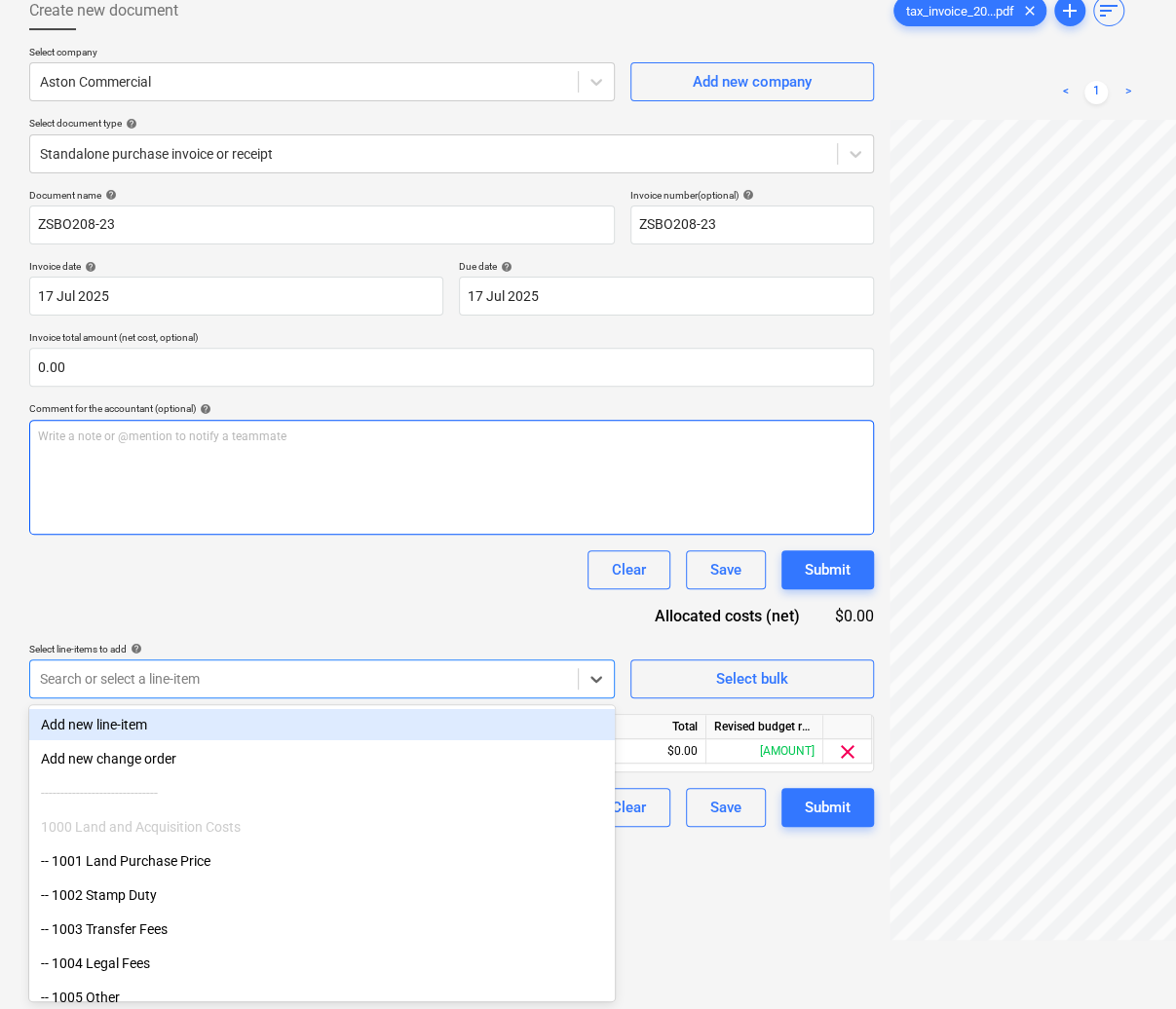 click on "Write a note or @mention to notify a teammate ﻿" at bounding box center (451, 477) 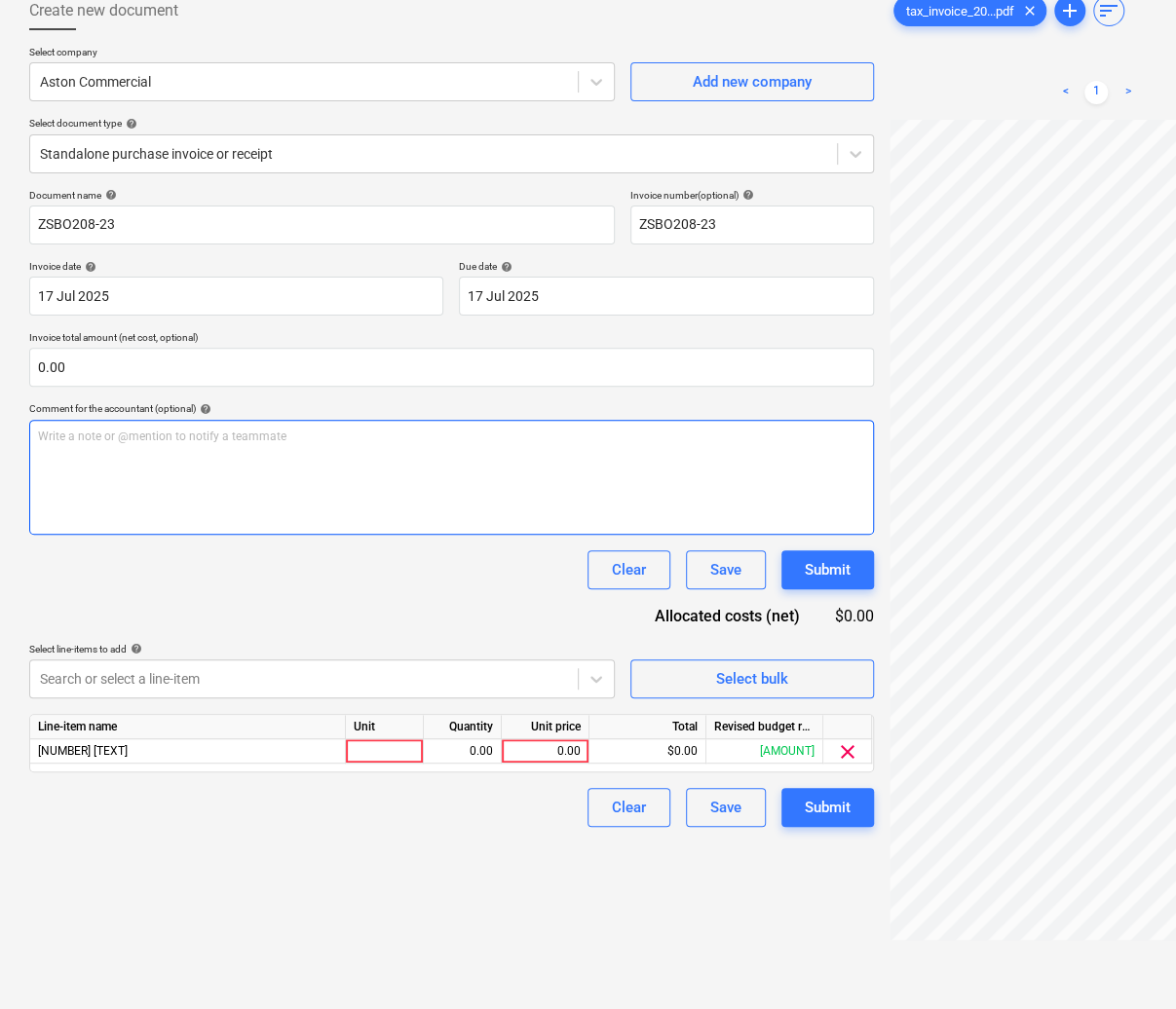 click on "Write a note or @mention to notify a teammate ﻿" at bounding box center (451, 477) 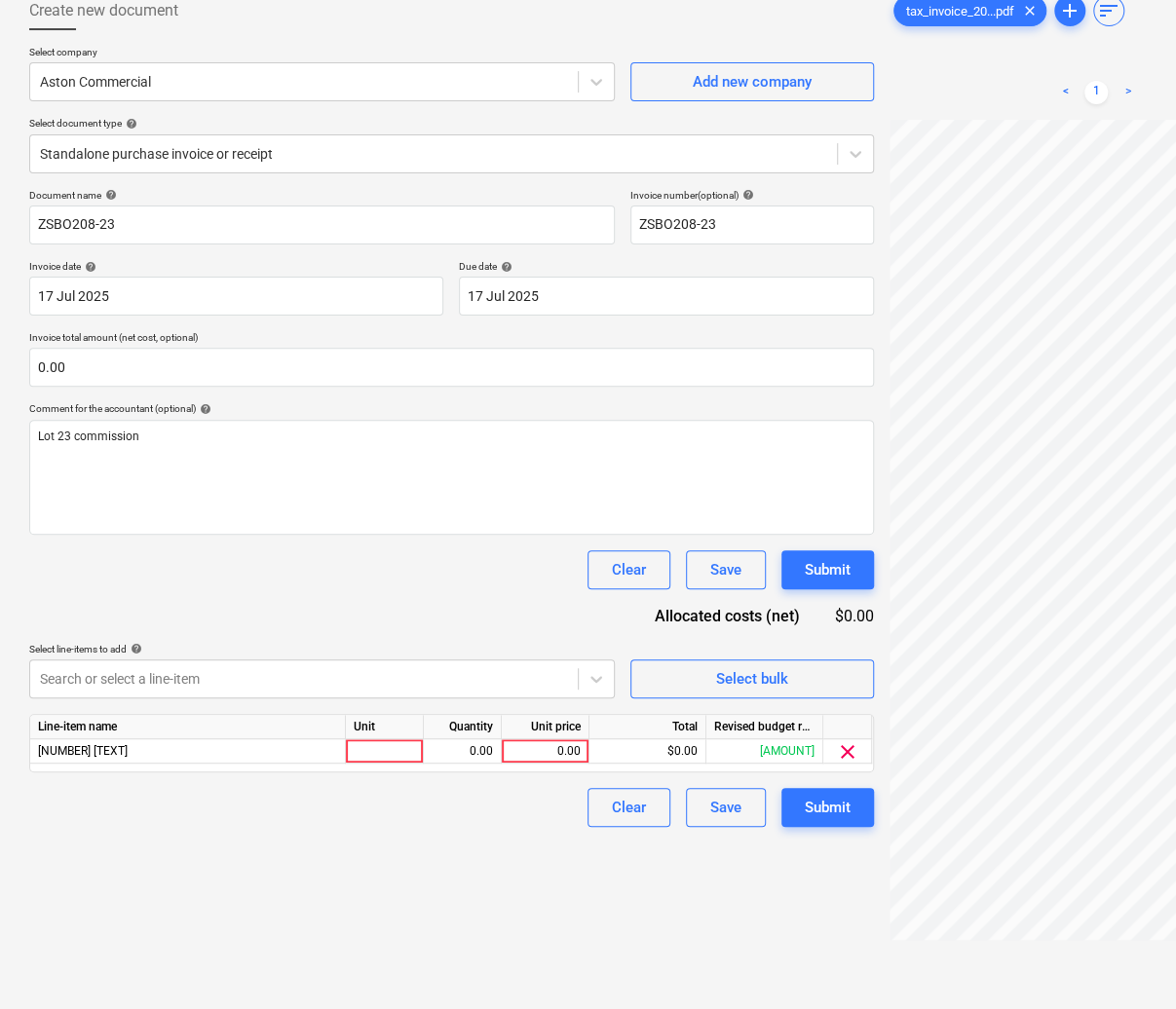 click on "Unit" at bounding box center (385, 727) 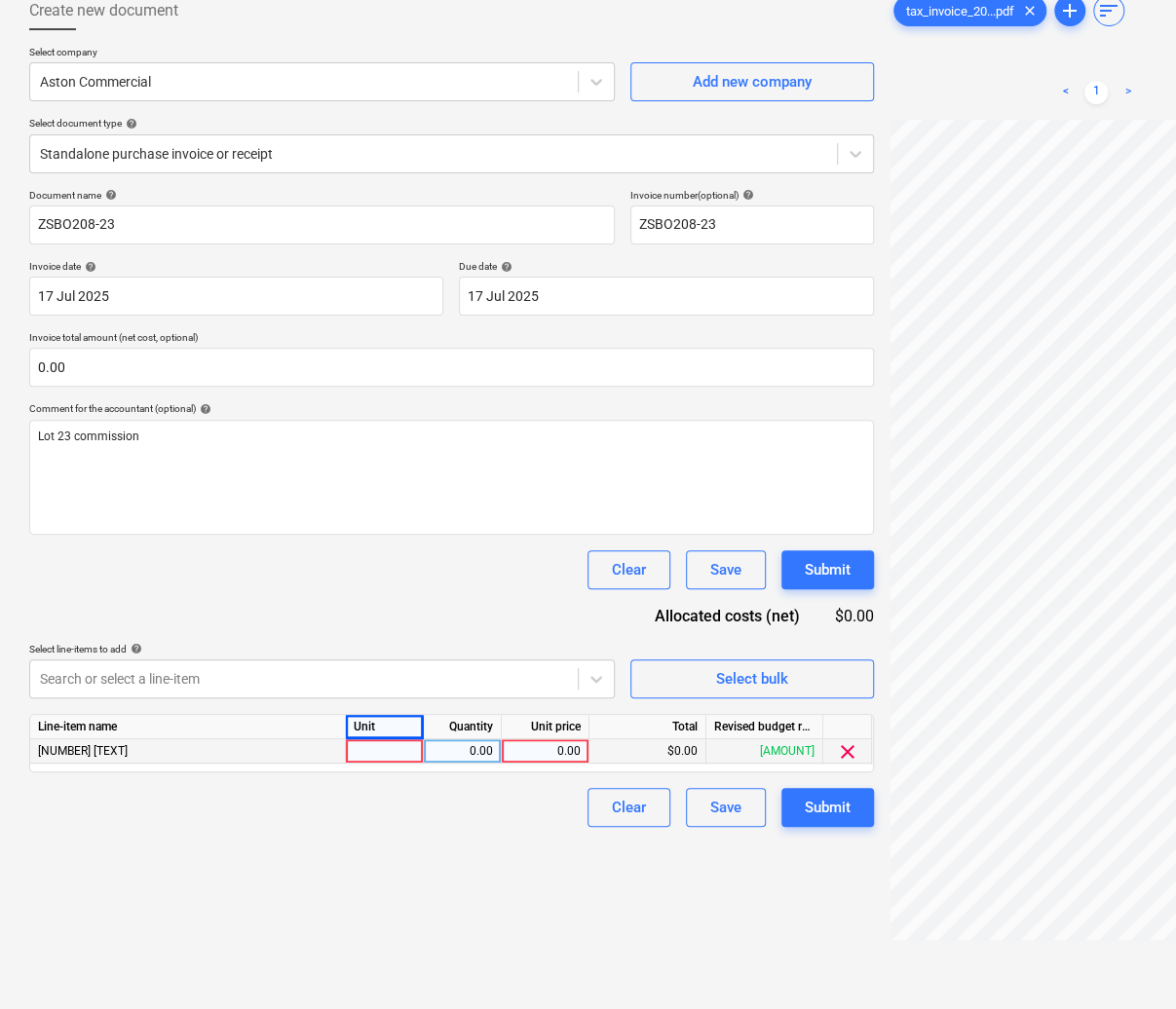 click at bounding box center (385, 751) 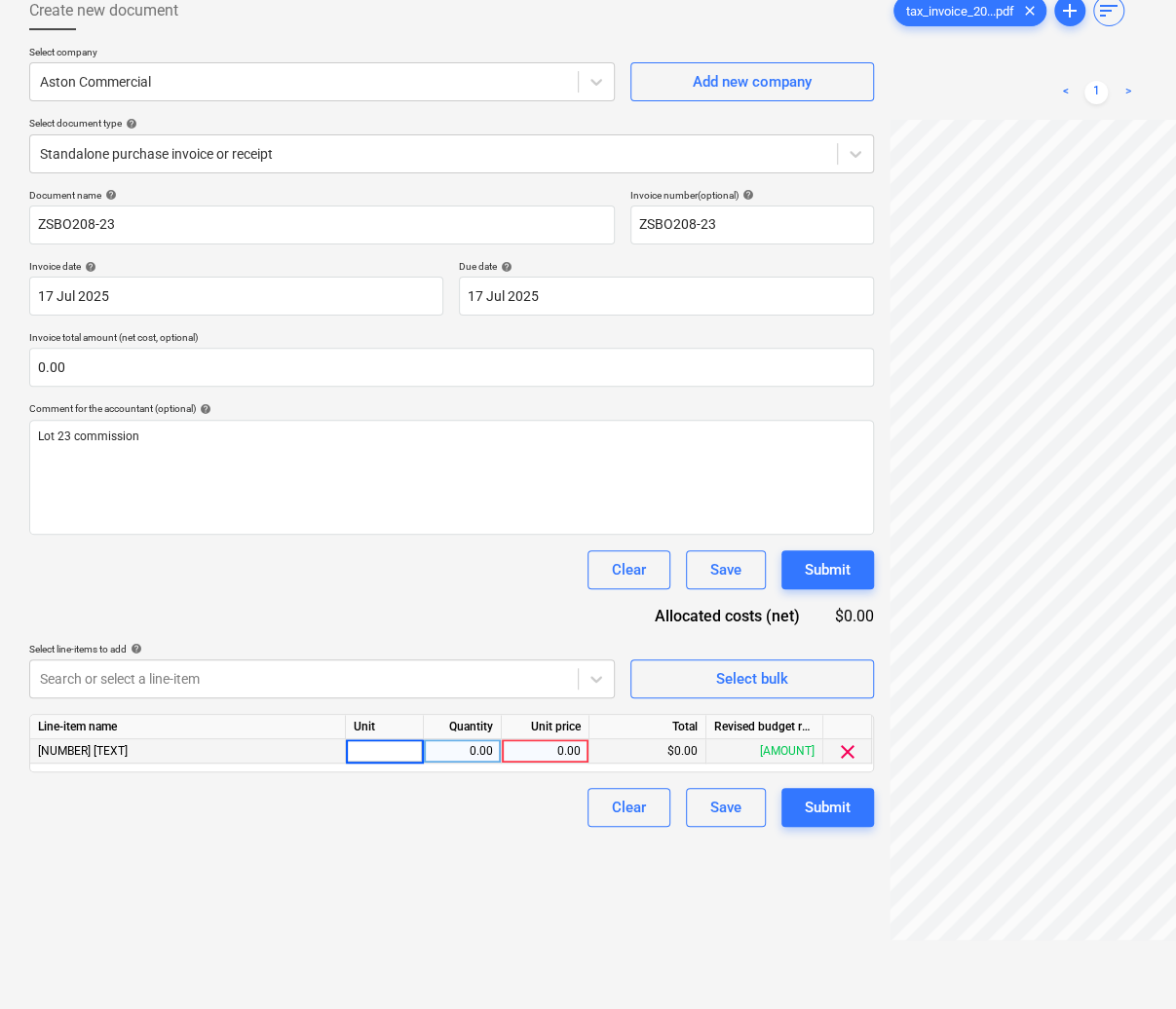 type on "1" 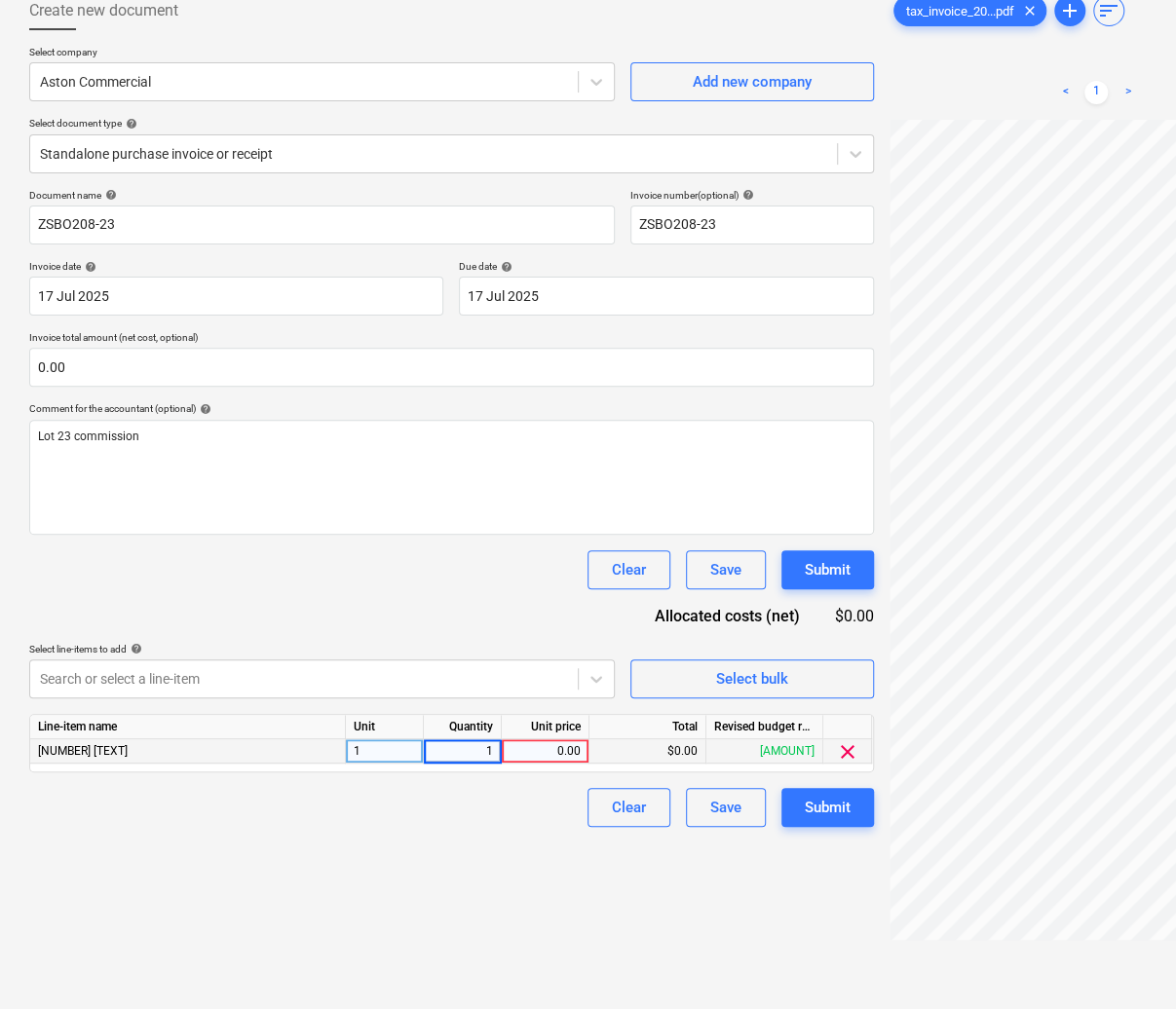 click on "1" at bounding box center (385, 751) 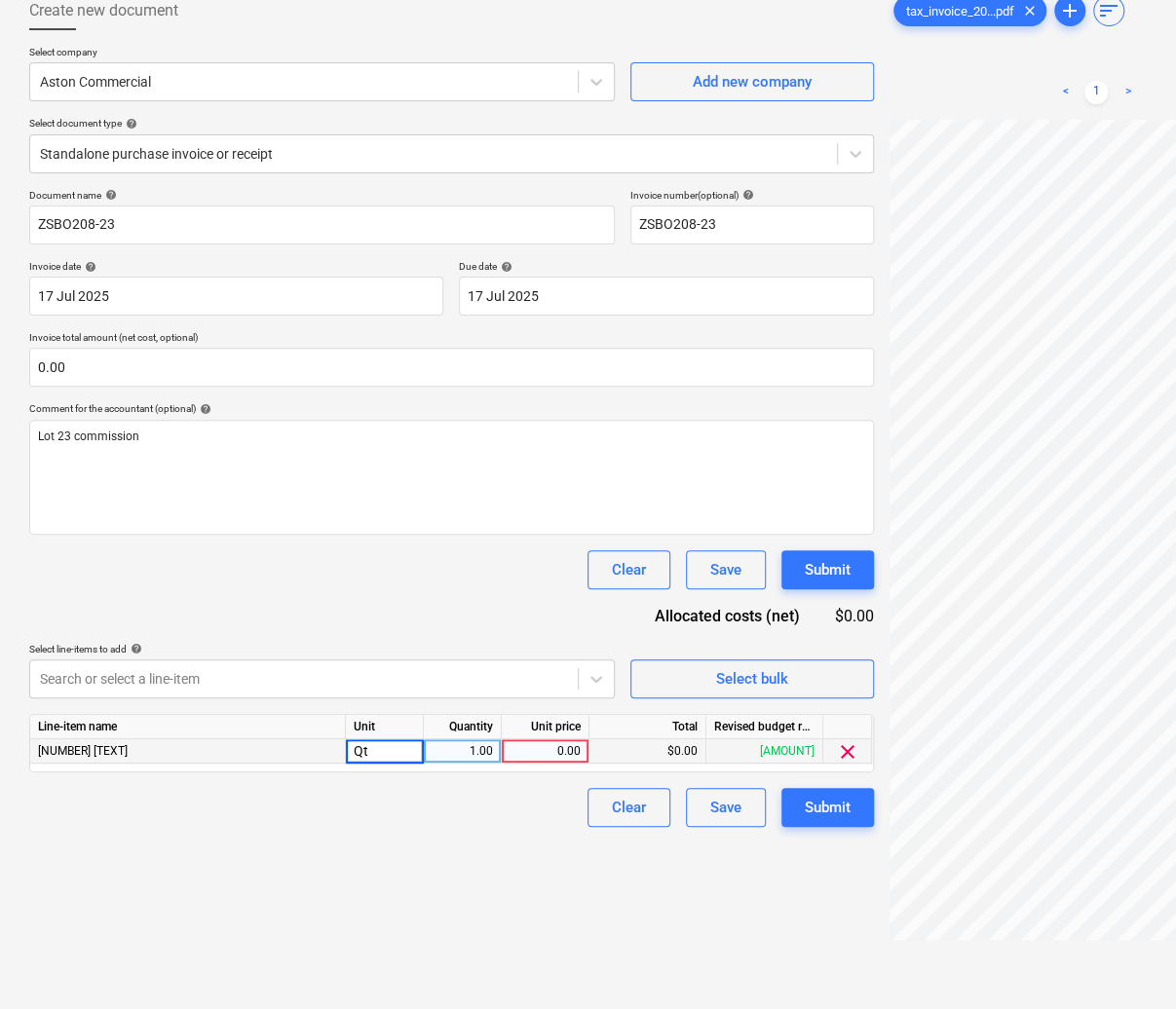 type on "Qty" 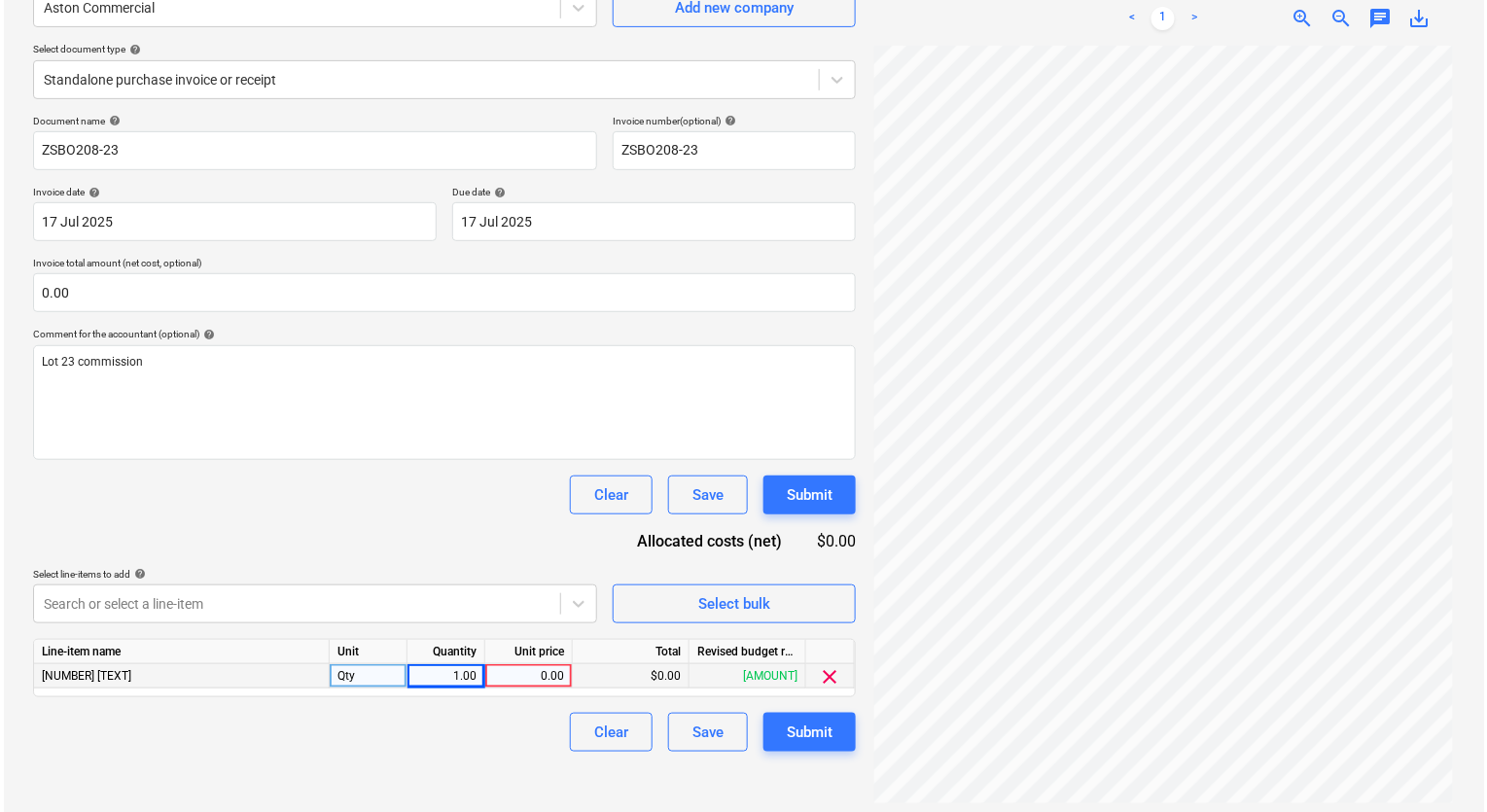 scroll, scrollTop: 193, scrollLeft: 0, axis: vertical 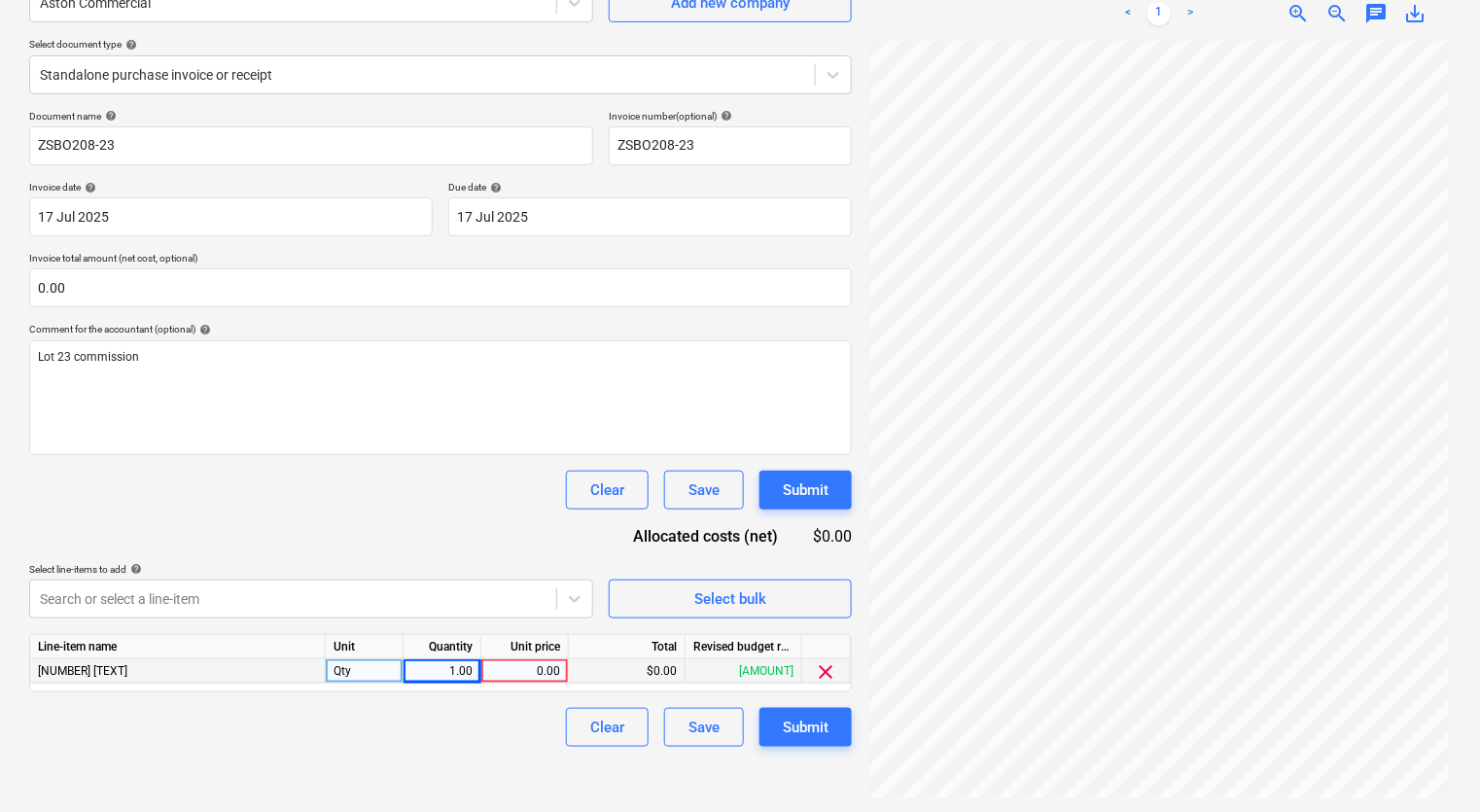click on "0.00" at bounding box center (524, 671) 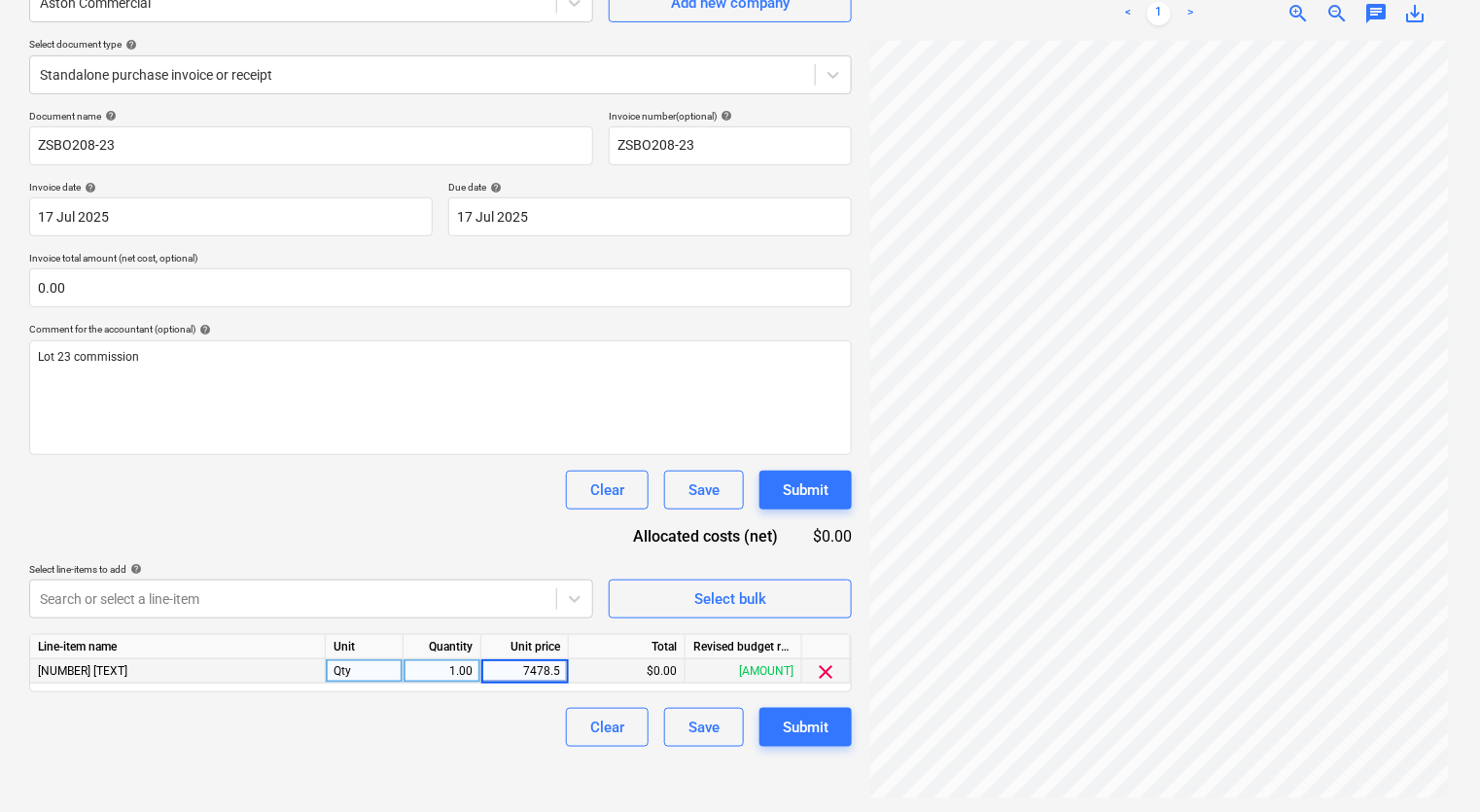 type on "7478.50" 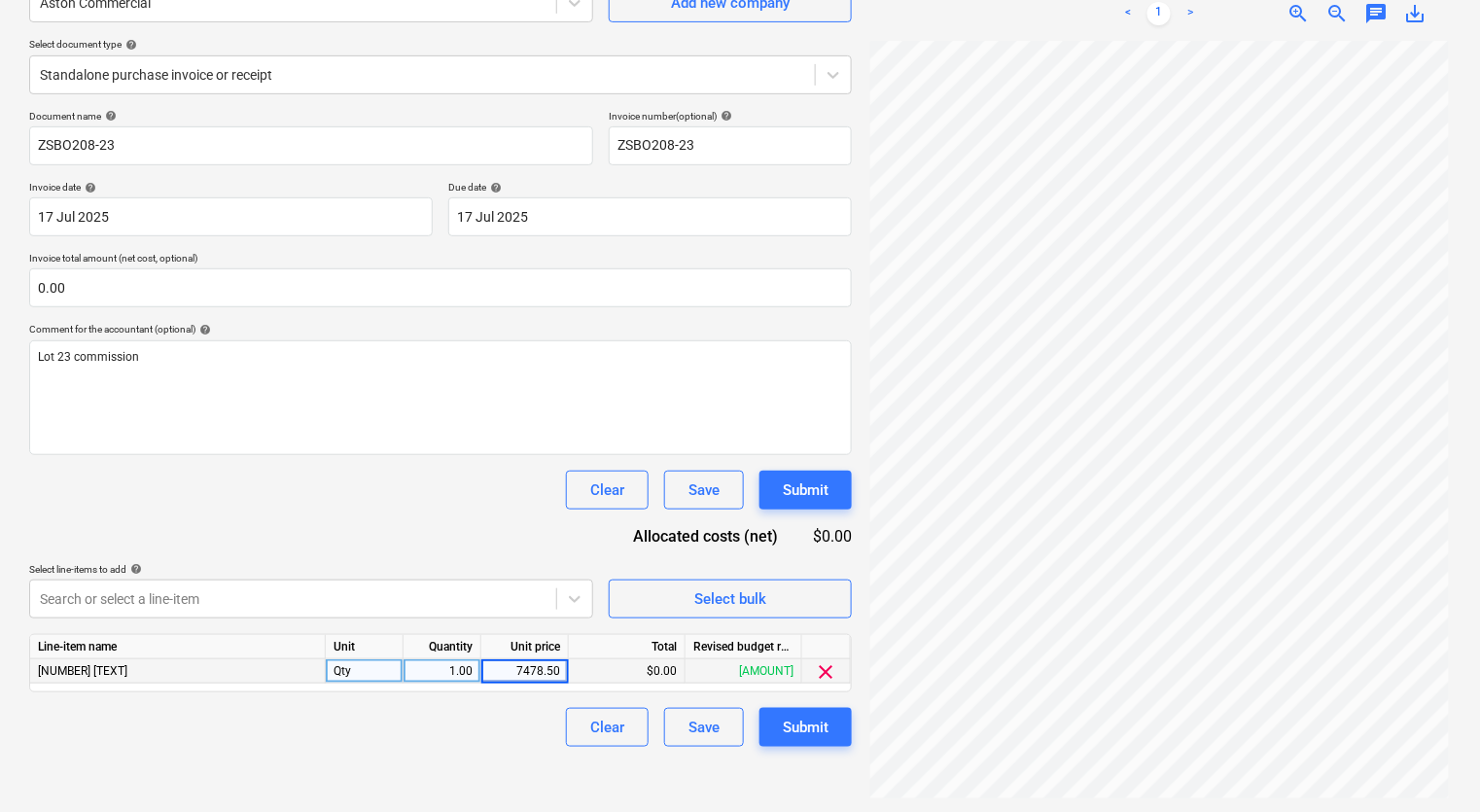 click on "Document name help ZSBO[NUMBER]-[NUMBER] Invoice number  (optional) help ZSBO[NUMBER]-[NUMBER] Invoice date help [DAY] [MONTH] [YEAR] [DAY].[MONTH].[YEAR] Press the down arrow key to interact with the calendar and
select a date. Press the question mark key to get the keyboard shortcuts for changing dates. Due date help [DAY] [MONTH] [YEAR] [DAY].[MONTH].[YEAR] Press the down arrow key to interact with the calendar and
select a date. Press the question mark key to get the keyboard shortcuts for changing dates. Invoice total amount (net cost, optional) 0.00 Comment for the accountant (optional) help Lot 23 commission Clear Save Submit Allocated costs (net) $0.00 Select line-items to add help Search or select a line-item Select bulk Line-item name Unit Quantity Unit price Total Revised budget remaining 8001 Agents fee Qty 1.00 7478.50 $0.00 $816,828.50 clear Clear Save Submit" at bounding box center (440, 428) 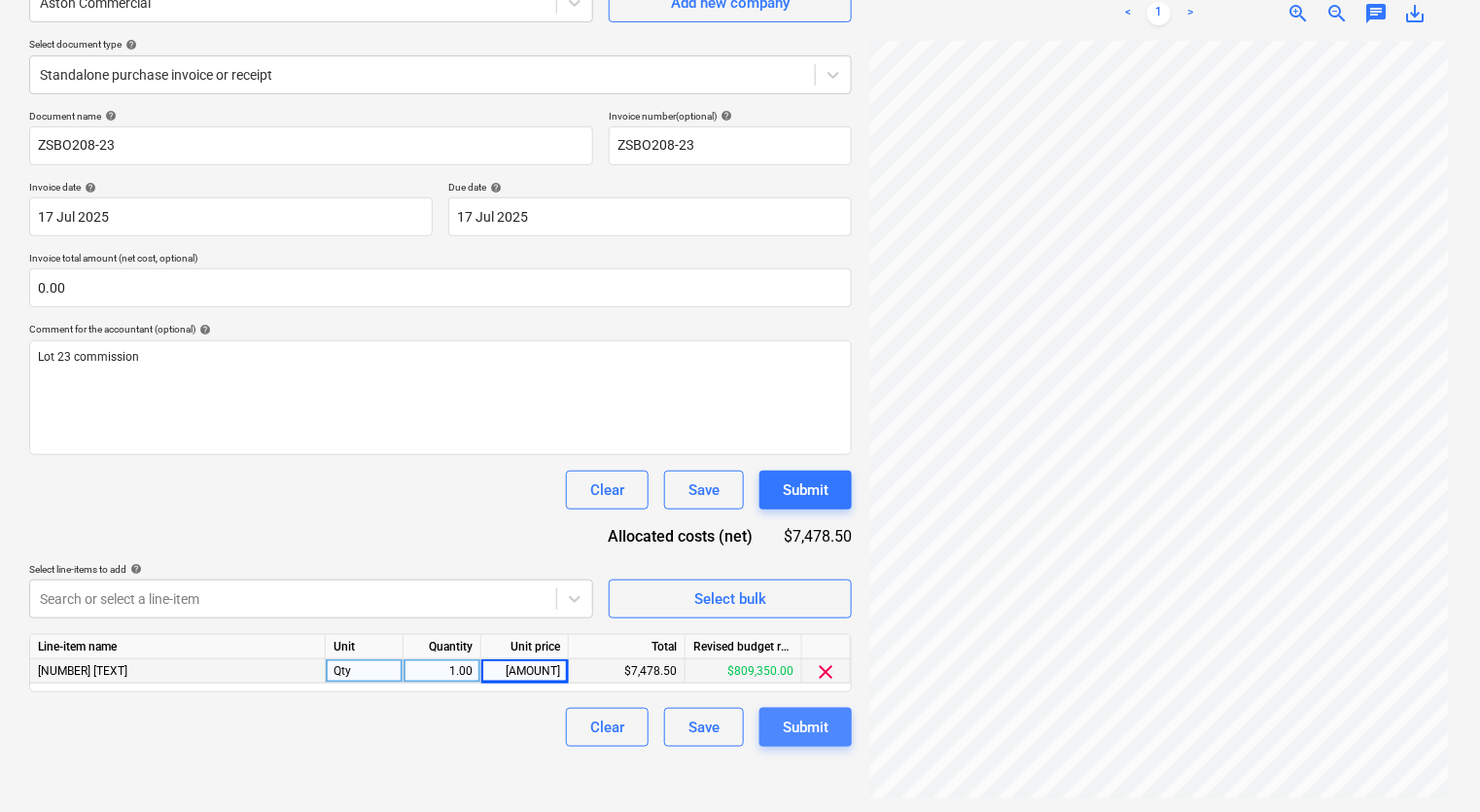 click on "Submit" at bounding box center (805, 727) 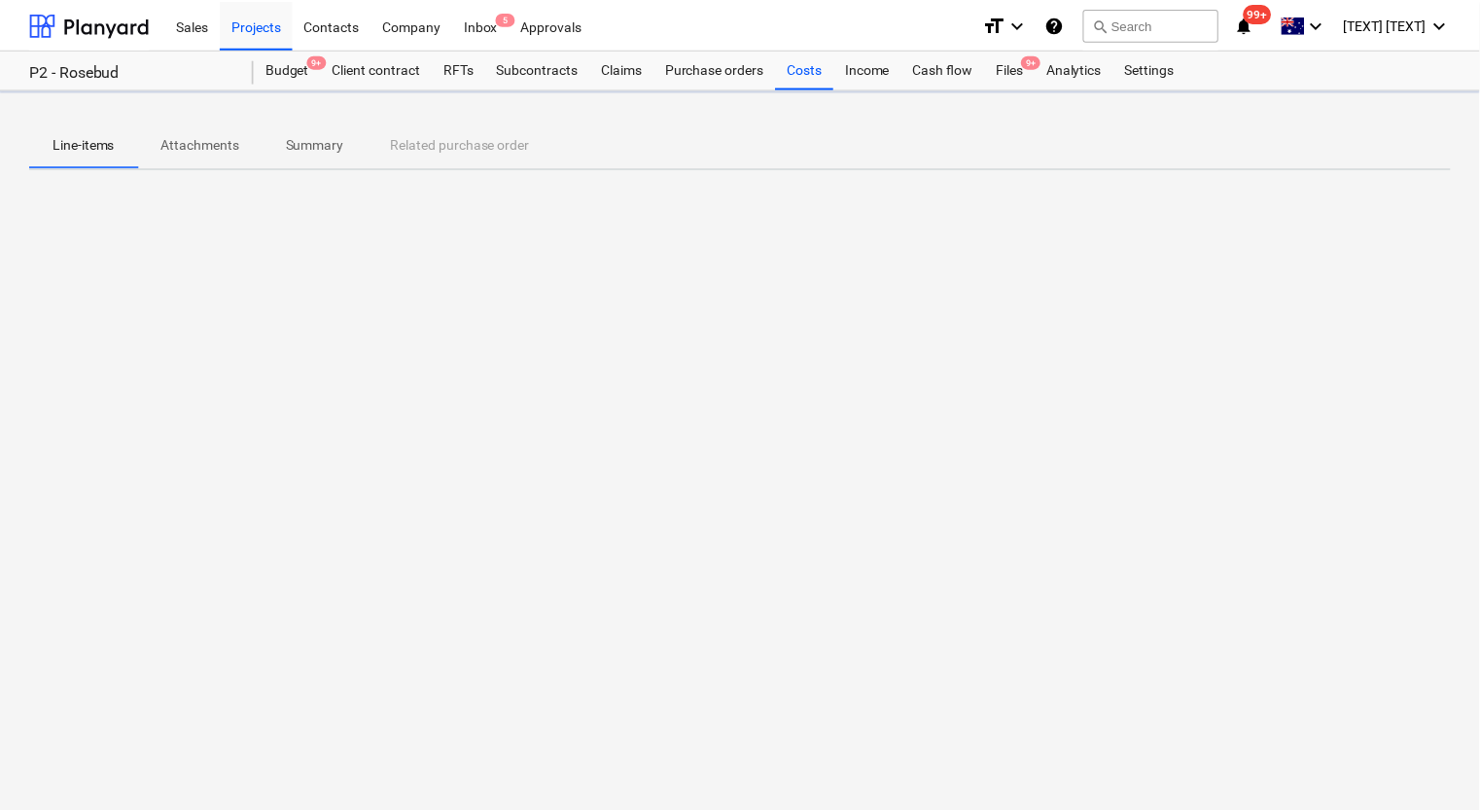 scroll, scrollTop: 0, scrollLeft: 0, axis: both 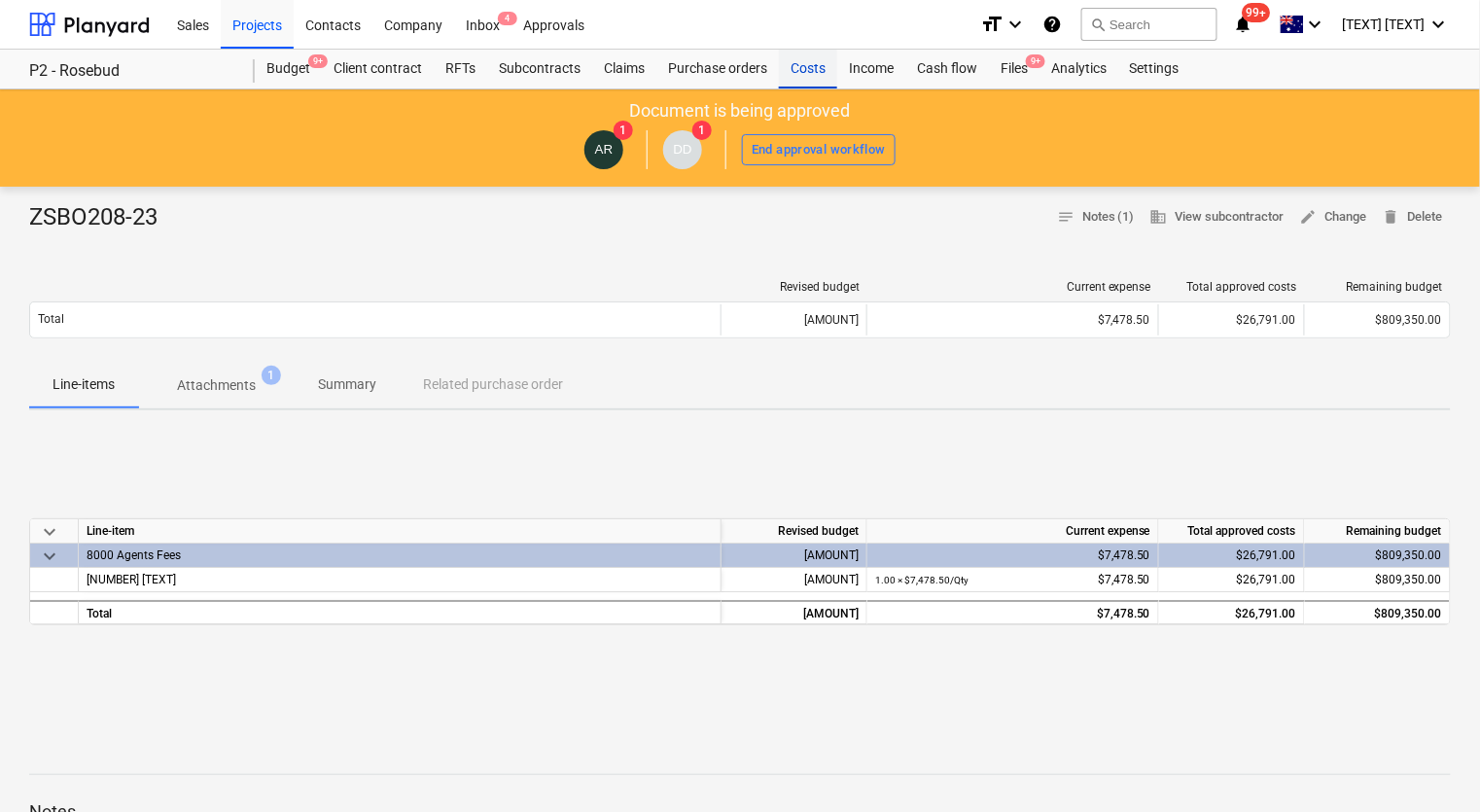 click on "Costs" at bounding box center (808, 69) 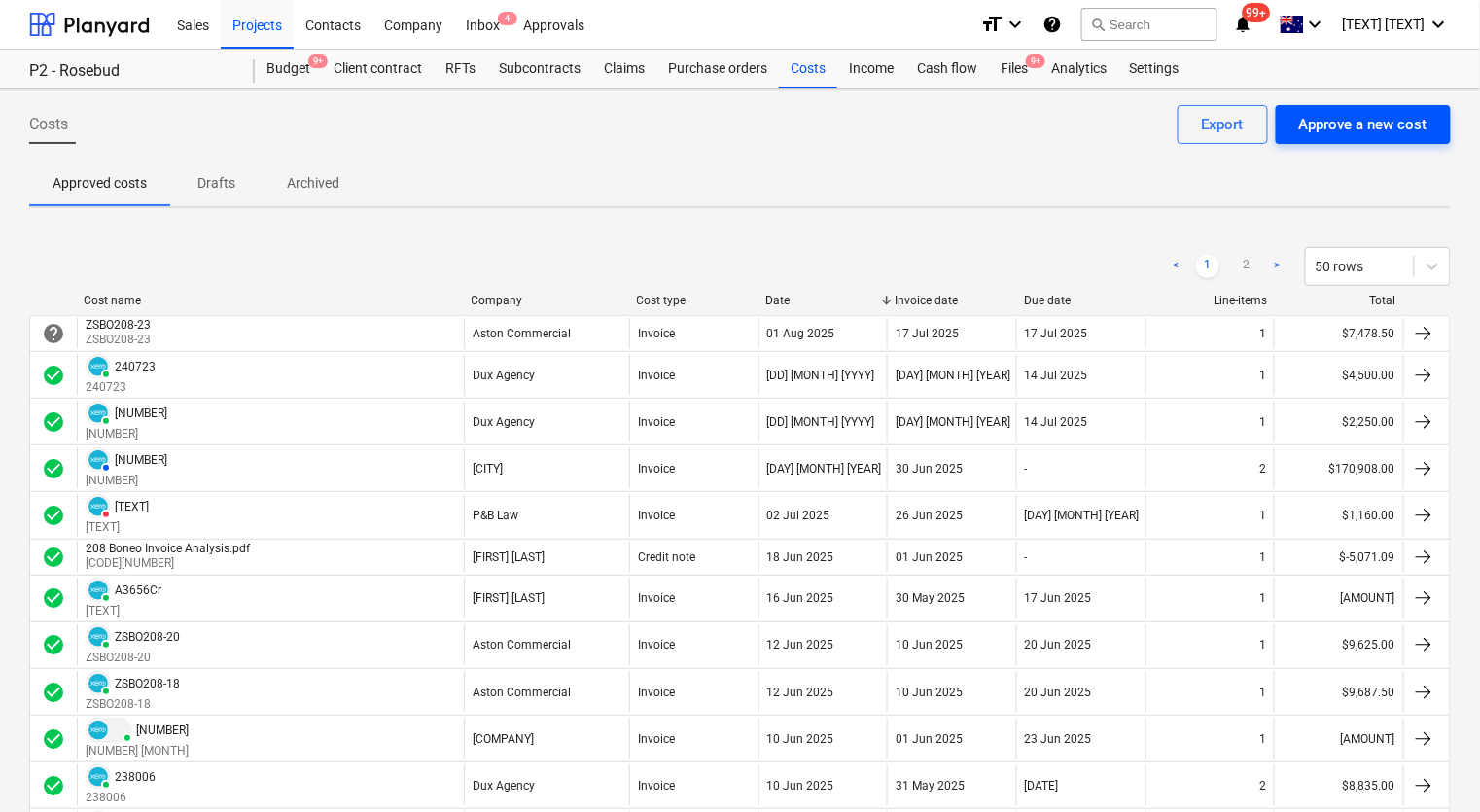 click on "Approve a new cost" at bounding box center [1363, 124] 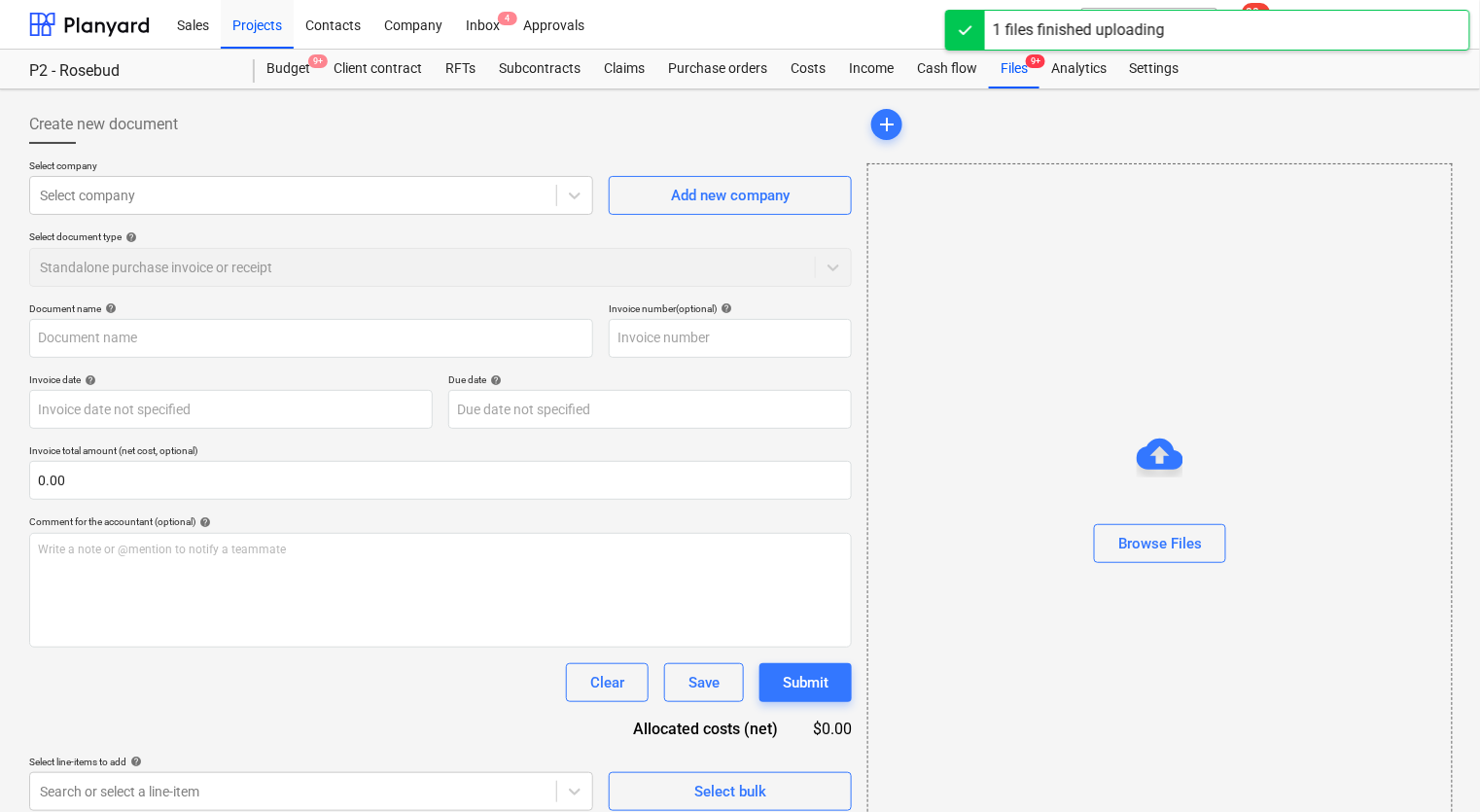 type on "Notice.pdf" 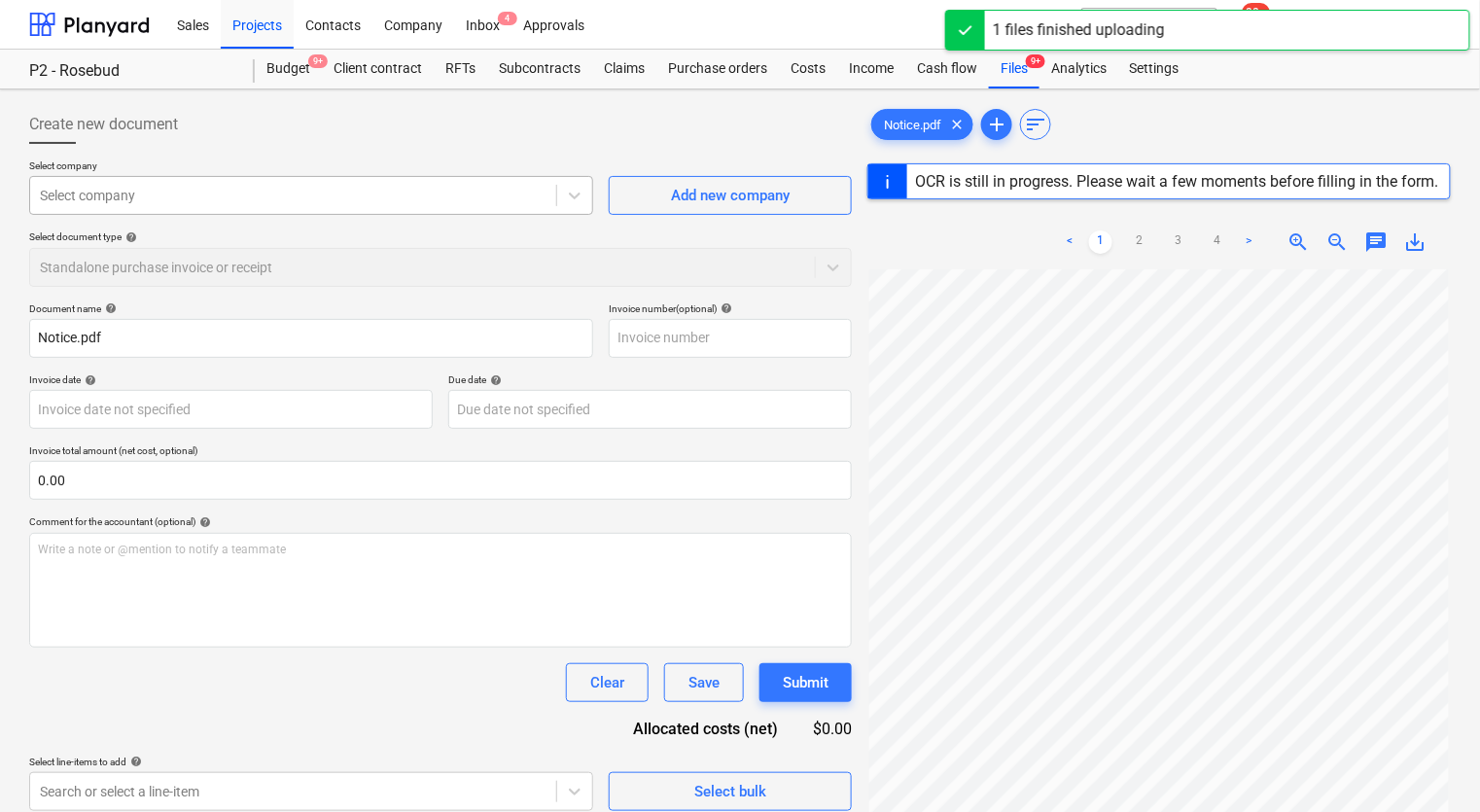 click at bounding box center (293, 195) 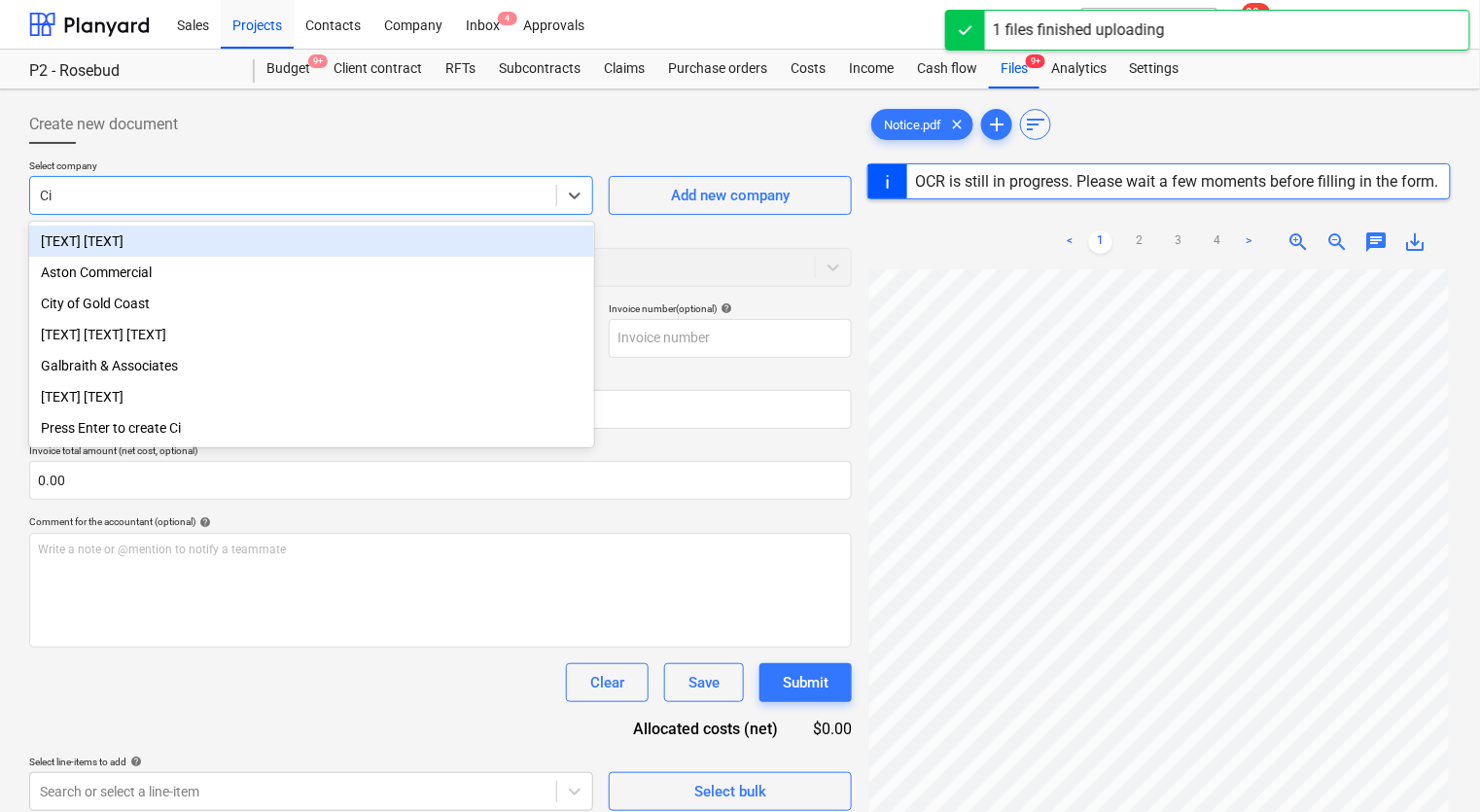 type on "Cit" 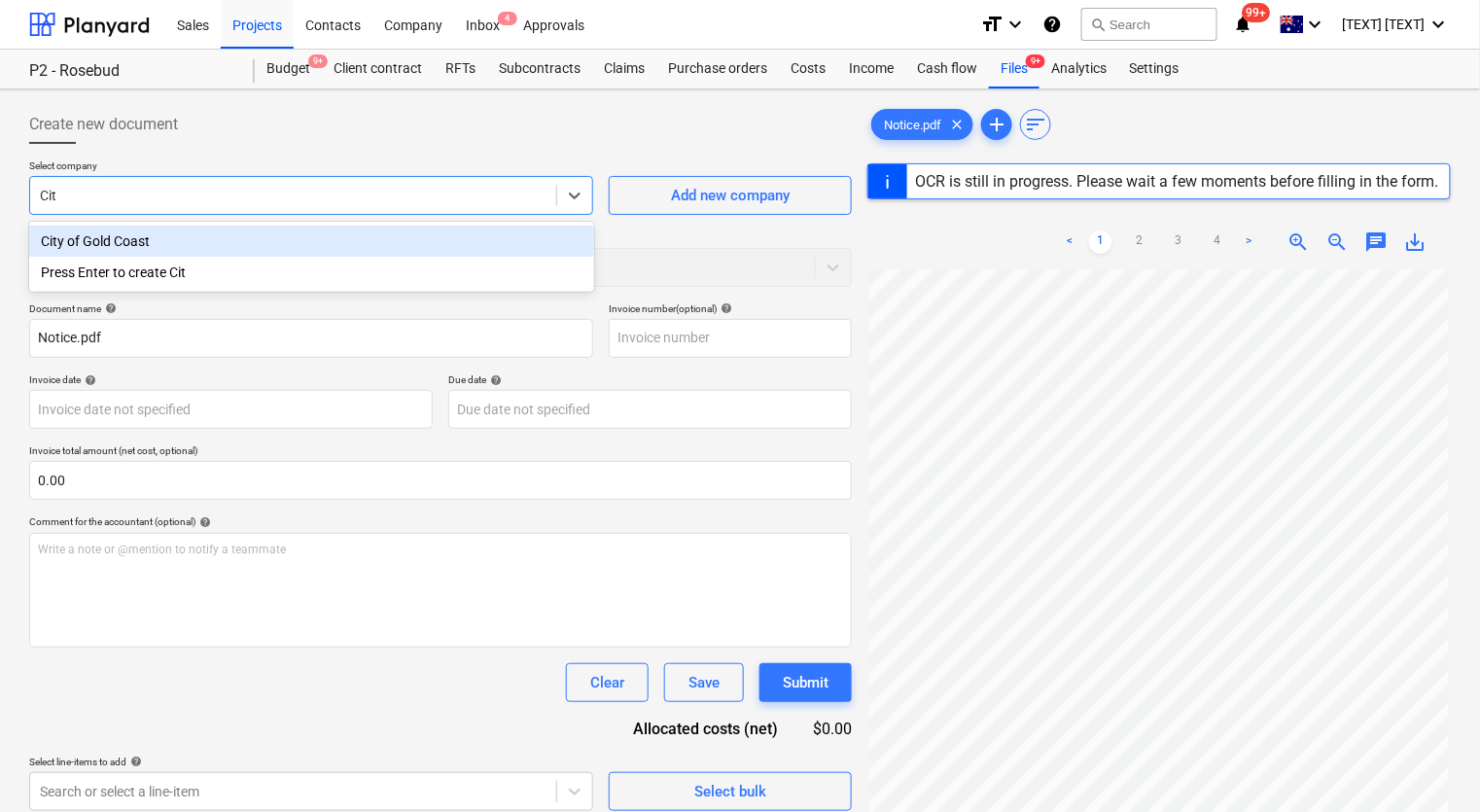 type 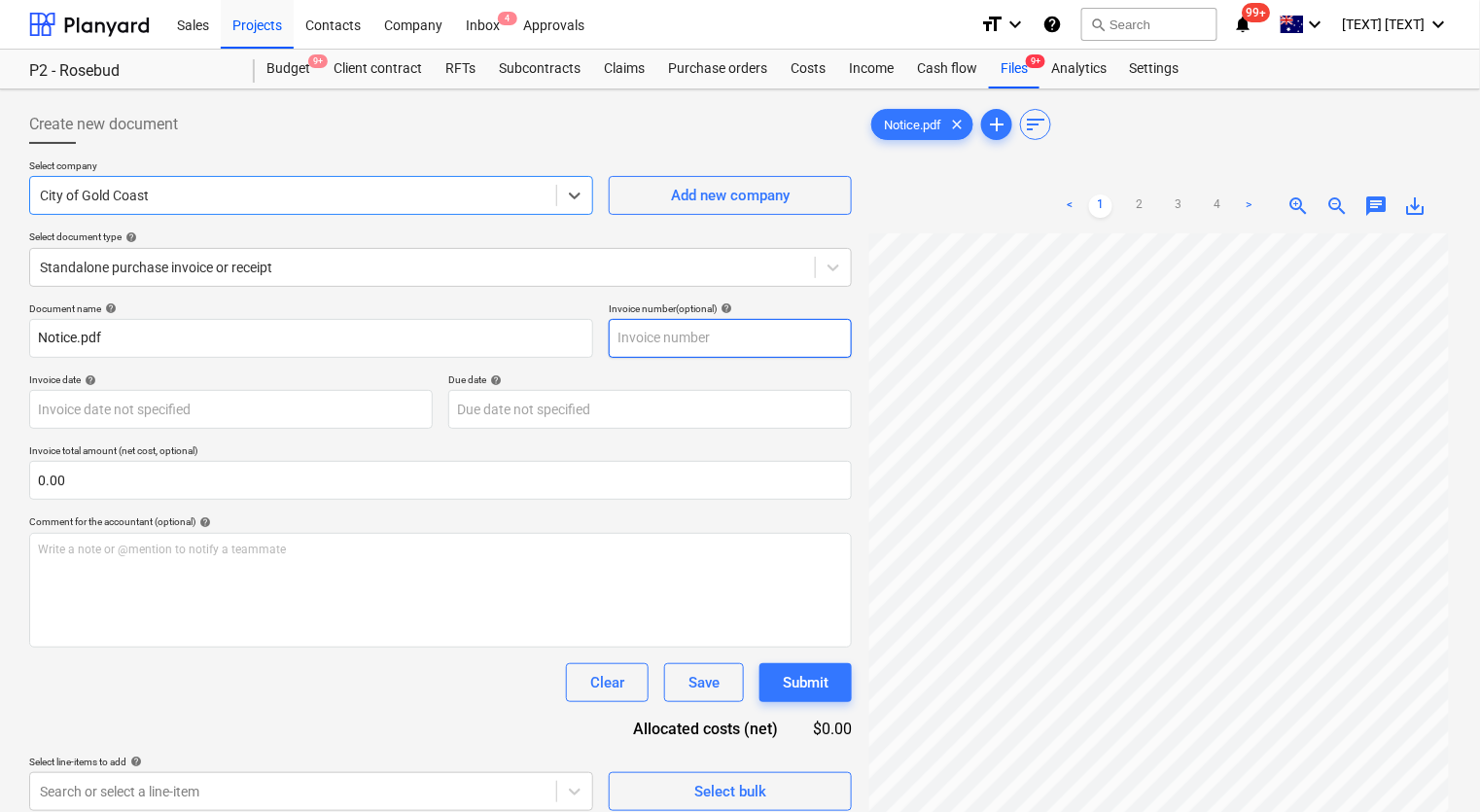 click at bounding box center (730, 338) 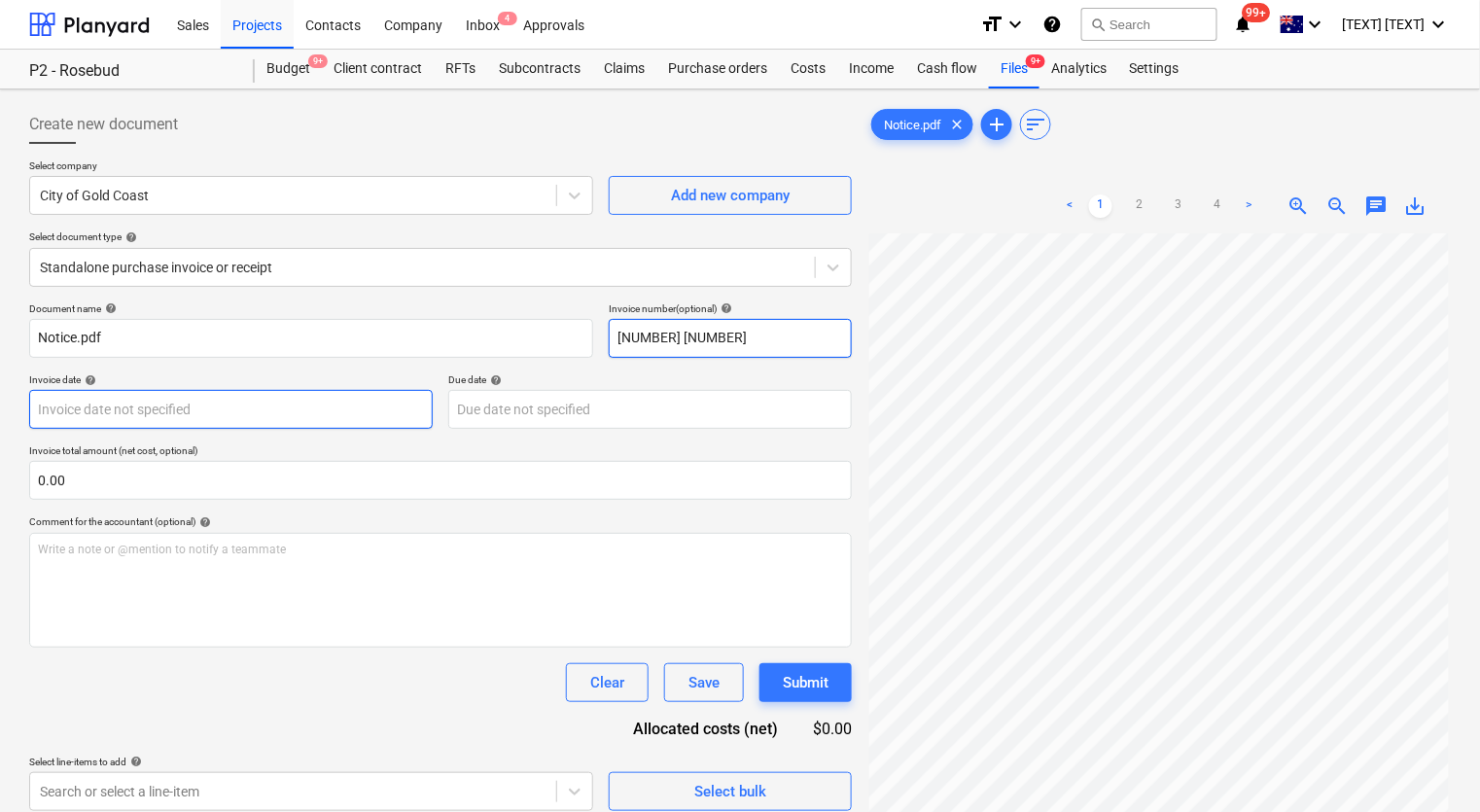 type on "[NUMBER] [NUMBER]" 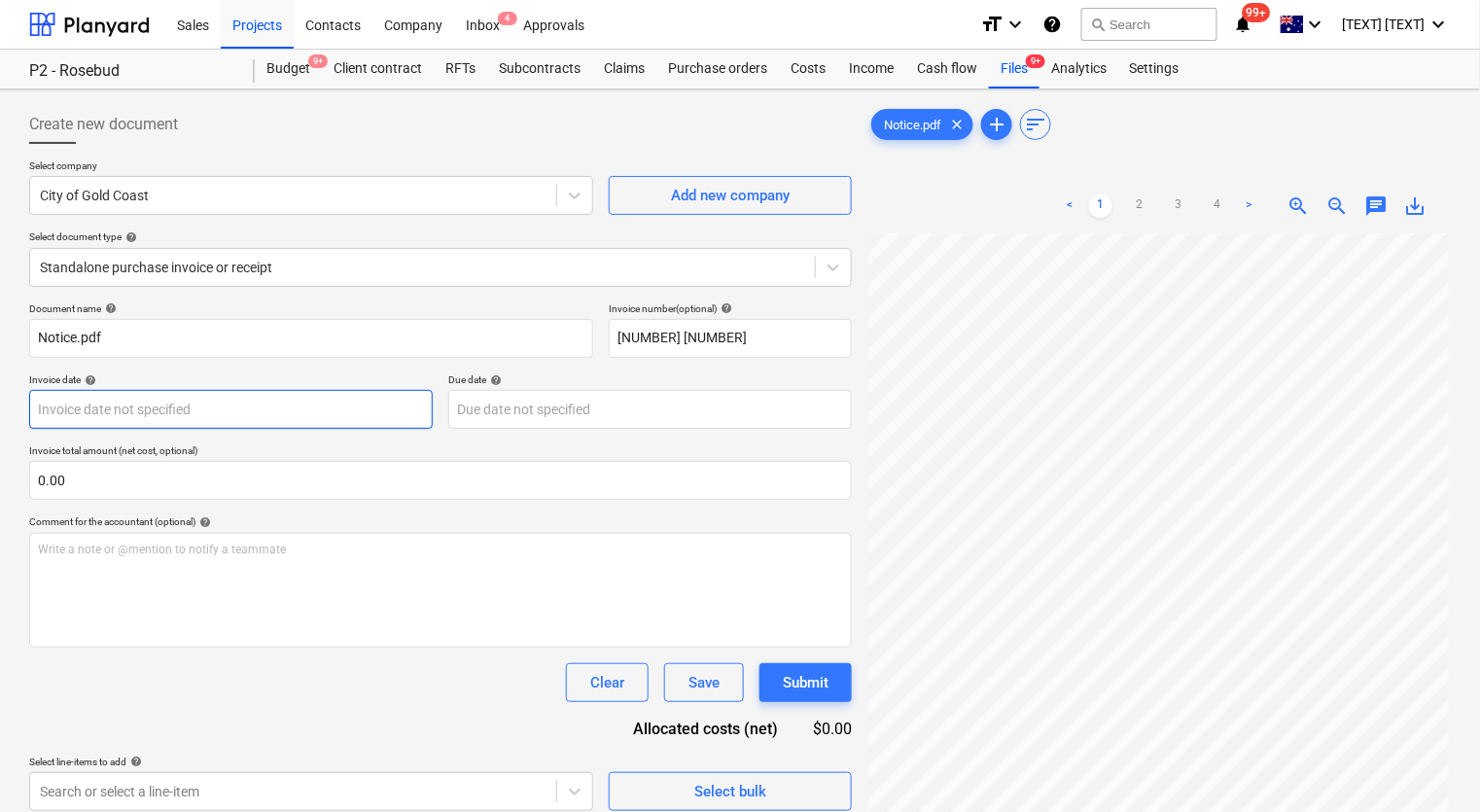 click on "Sales Projects Contacts Company Inbox 4 Approvals format_size keyboard_arrow_down help search Search notifications 99+ keyboard_arrow_down A. Ross keyboard_arrow_down P2 - Rosebud Budget 9+ Client contract RFTs Subcontracts Claims Purchase orders Costs Income Cash flow Files 9+ Analytics Settings Create new document Select company City of Gold Coast   Add new company Select document type help Standalone purchase invoice or receipt Document name help Notice.pdf Invoice number  (optional) help 2 1064123 9 Invoice date help Press the down arrow key to interact with the calendar and
select a date. Press the question mark key to get the keyboard shortcuts for changing dates. Due date help Press the down arrow key to interact with the calendar and
select a date. Press the question mark key to get the keyboard shortcuts for changing dates. Invoice total amount (net cost, optional) 0.00 Comment for the accountant (optional) help Write a note or @mention to notify a teammate ﻿ Clear Save Submit $0.00 help" at bounding box center (740, 406) 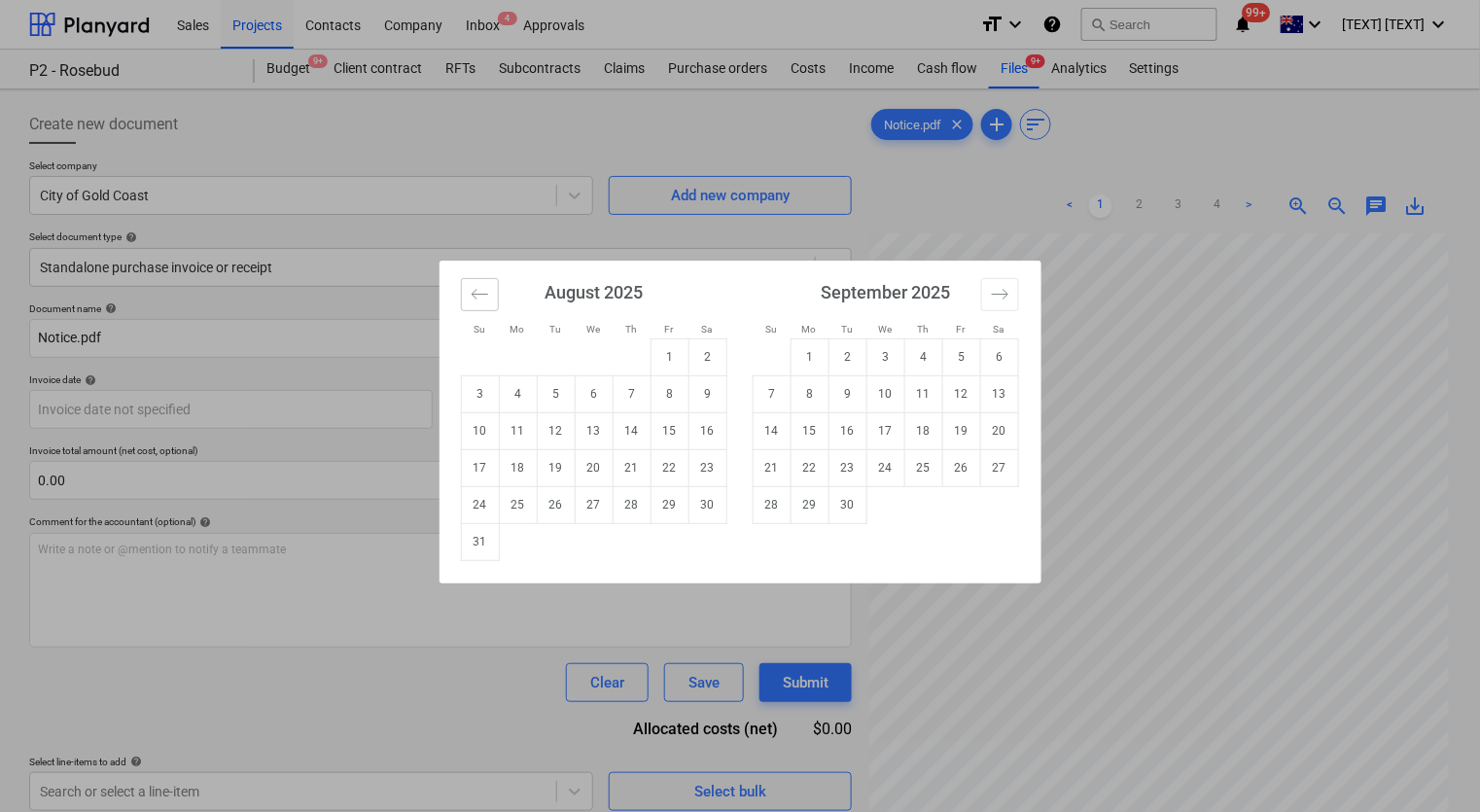 click 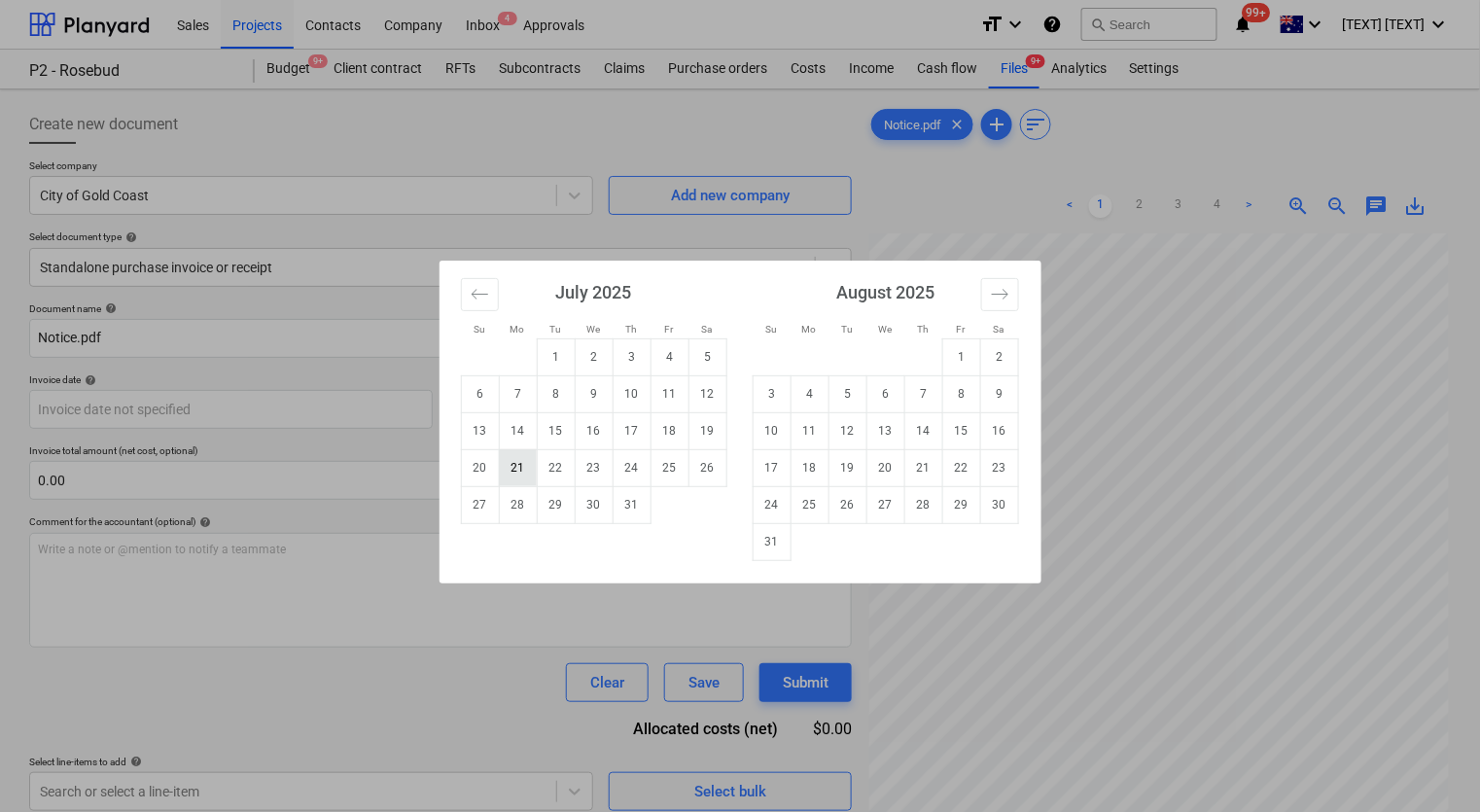 click on "21" at bounding box center [517, 468] 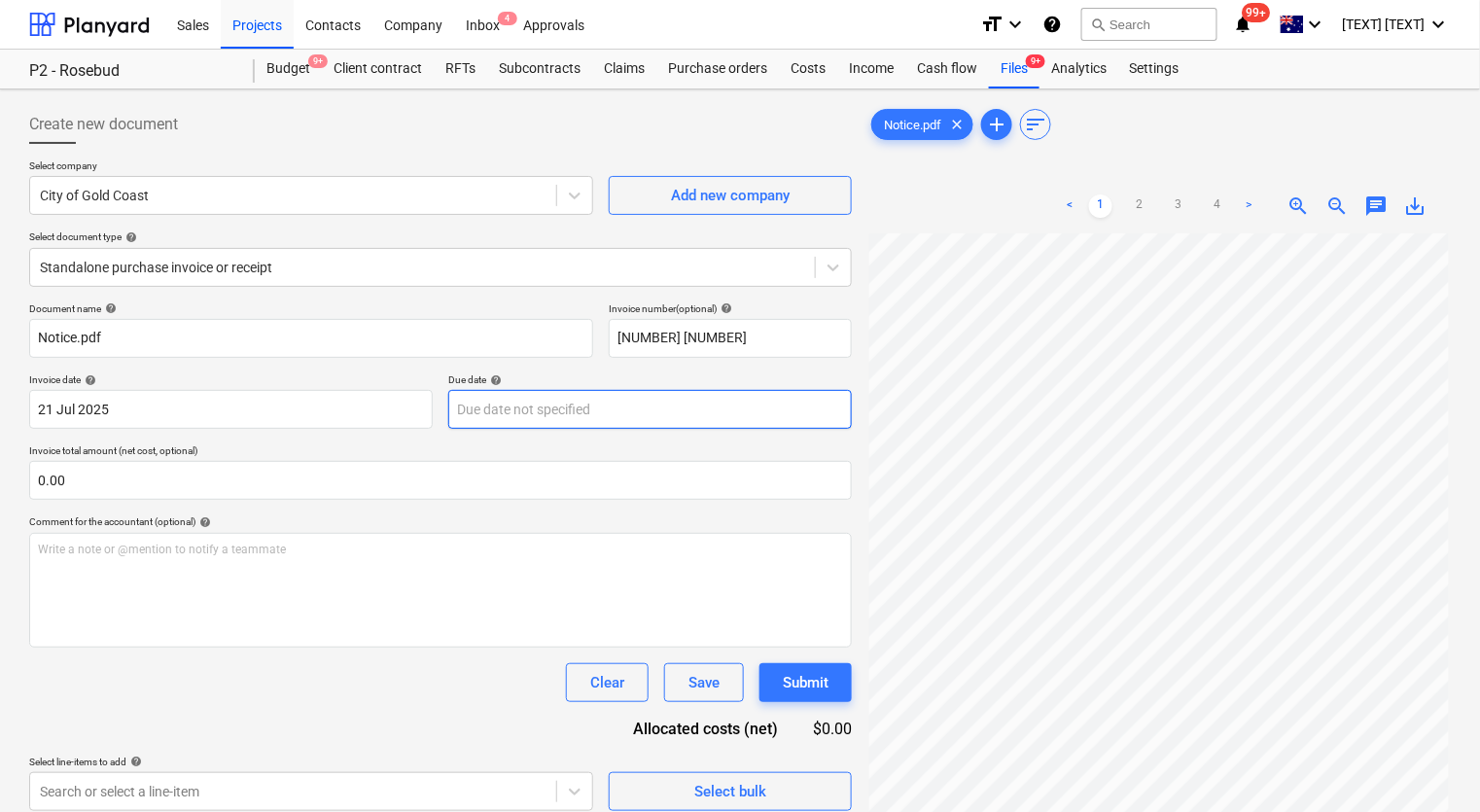 click on "Sales Projects Contacts Company Inbox 4 Approvals format_size keyboard_arrow_down help search Search notifications 99+ keyboard_arrow_down A. Ross keyboard_arrow_down P2 - Rosebud Budget 9+ Client contract RFTs Subcontracts Claims Purchase orders Costs Income Cash flow Files 9+ Analytics Settings Create new document Select company City of Gold Coast   Add new company Select document type help Standalone purchase invoice or receipt Document name help Notice.pdf Invoice number  (optional) help [NUMBER] [NUMBER] Invoice date help [DAY] [MONTH] [YEAR] [DAY].[MONTH].[YEAR] Press the down arrow key to interact with the calendar and
select a date. Press the question mark key to get the keyboard shortcuts for changing dates. Due date help Press the down arrow key to interact with the calendar and
select a date. Press the question mark key to get the keyboard shortcuts for changing dates. Invoice total amount (net cost, optional) [AMOUNT] Comment for the accountant (optional) help Write a note or @mention to notify a teammate ﻿ Clear" at bounding box center (740, 406) 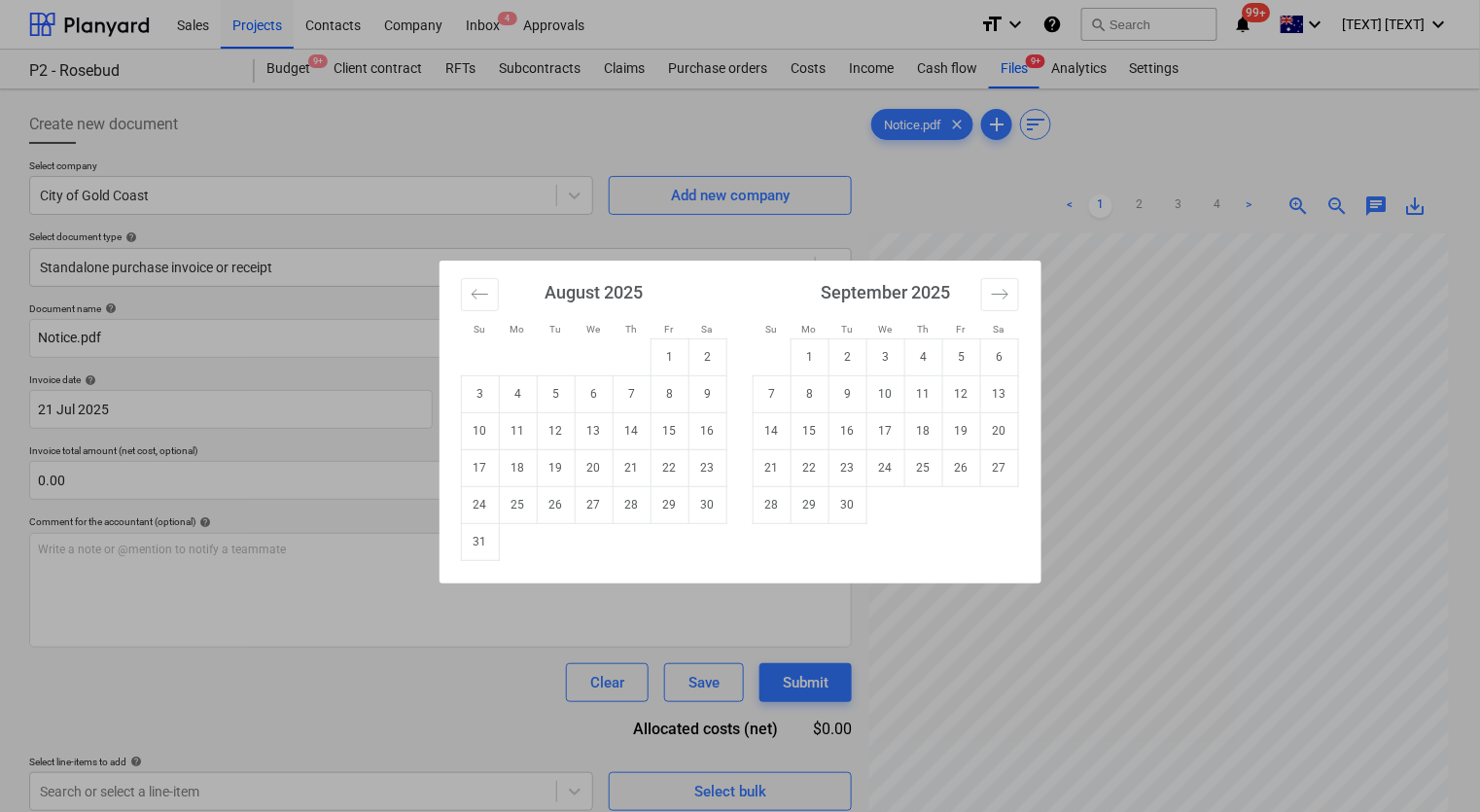 drag, startPoint x: 745, startPoint y: 283, endPoint x: 655, endPoint y: 290, distance: 90.27181 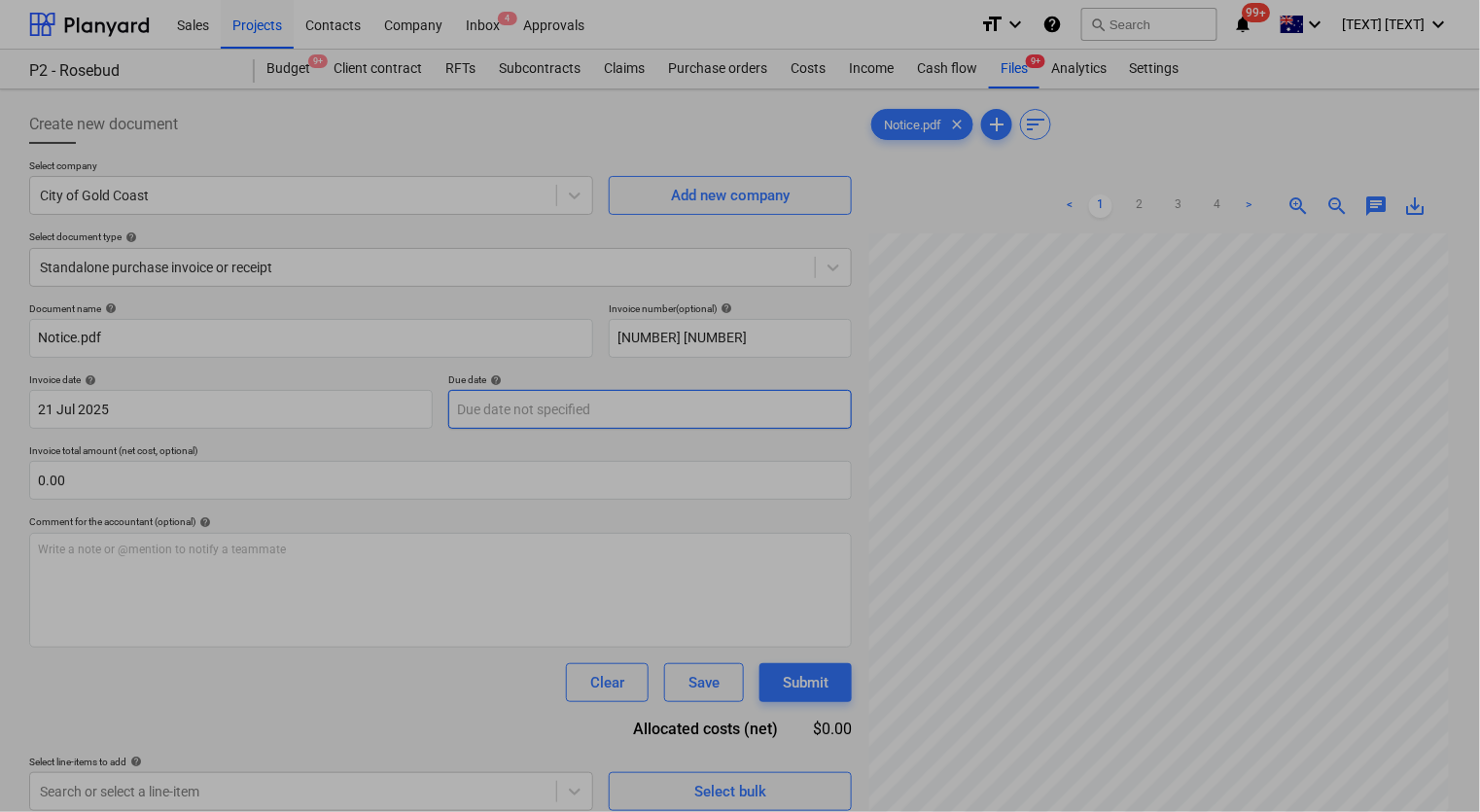click on "Sales Projects Contacts Company Inbox 4 Approvals format_size keyboard_arrow_down help search Search notifications 99+ keyboard_arrow_down A. Ross keyboard_arrow_down P2 - Rosebud Budget 9+ Client contract RFTs Subcontracts Claims Purchase orders Costs Income Cash flow Files 9+ Analytics Settings Create new document Select company City of Gold Coast   Add new company Select document type help Standalone purchase invoice or receipt Document name help Notice.pdf Invoice number  (optional) help [NUMBER] [NUMBER] Invoice date help [DAY] [MONTH] [YEAR] [DAY].[MONTH].[YEAR] Press the down arrow key to interact with the calendar and
select a date. Press the question mark key to get the keyboard shortcuts for changing dates. Due date help Press the down arrow key to interact with the calendar and
select a date. Press the question mark key to get the keyboard shortcuts for changing dates. Invoice total amount (net cost, optional) [AMOUNT] Comment for the accountant (optional) help Write a note or @mention to notify a teammate ﻿ Clear" at bounding box center [740, 406] 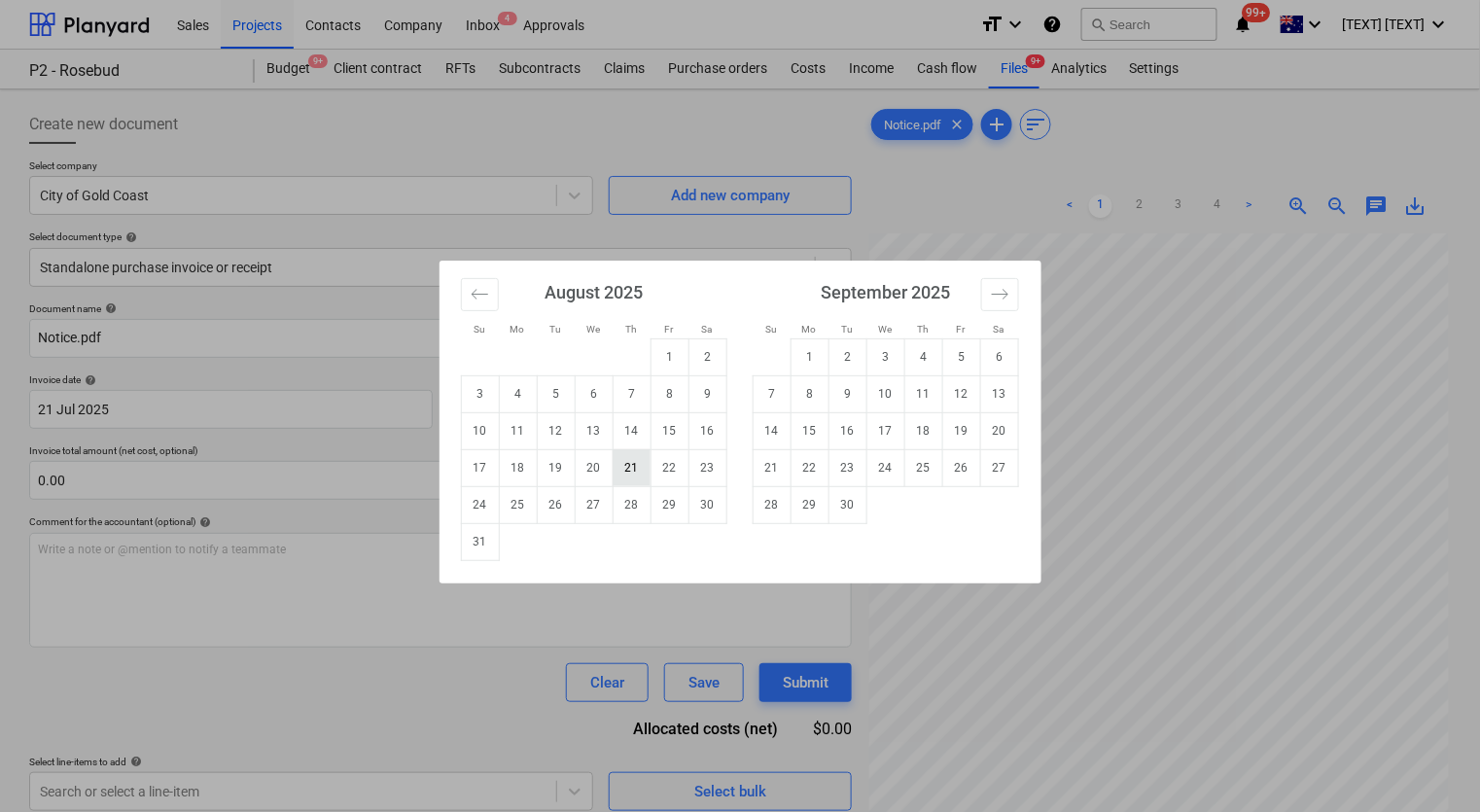 click on "21" at bounding box center (631, 468) 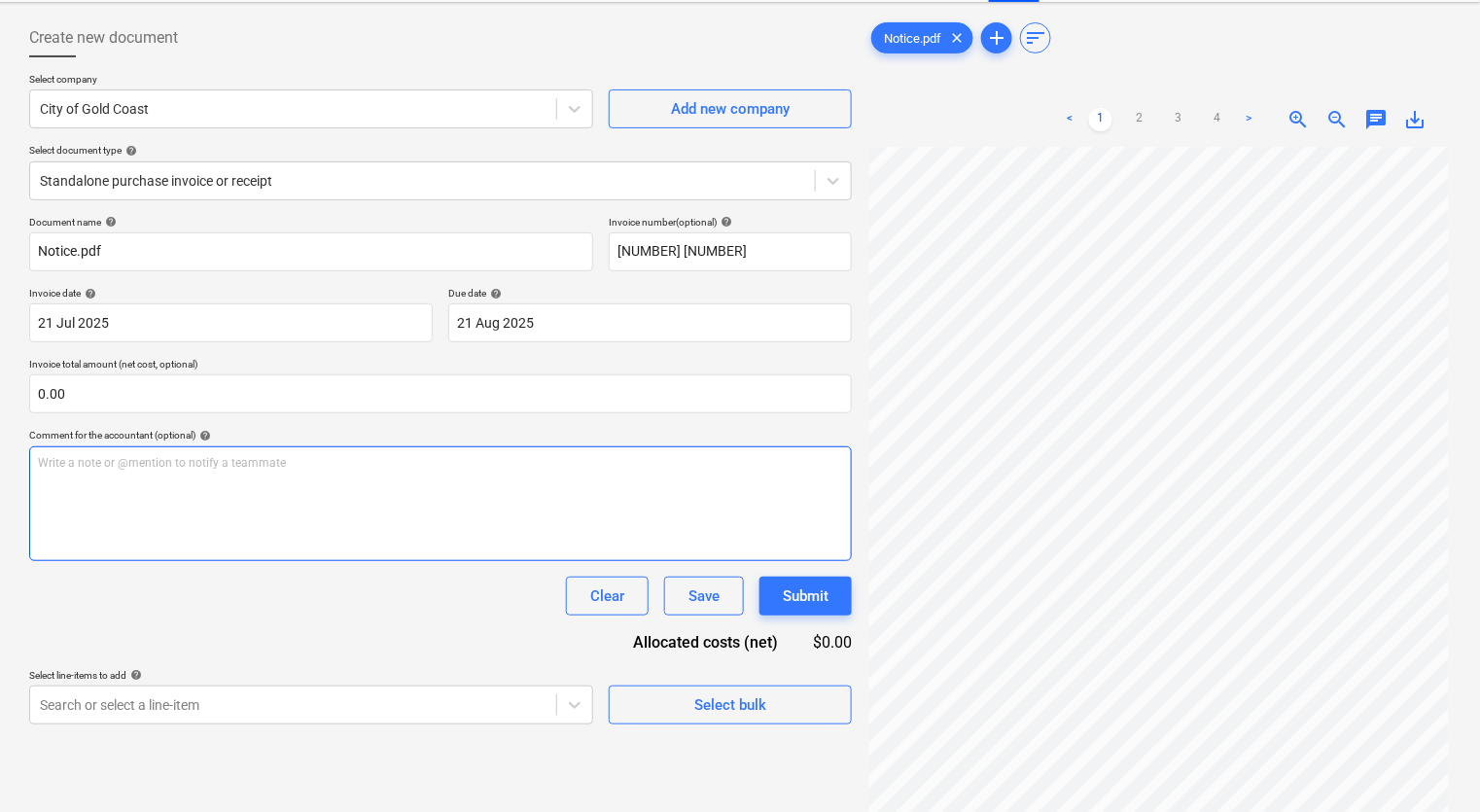 scroll, scrollTop: 193, scrollLeft: 0, axis: vertical 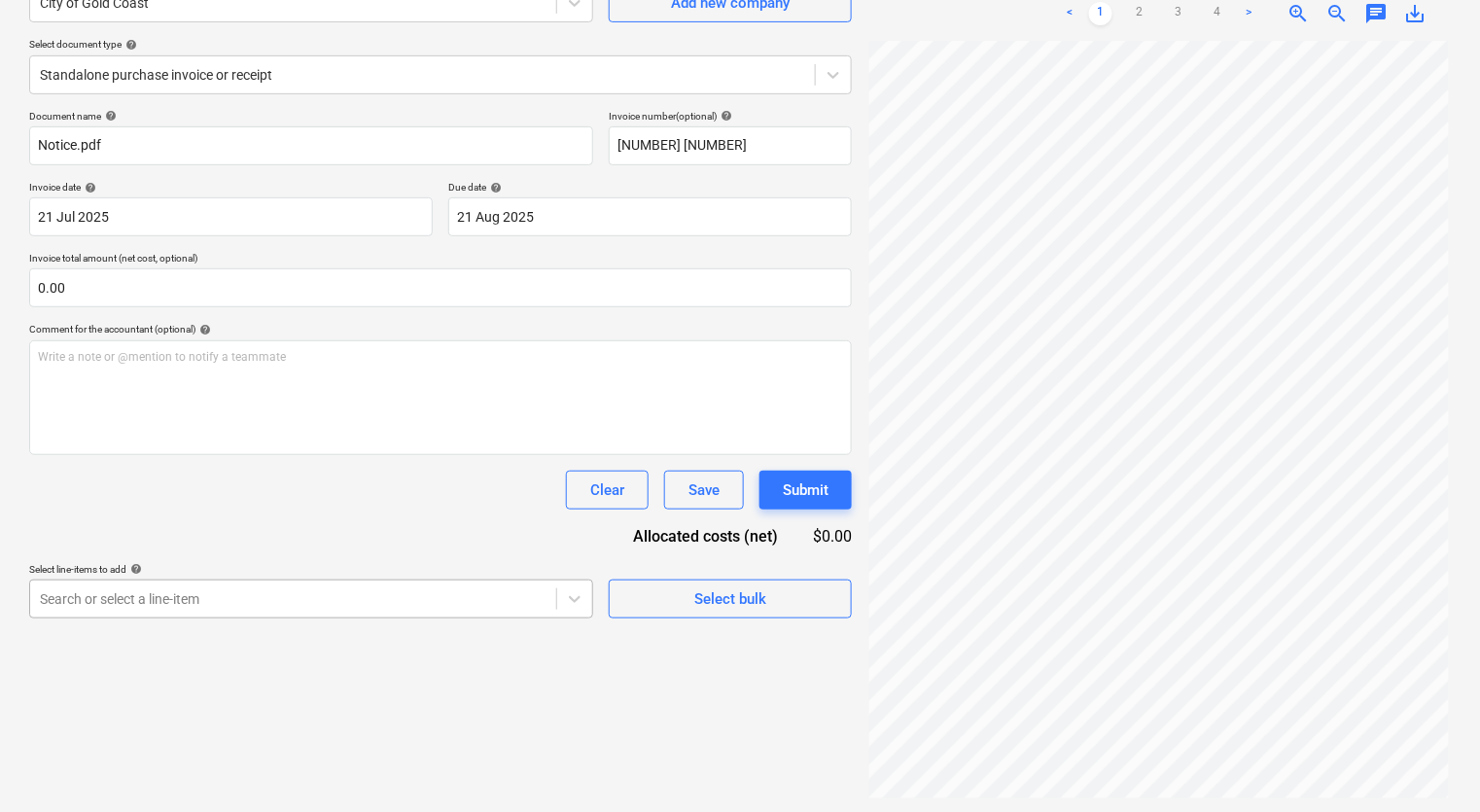 click on "Sales Projects Contacts Company Inbox [NUMBER] Approvals format_size keyboard_arrow_down help search Search notifications [NUMBER]+ keyboard_arrow_down [TEXT] [TEXT] keyboard_arrow_down [TEXT] [NUMBER] - [TEXT] Budget [NUMBER]+ Client contract RFTs Subcontracts Claims Purchase orders Costs Income Cash flow Files [NUMBER]+ Analytics Settings Create new document Select company [TEXT] [TEXT]   Add new company Select document type help Standalone purchase invoice or receipt Document name help [TEXT].pdf Invoice number  (optional) help [NUMBER] [NUMBER] Invoice date help [DD] [MONTH] [YYYY] [DD].[MM].[YYYY] Press the down arrow key to interact with the calendar and
select a date. Press the question mark key to get the keyboard shortcuts for changing dates. Due date help [DD] [MONTH] [YYYY] [DD].[MM].[YYYY] Press the down arrow key to interact with the calendar and
select a date. Press the question mark key to get the keyboard shortcuts for changing dates. Invoice total amount (net cost, optional) [AMOUNT] Comment for the accountant (optional) help ﻿ Clear Save Submit [AMOUNT] help" at bounding box center (740, 213) 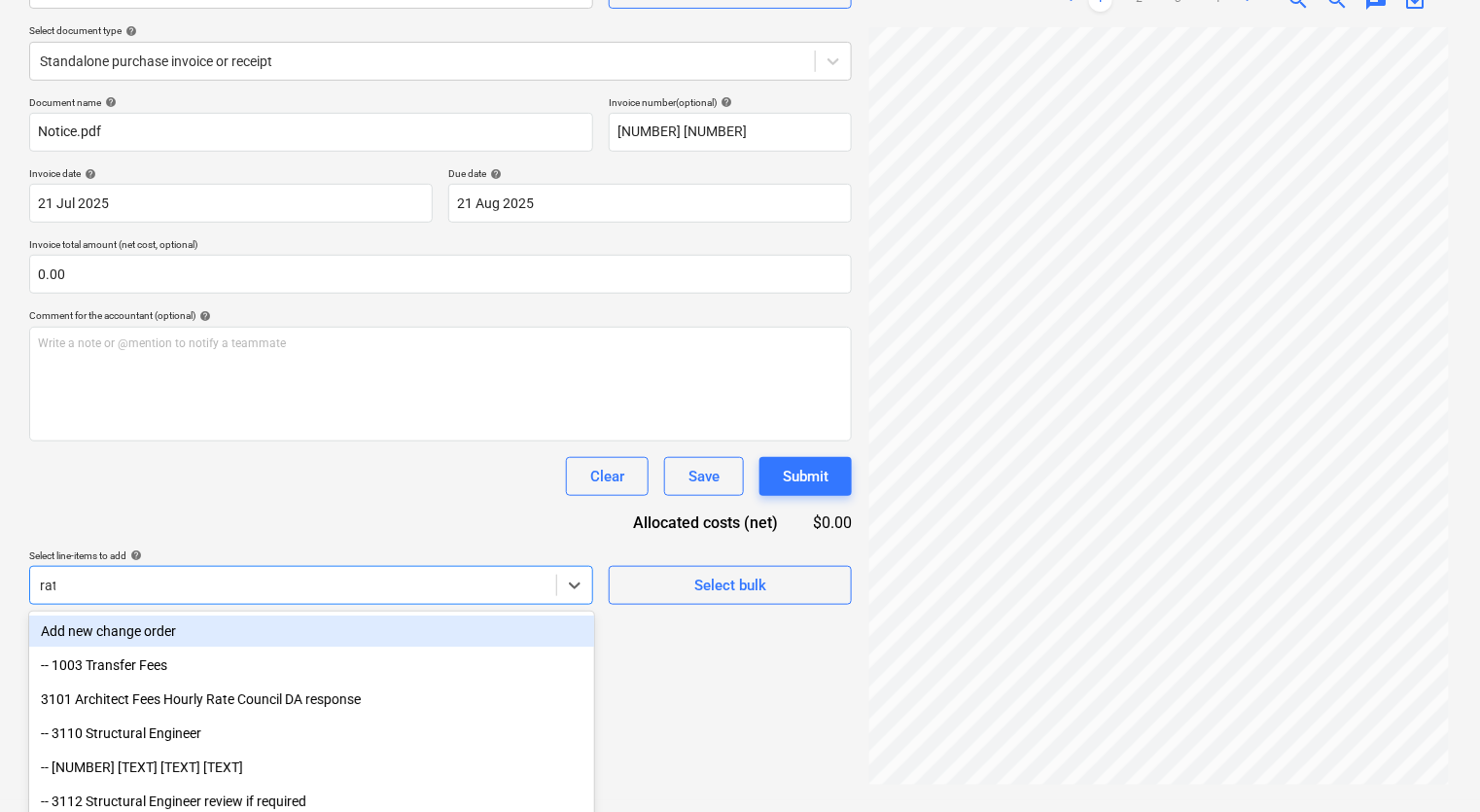 type on "rates" 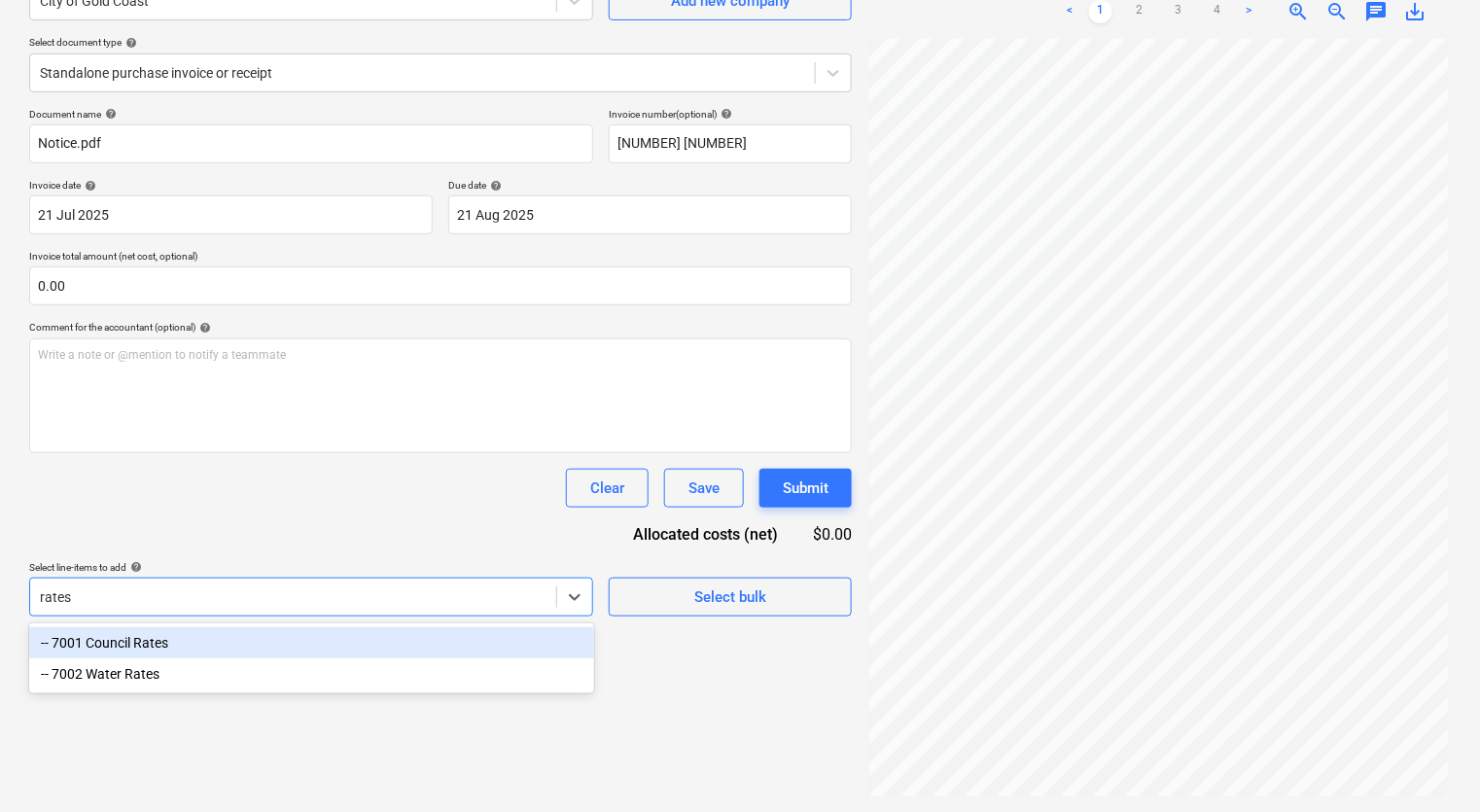 scroll, scrollTop: 193, scrollLeft: 0, axis: vertical 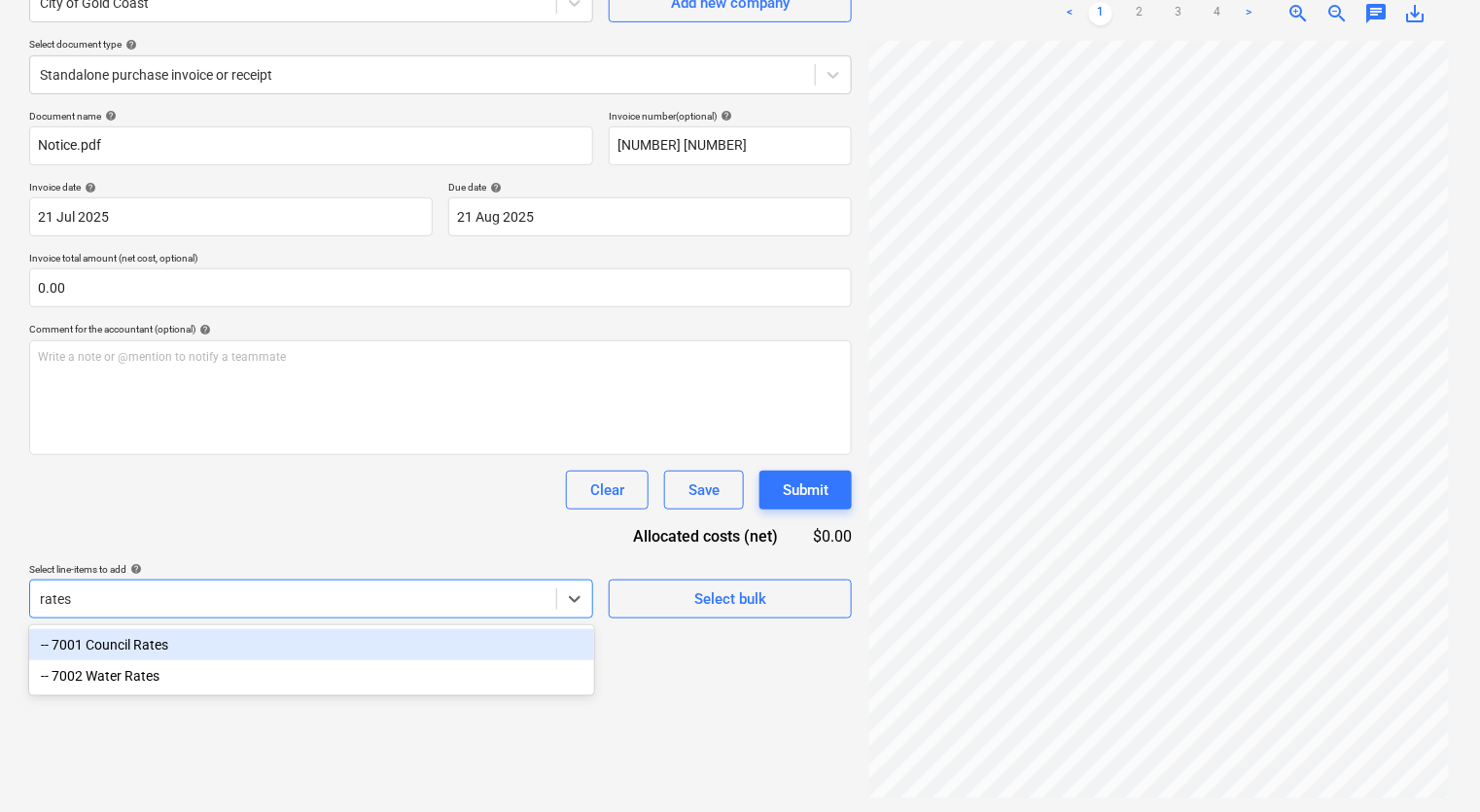 click on "--  7001 Council Rates" at bounding box center (311, 645) 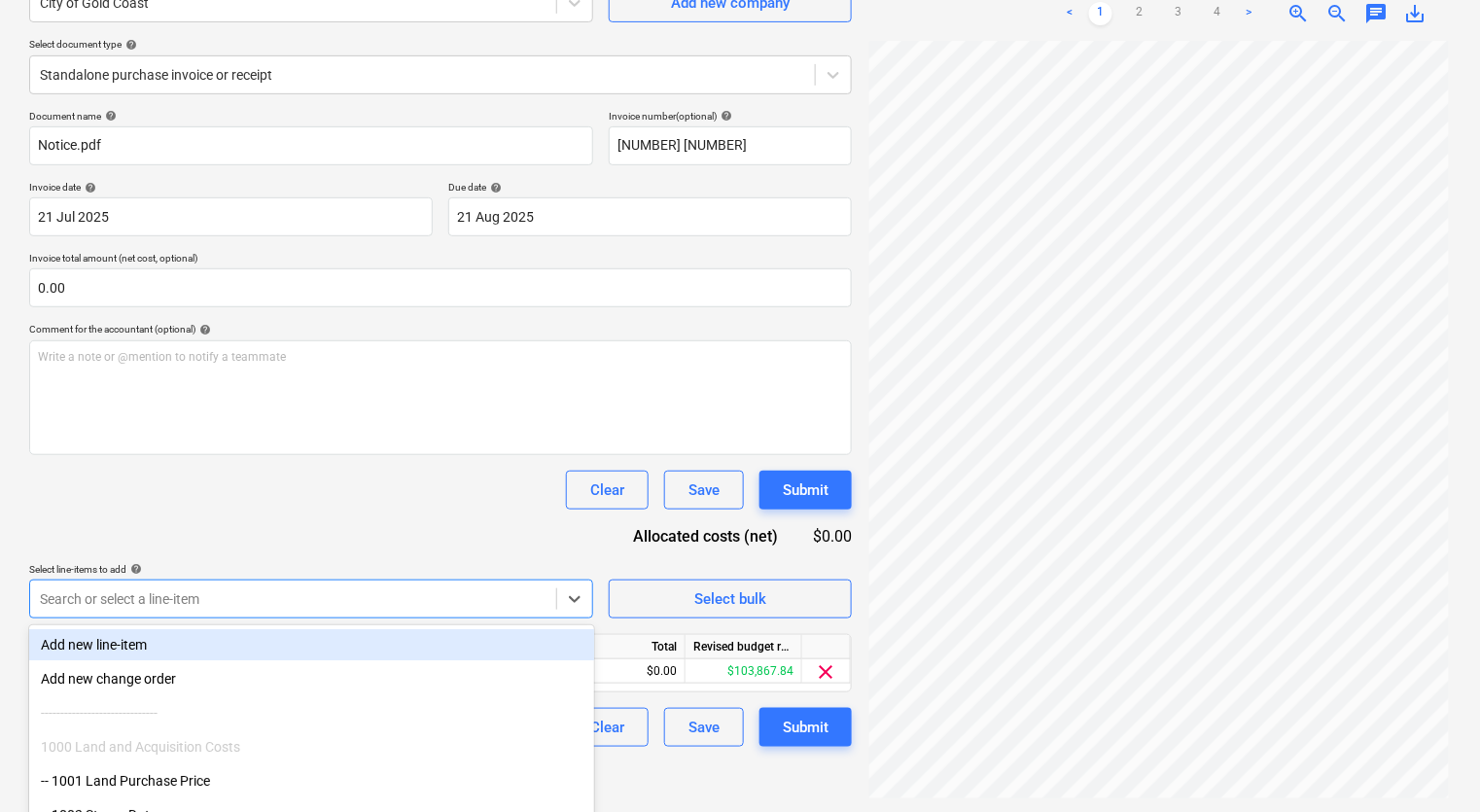 click on "Clear Save Submit" at bounding box center [440, 490] 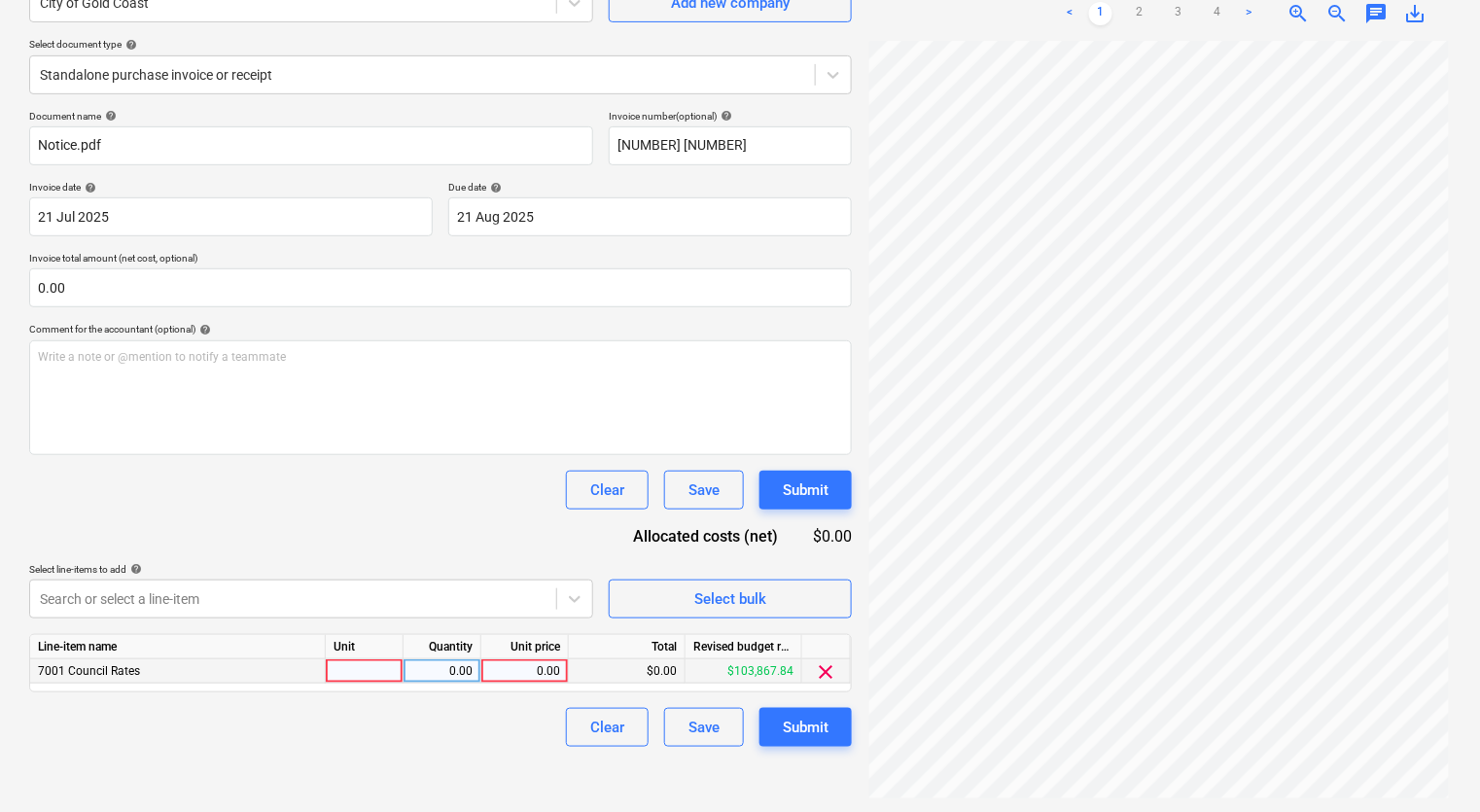 click at bounding box center (365, 671) 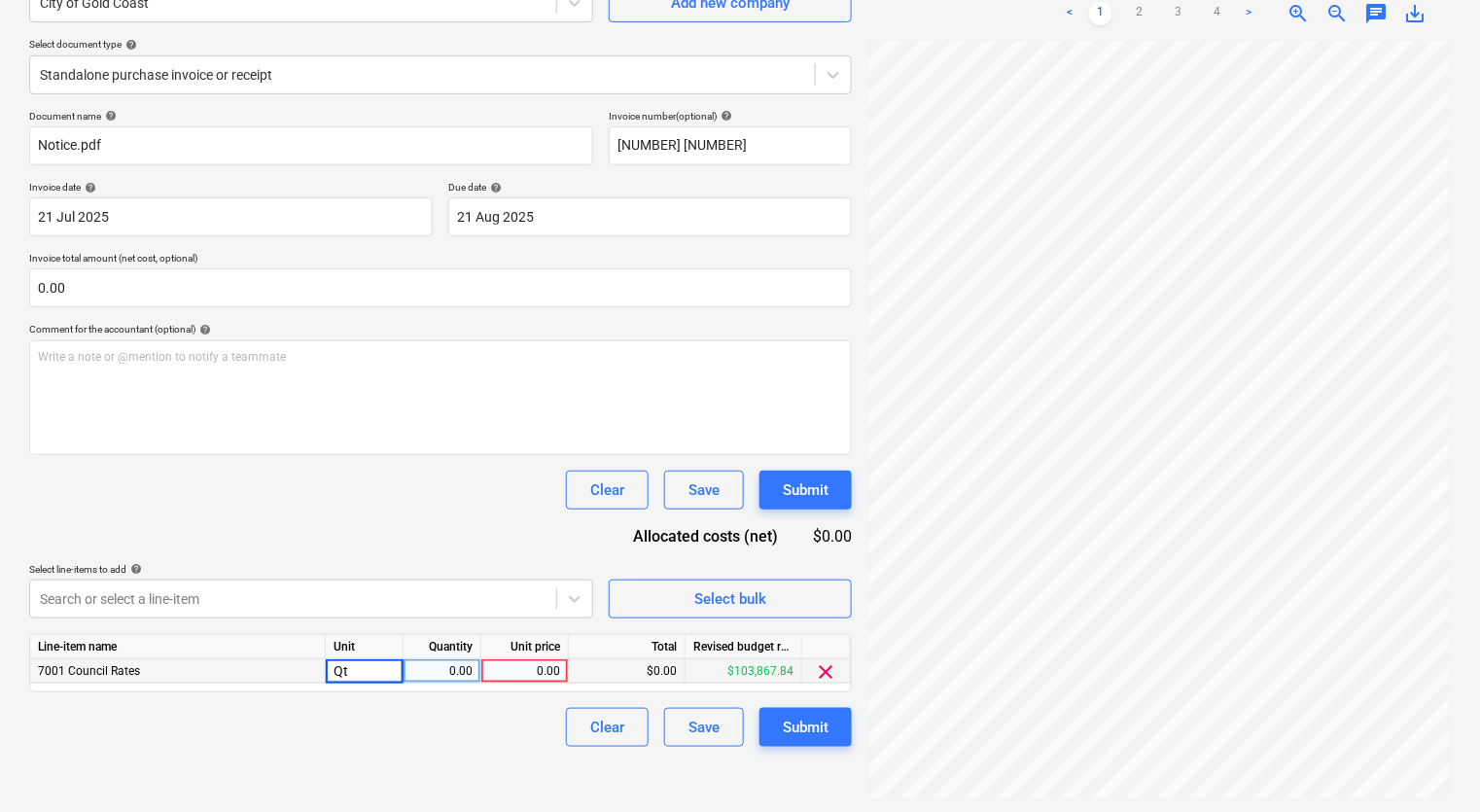 type on "Qty" 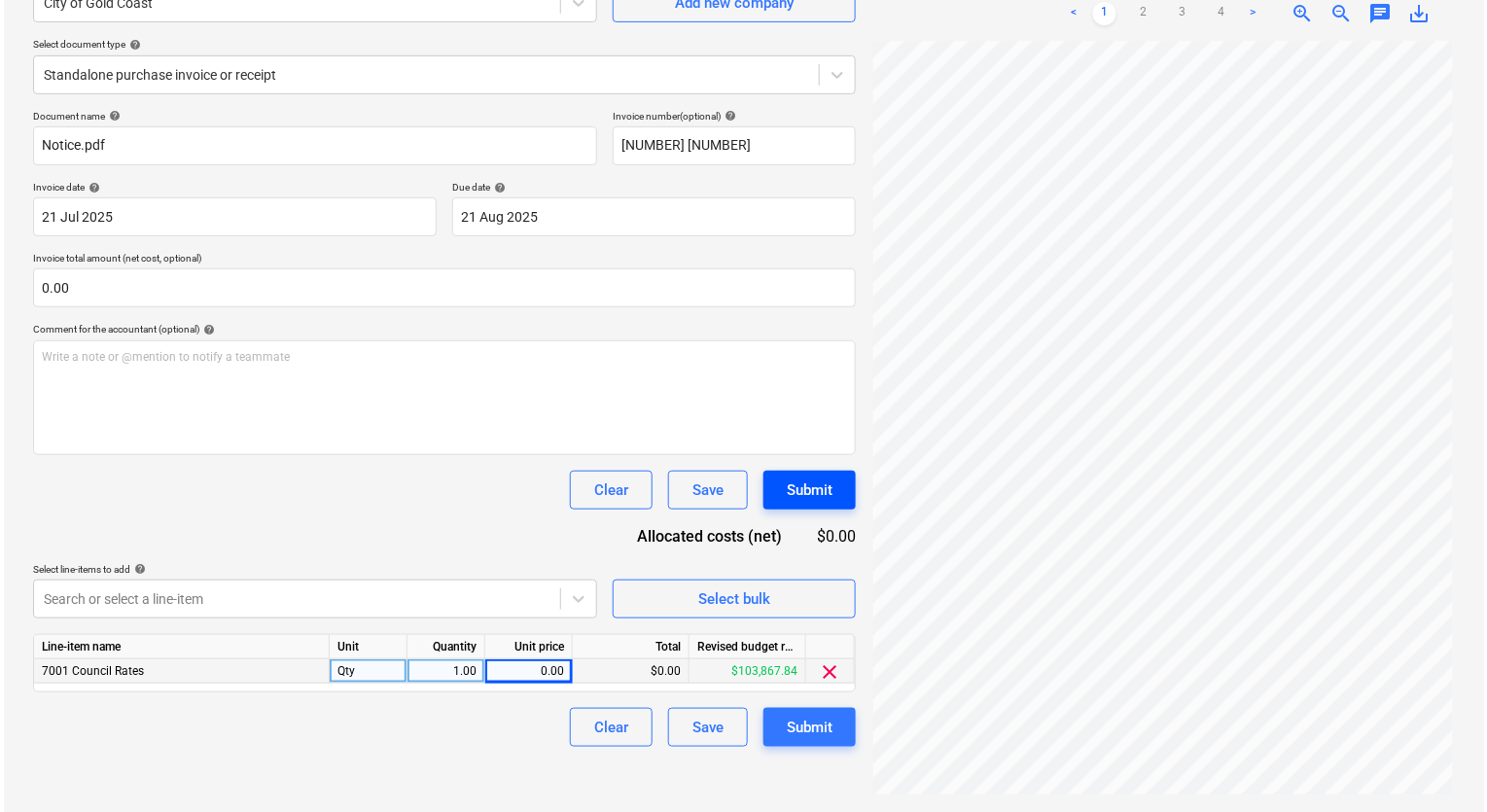 scroll, scrollTop: 0, scrollLeft: 0, axis: both 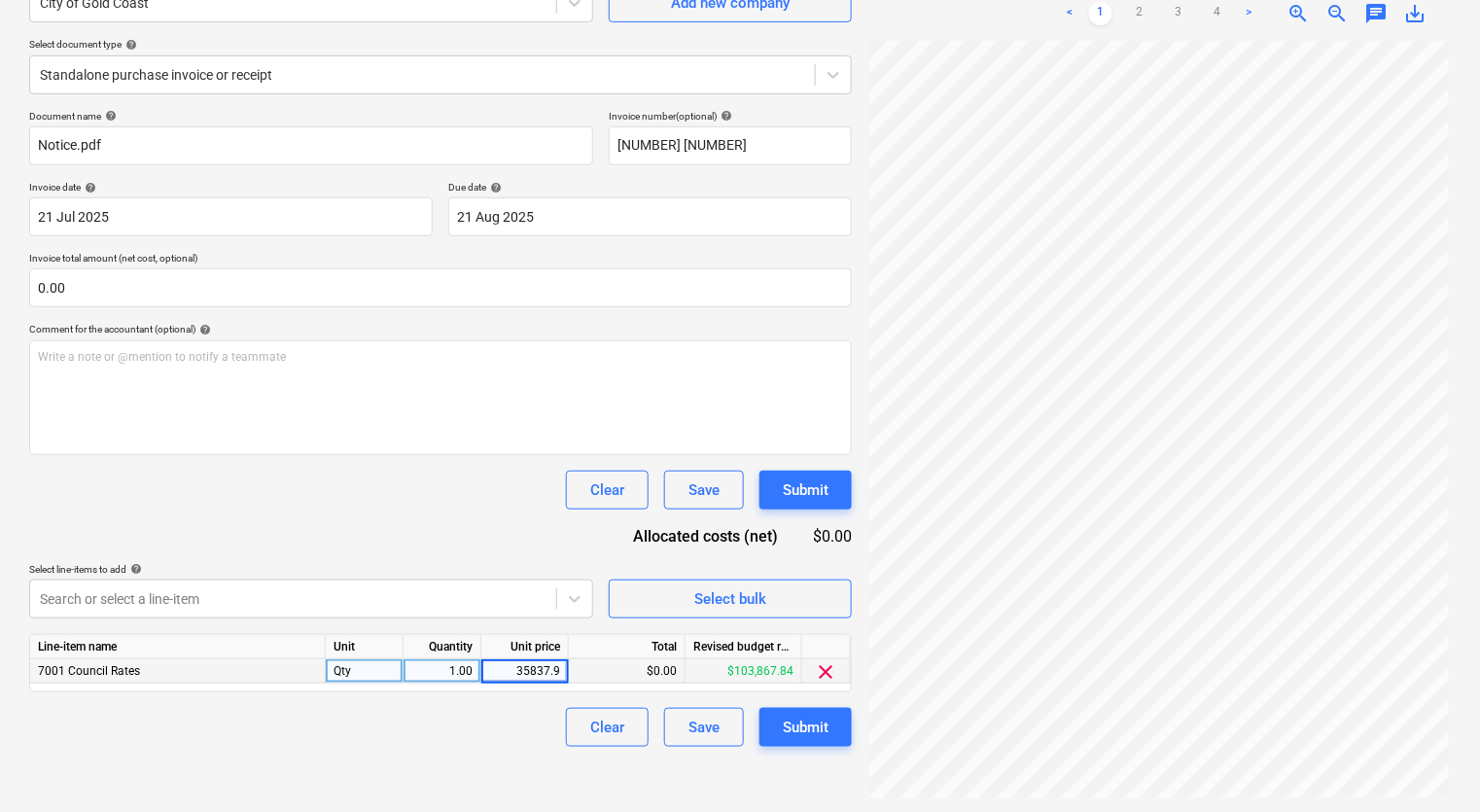 type on "[AMOUNT]" 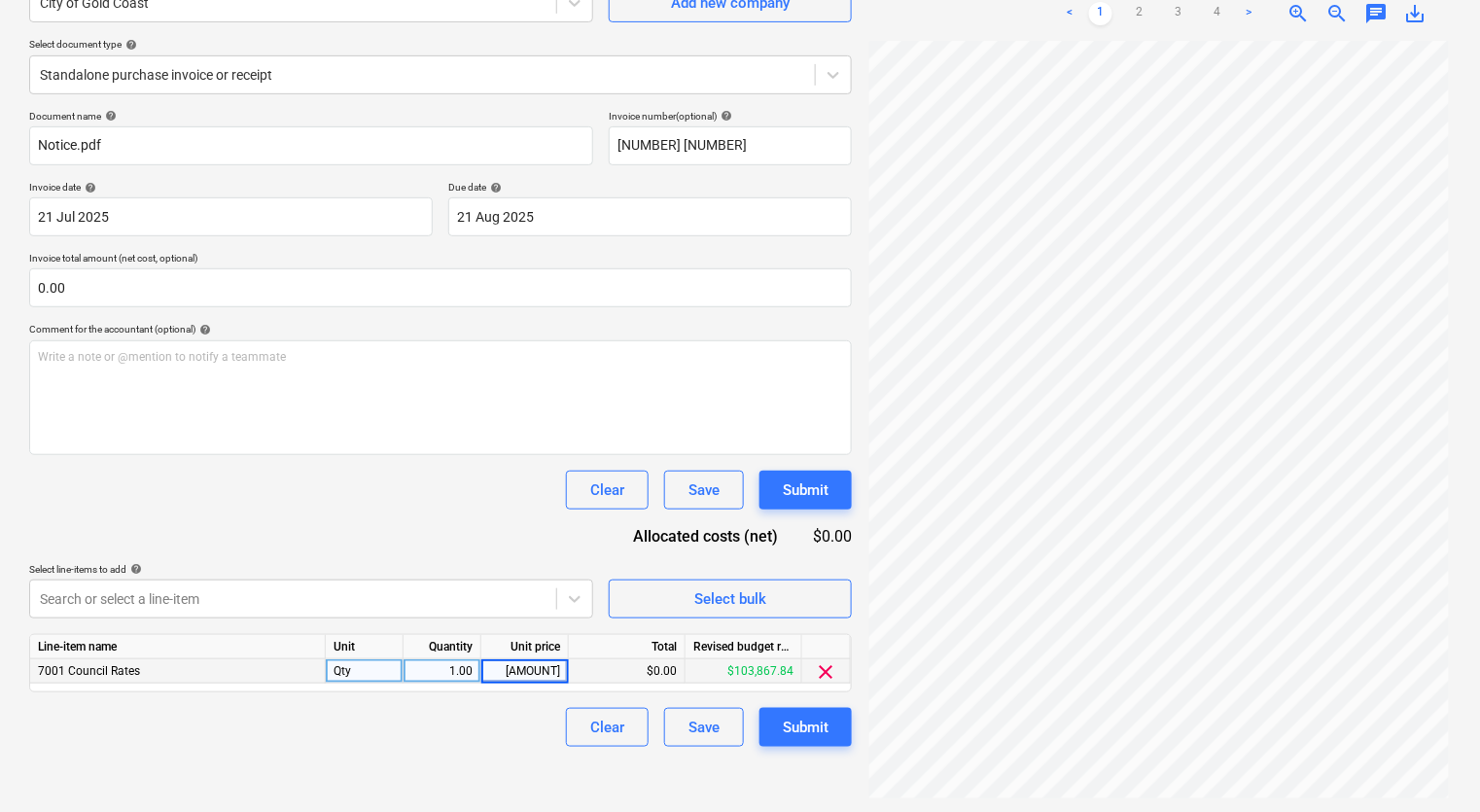 click on "Document name help Notice.pdf Invoice number  (optional) help 2 1064123 9 Invoice date help 21 Jul 2025 21.07.2025 Press the down arrow key to interact with the calendar and
select a date. Press the question mark key to get the keyboard shortcuts for changing dates. Due date help 21 Aug 2025 21.08.2025 Press the down arrow key to interact with the calendar and
select a date. Press the question mark key to get the keyboard shortcuts for changing dates. Invoice total amount (net cost, optional) 0.00 Comment for the accountant (optional) help Write a note or @mention to notify a teammate ﻿ Clear Save Submit Allocated costs (net) $0.00 Select line-items to add help Search or select a line-item Select bulk Line-item name Unit Quantity Unit price Total Revised budget remaining 7001 Council Rates Qty 1.00 35837.96 $0.00 $103,867.84 clear Clear Save Submit" at bounding box center [440, 428] 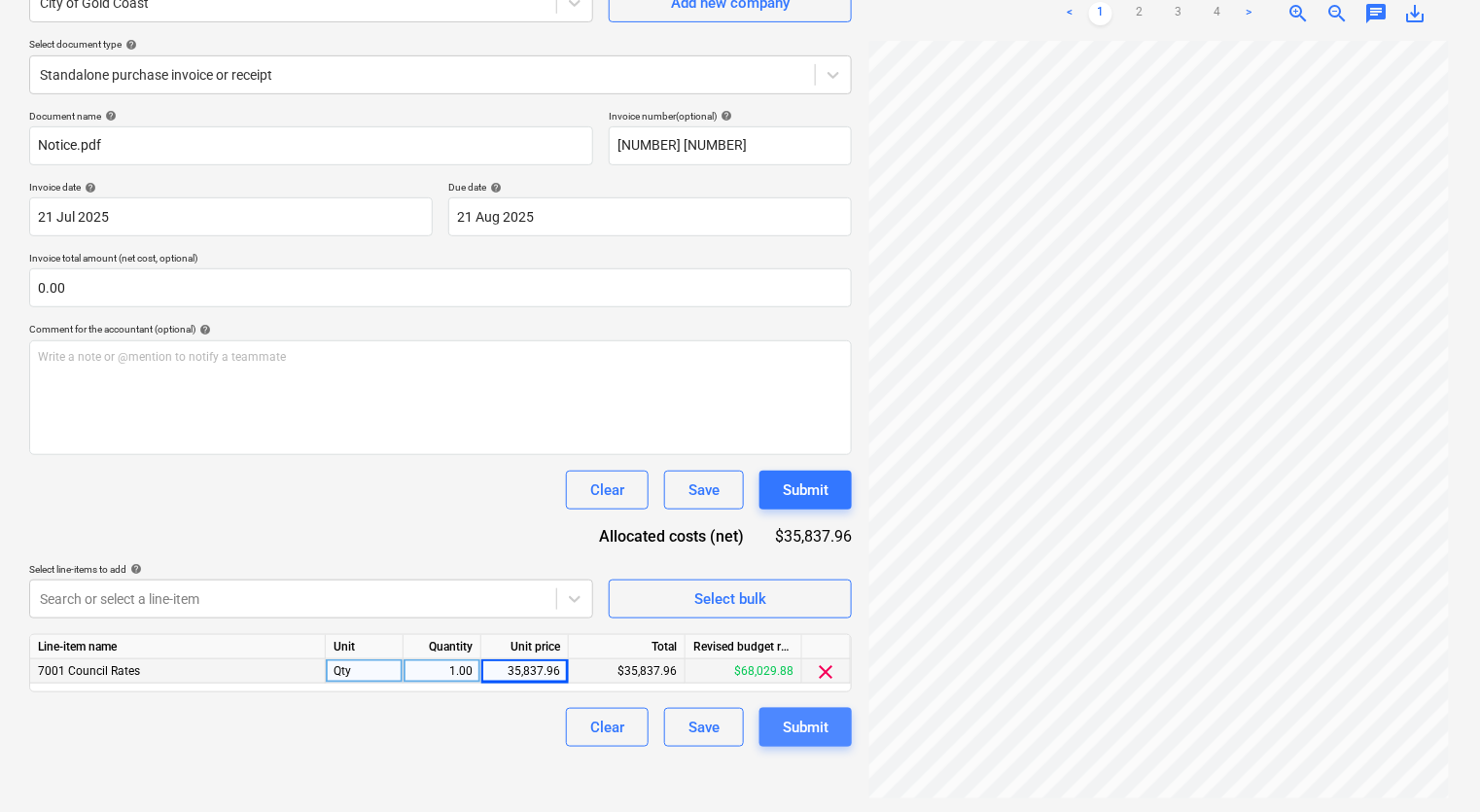 click on "Submit" at bounding box center (805, 727) 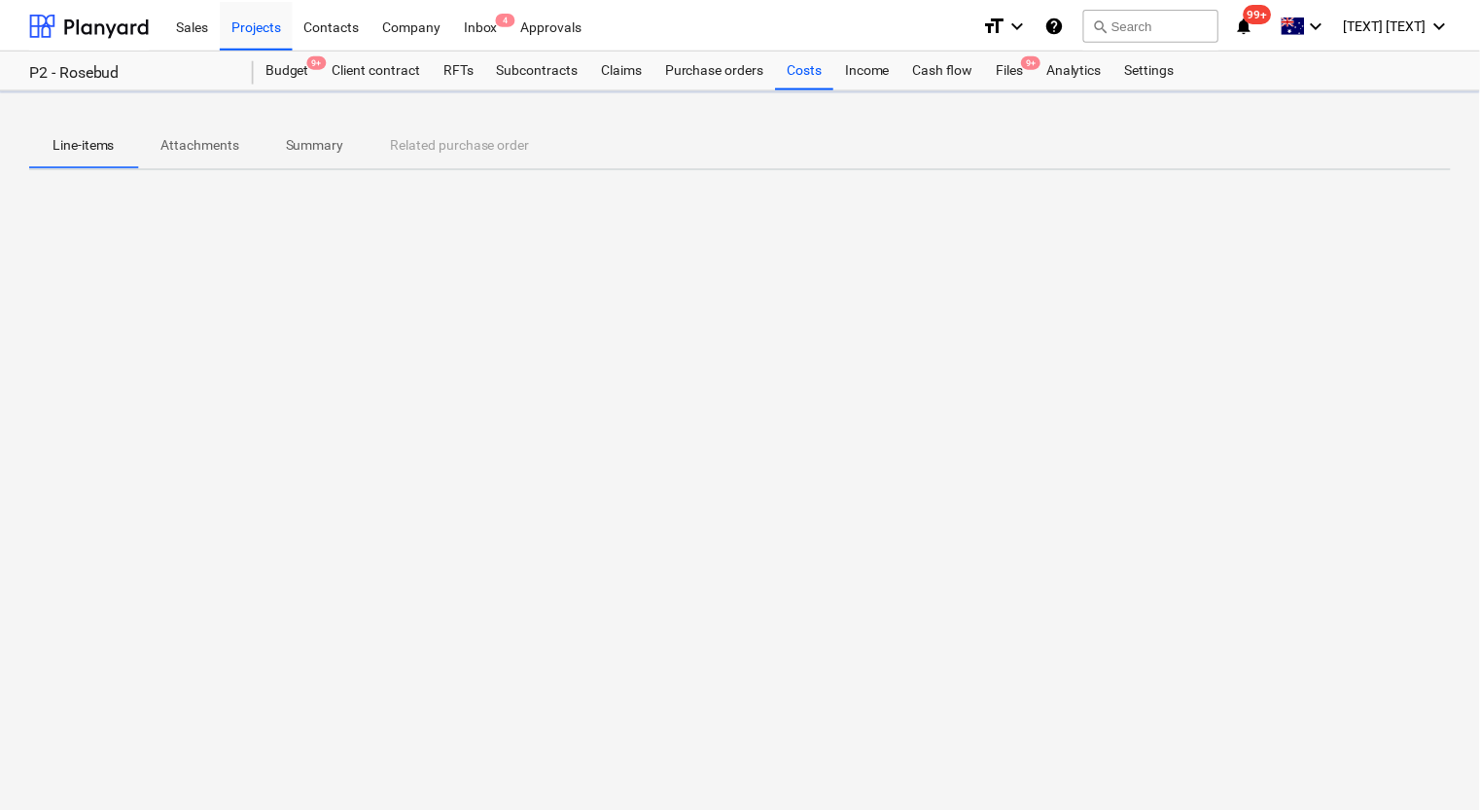 scroll, scrollTop: 0, scrollLeft: 0, axis: both 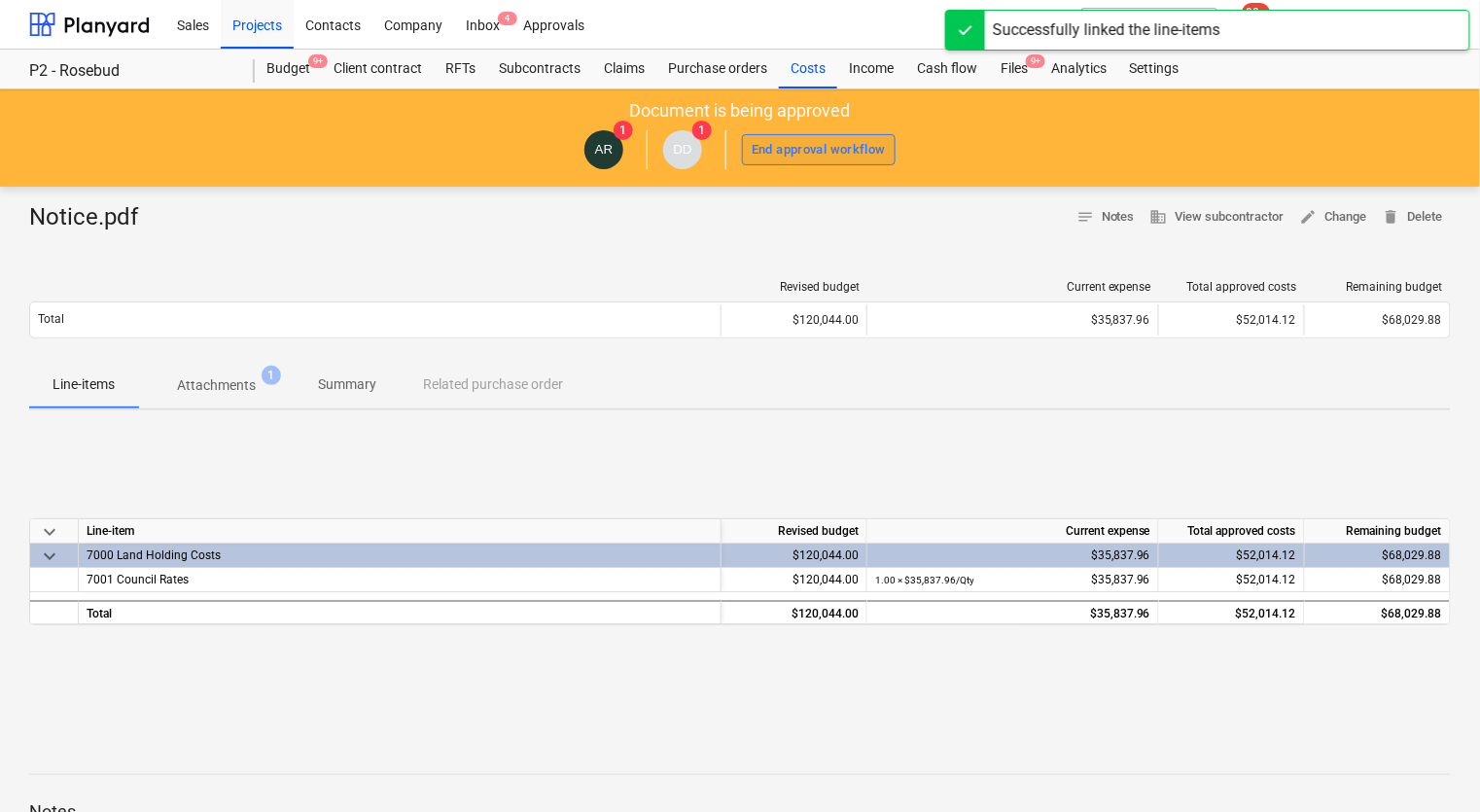 click on "End approval workflow" at bounding box center [819, 150] 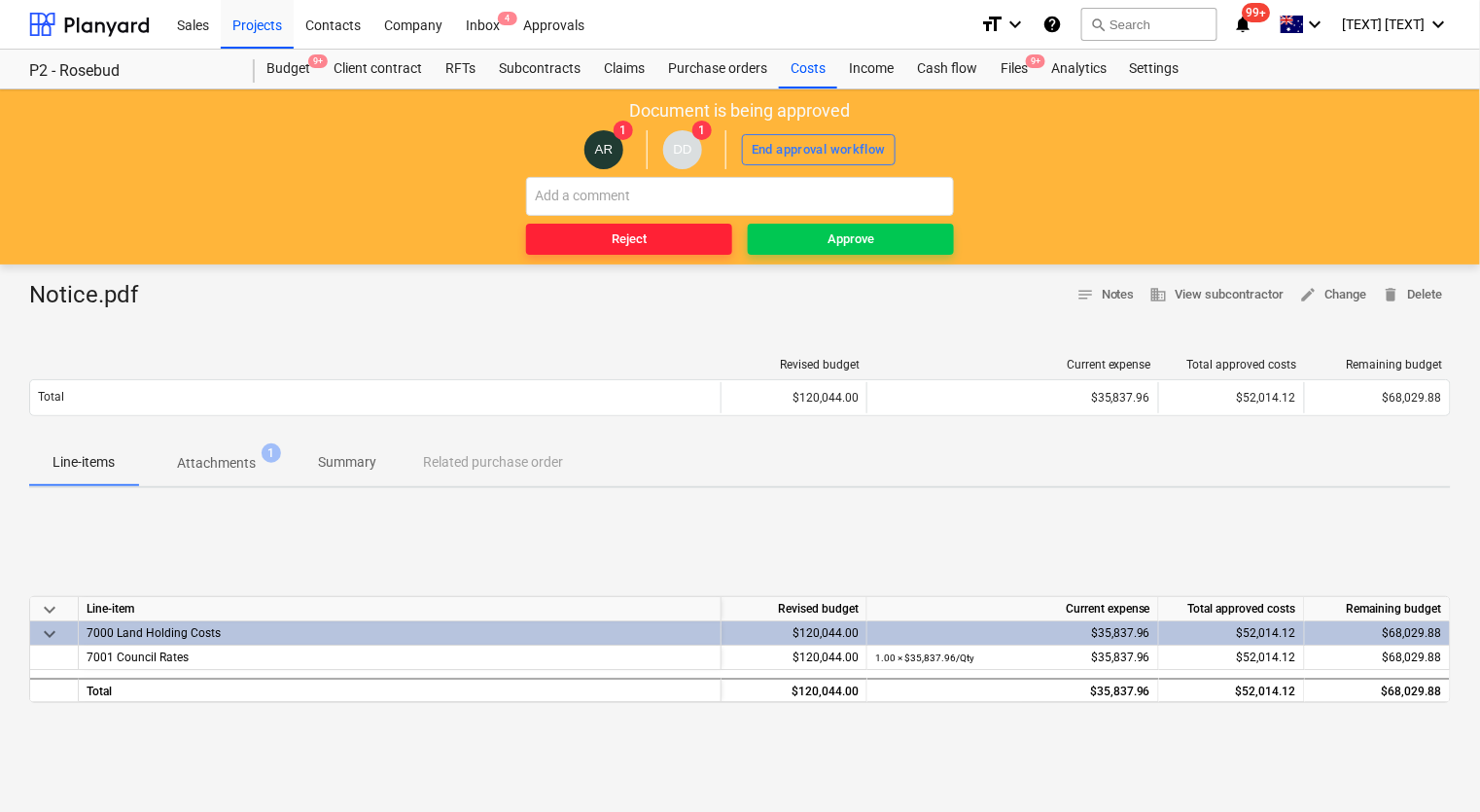 click on "Reject" at bounding box center [629, 239] 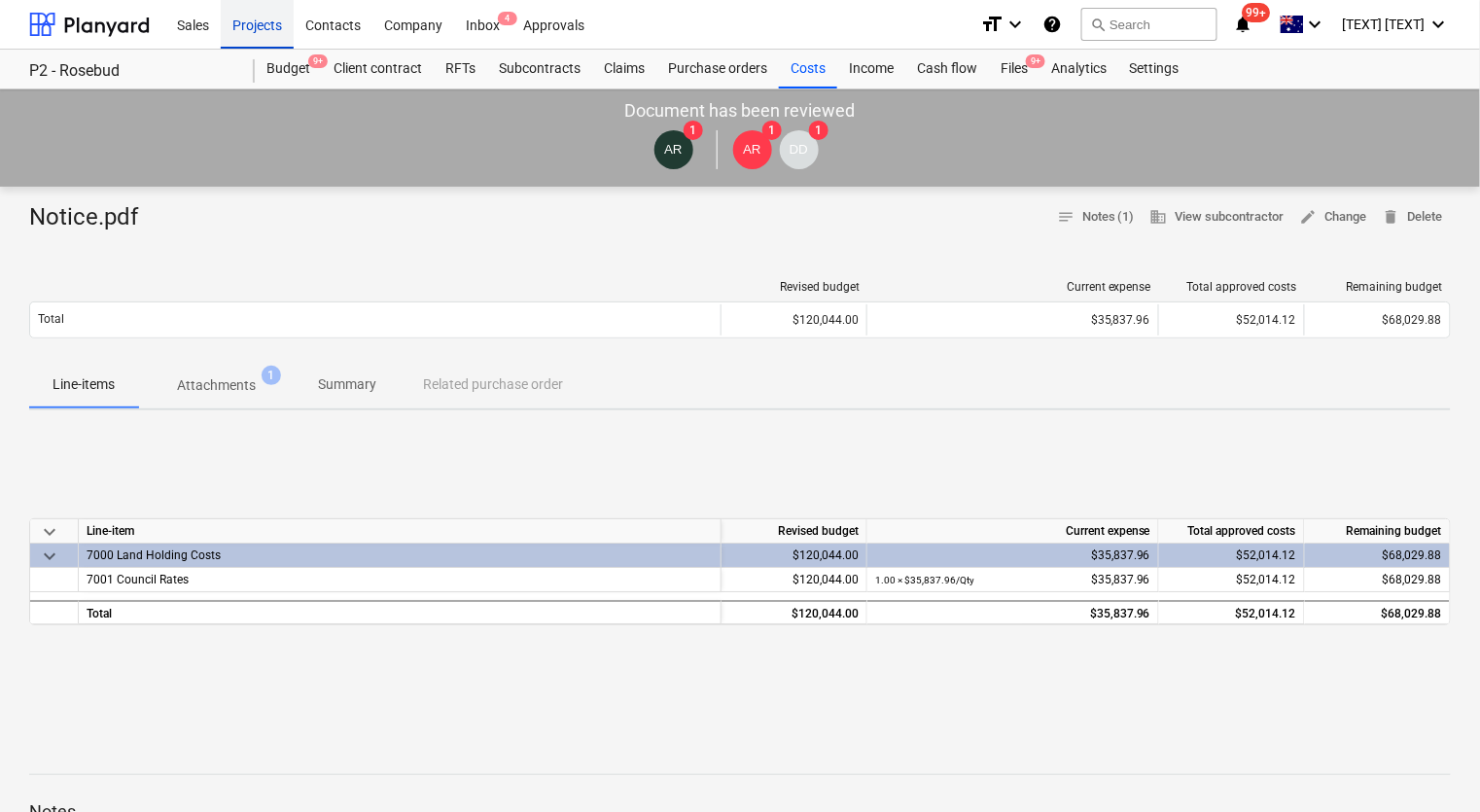 click on "Projects" at bounding box center [257, 23] 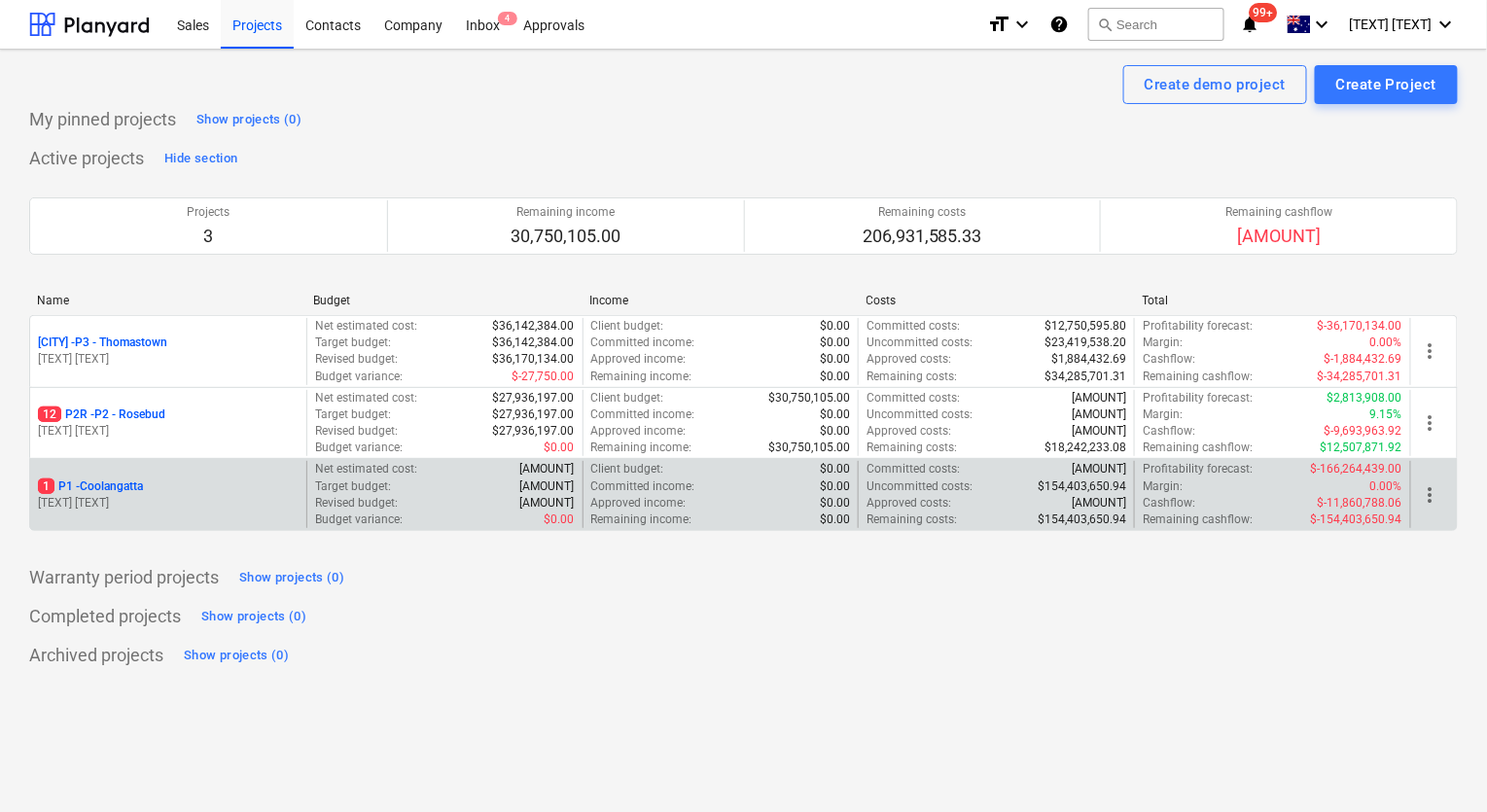 click on "1  P1 -  Coolangatta" at bounding box center (90, 486) 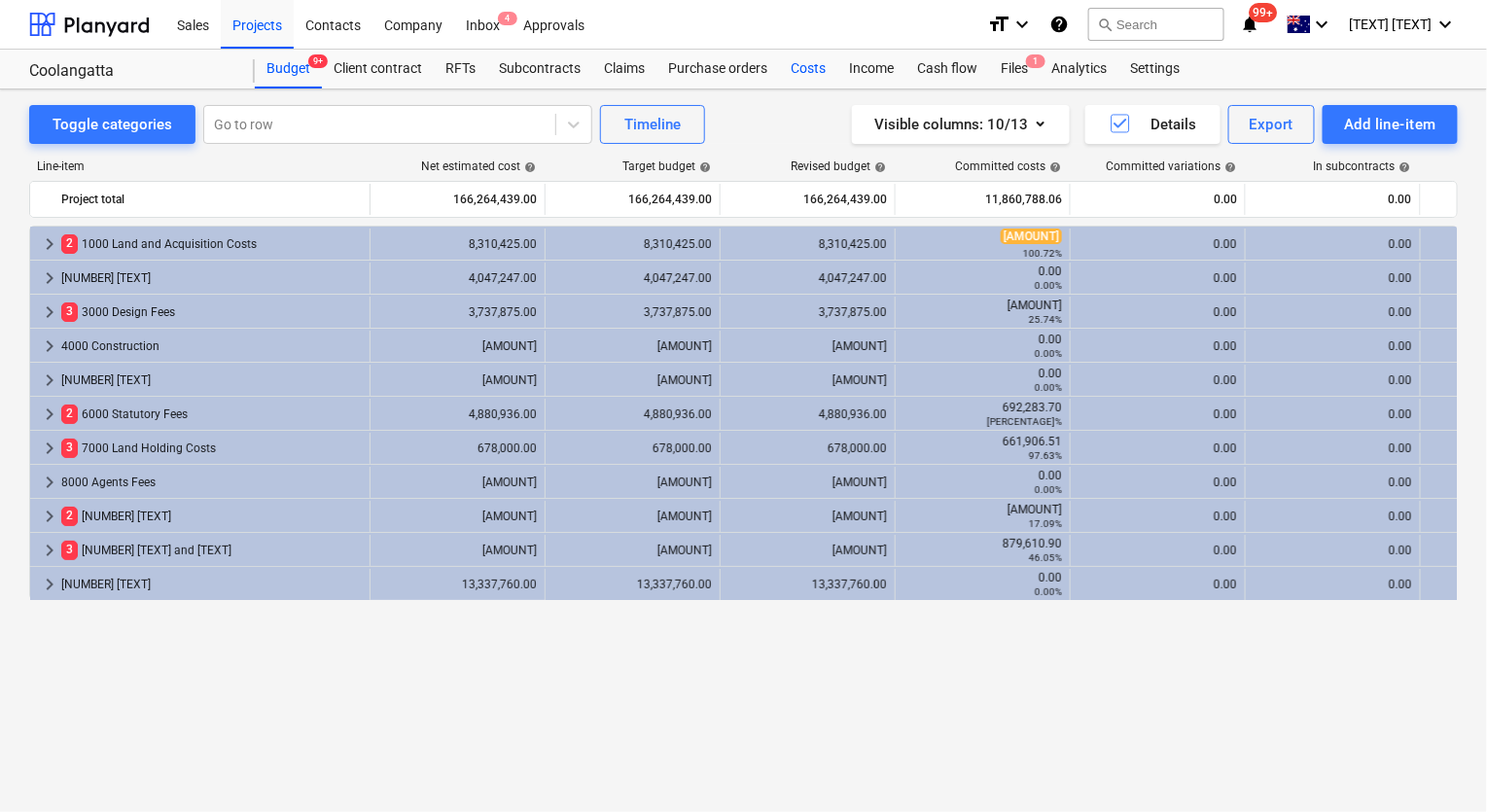 click on "Costs" at bounding box center [808, 69] 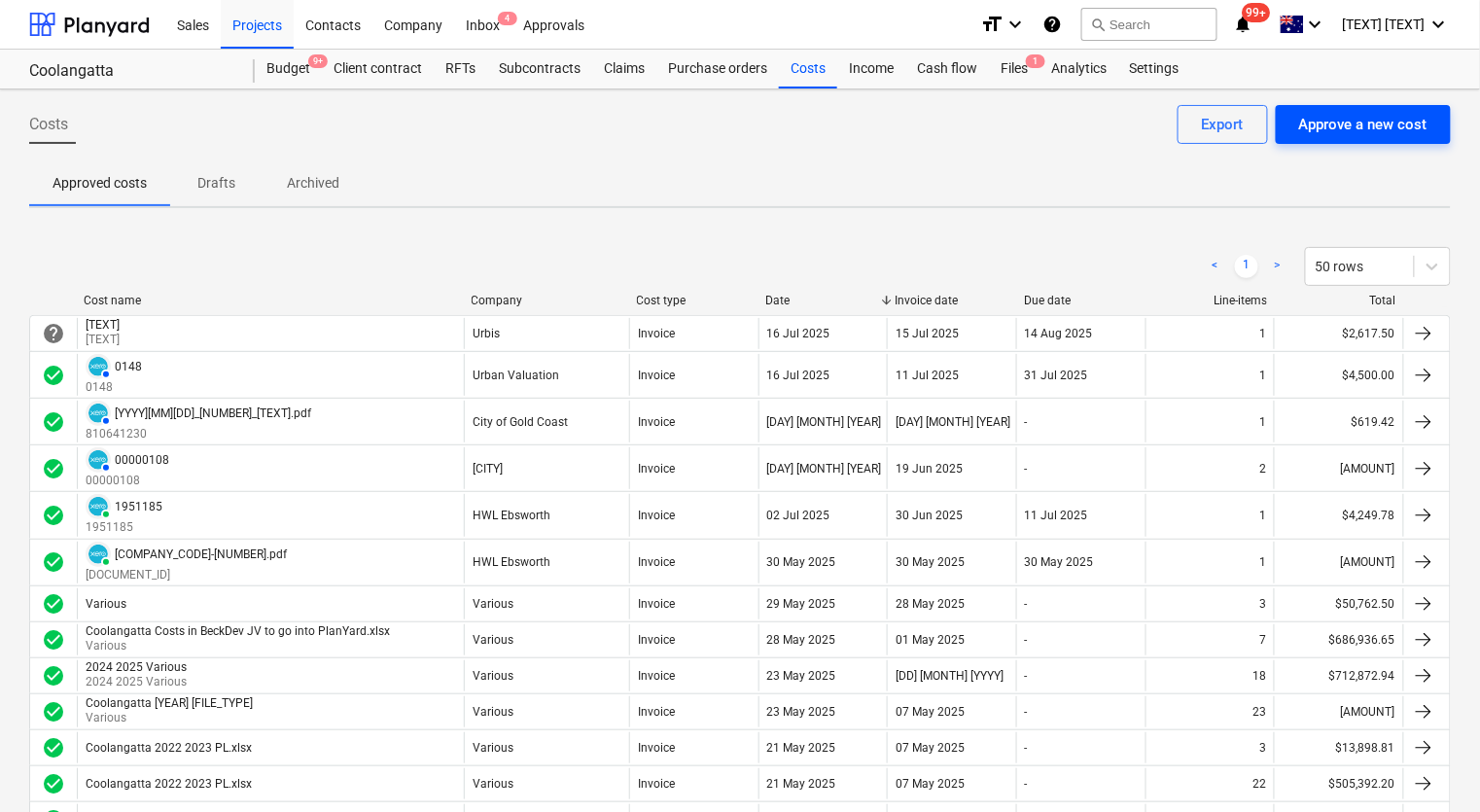 click on "Approve a new cost" at bounding box center [1363, 124] 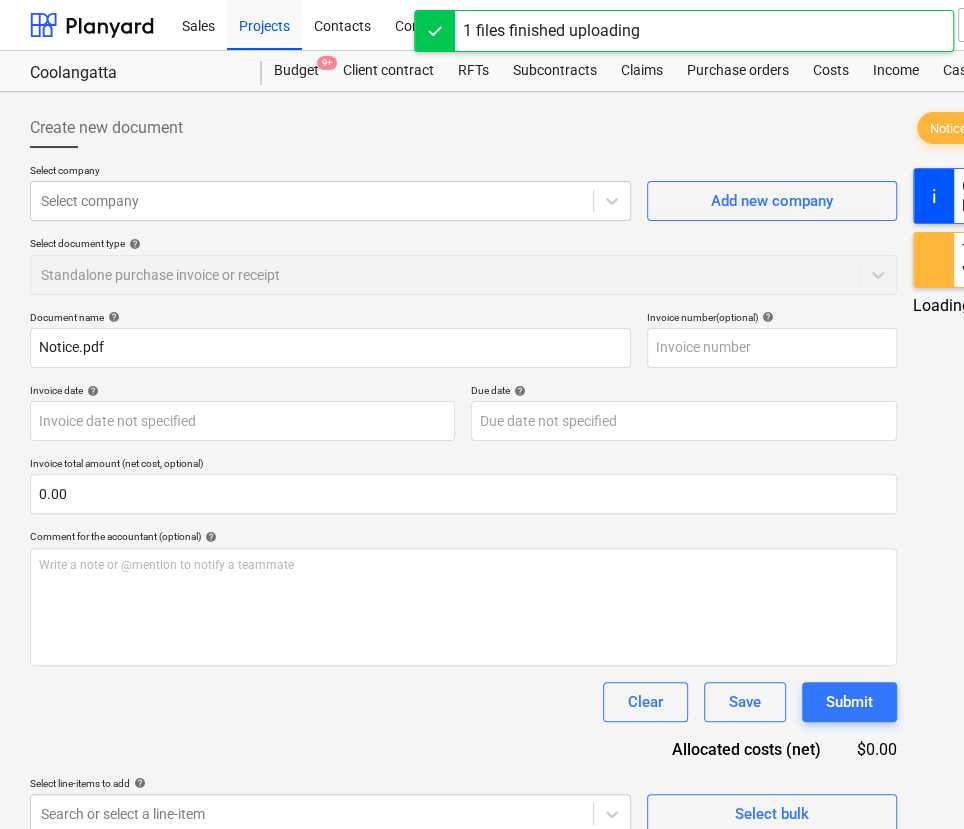 type on "Notice.pdf" 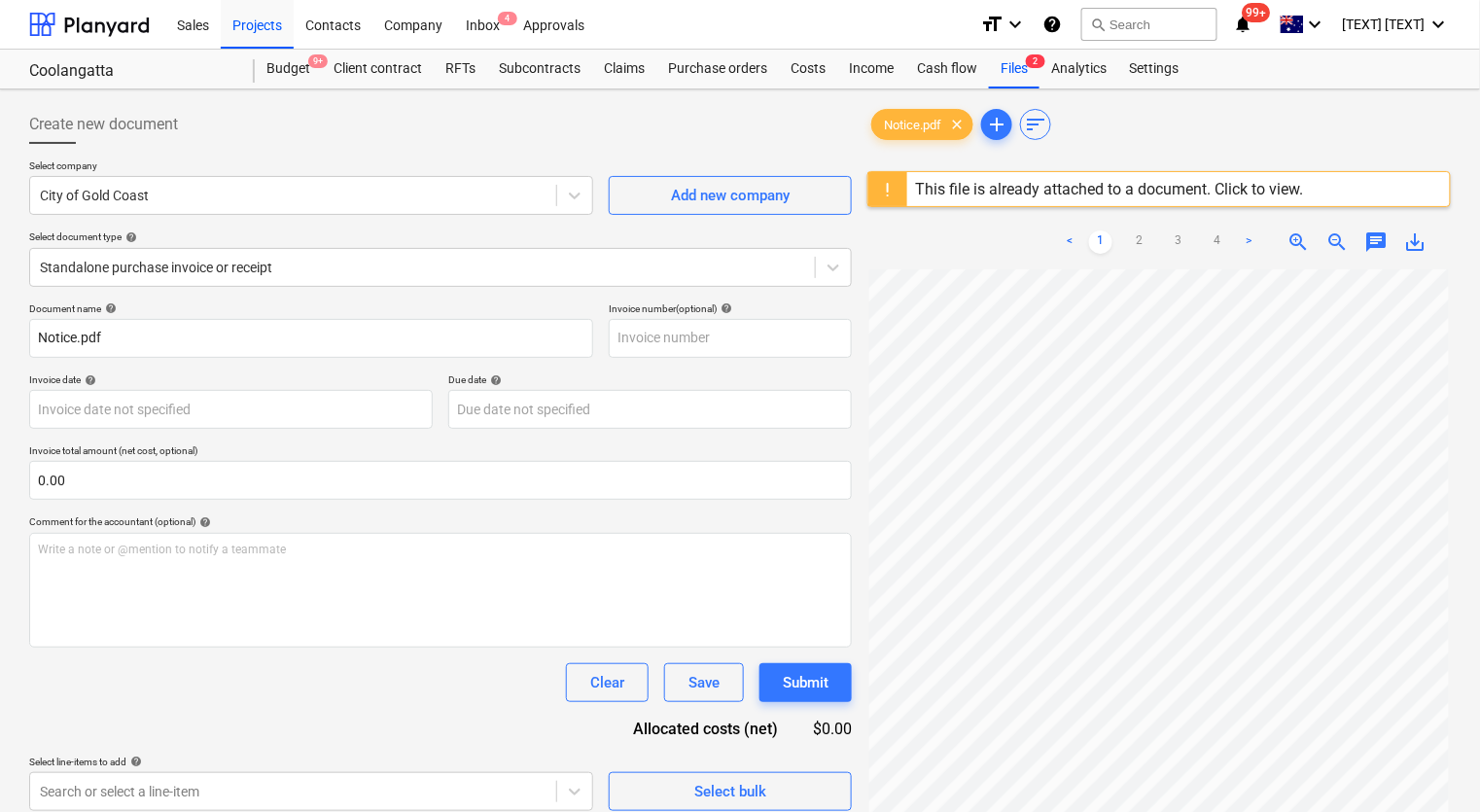 scroll, scrollTop: 1, scrollLeft: 0, axis: vertical 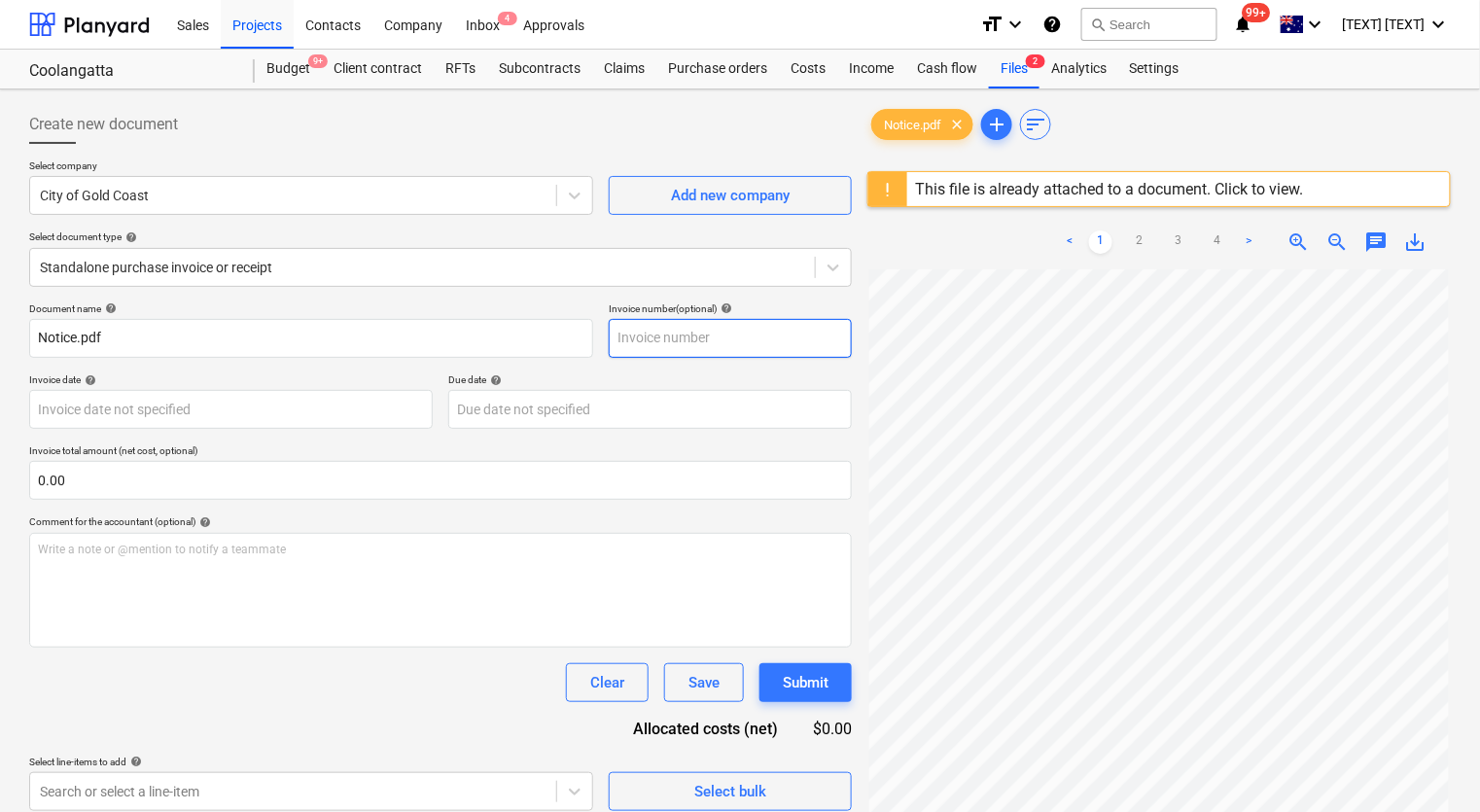 click at bounding box center [730, 338] 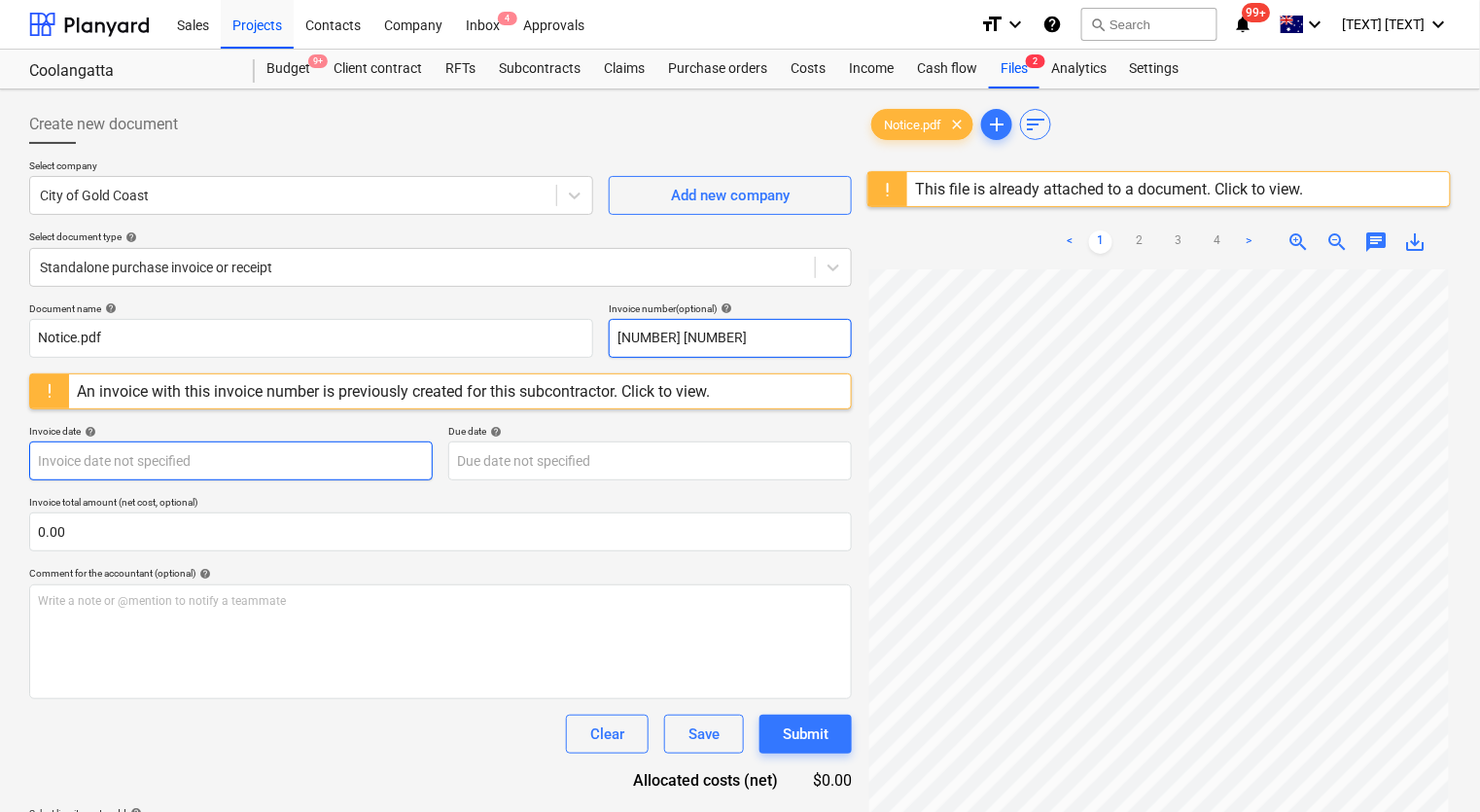 type on "[NUMBER] [NUMBER]" 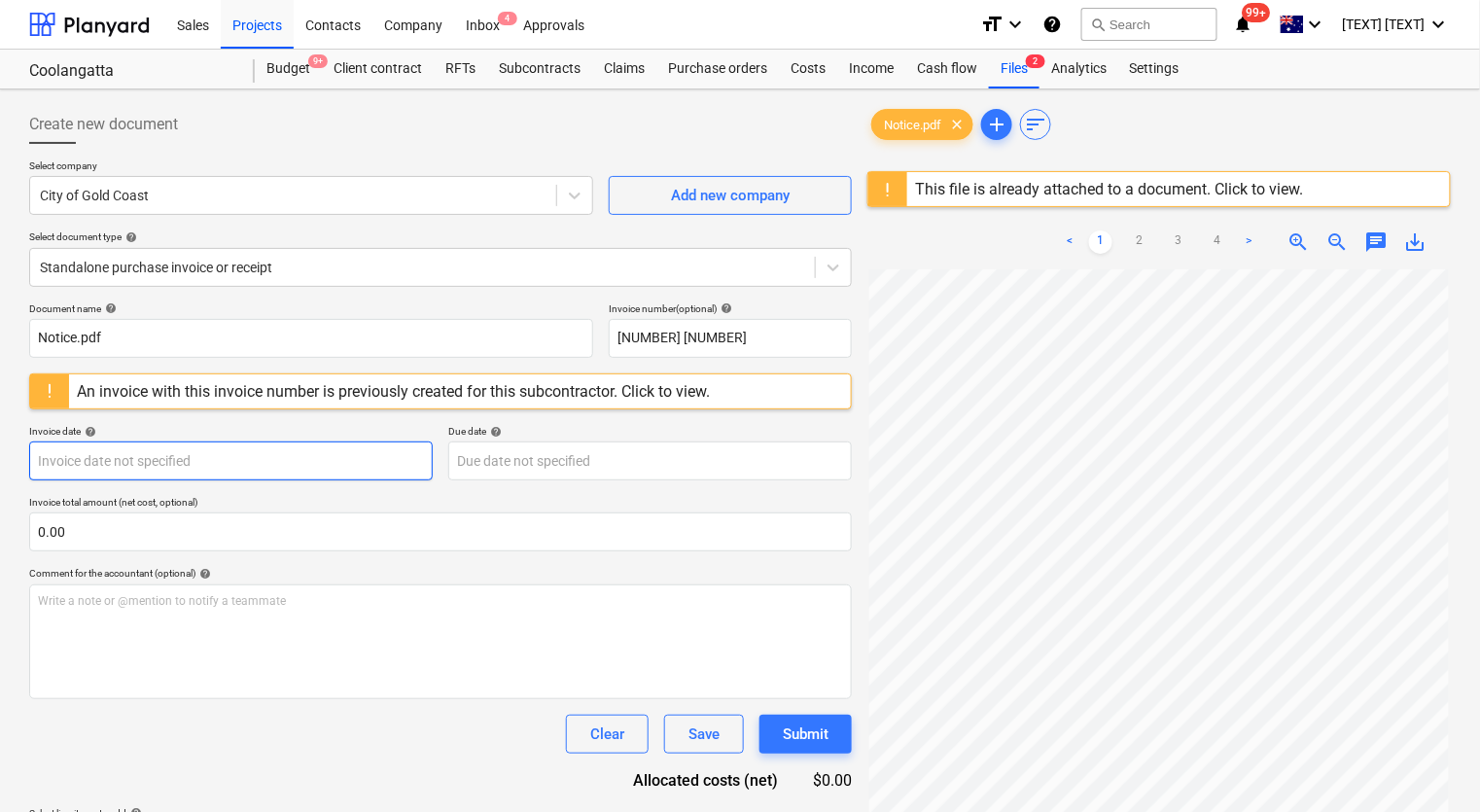 click on "Sales Projects Contacts Company Inbox 4 Approvals format_size keyboard_arrow_down help search Search notifications 99+ keyboard_arrow_down A. Ross keyboard_arrow_down Coolangatta Budget 9+ Client contract RFTs Subcontracts Claims Purchase orders Costs Income Cash flow Files 2 Analytics Settings Create new document Select company City of Gold Coast   Add new company Select document type help Standalone purchase invoice or receipt Document name help Notice.pdf Invoice number  (optional) help 2 1064123 9 An invoice with this invoice number is previously created for this subcontractor. Click to view. Invoice date help Press the down arrow key to interact with the calendar and
select a date. Press the question mark key to get the keyboard shortcuts for changing dates. Due date help Press the down arrow key to interact with the calendar and
select a date. Press the question mark key to get the keyboard shortcuts for changing dates. Invoice total amount (net cost, optional) 0.00 help ﻿ Clear Save Submit" at bounding box center [740, 406] 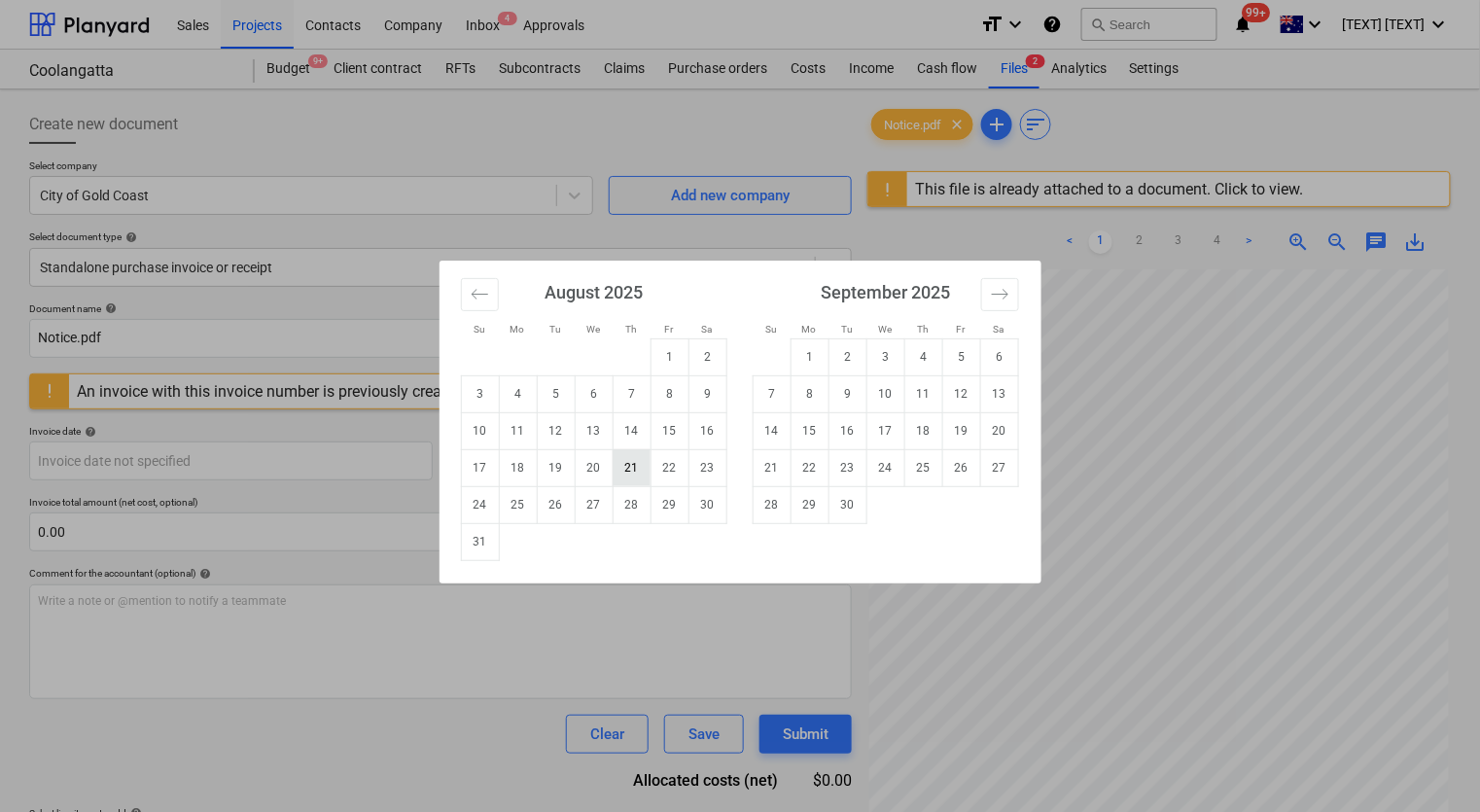 click on "21" at bounding box center (631, 468) 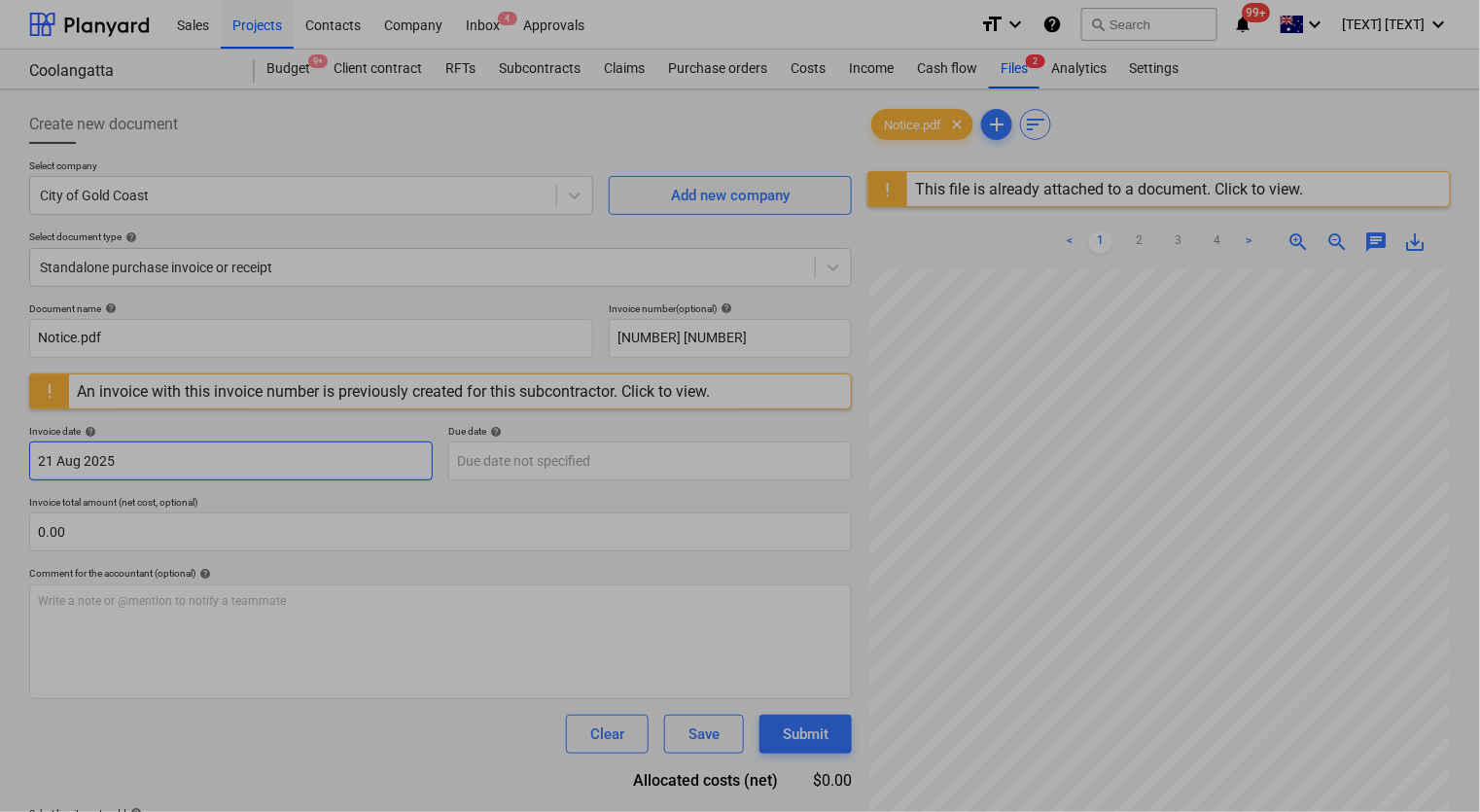 click on "Sales Projects Contacts Company Inbox 4 Approvals format_size keyboard_arrow_down help search Search notifications 99+ keyboard_arrow_down A. Ross keyboard_arrow_down Coolangatta Budget 9+ Client contract RFTs Subcontracts Claims Purchase orders Costs Income Cash flow Files 2 Analytics Settings Create new document Select company City of Gold Coast   Add new company Select document type help Standalone purchase invoice or receipt Document name help Notice.pdf Invoice number  (optional) help 2 1064123 9 An invoice with this invoice number is previously created for this subcontractor. Click to view. Invoice date help [DAY] [MONTH] [YEAR] [DAY].[MONTH].[YEAR] Press the down arrow key to interact with the calendar and
select a date. Press the question mark key to get the keyboard shortcuts for changing dates. Due date help Press the down arrow key to interact with the calendar and
select a date. Press the question mark key to get the keyboard shortcuts for changing dates. Invoice total amount (net cost, optional) 0.00 help" at bounding box center [740, 406] 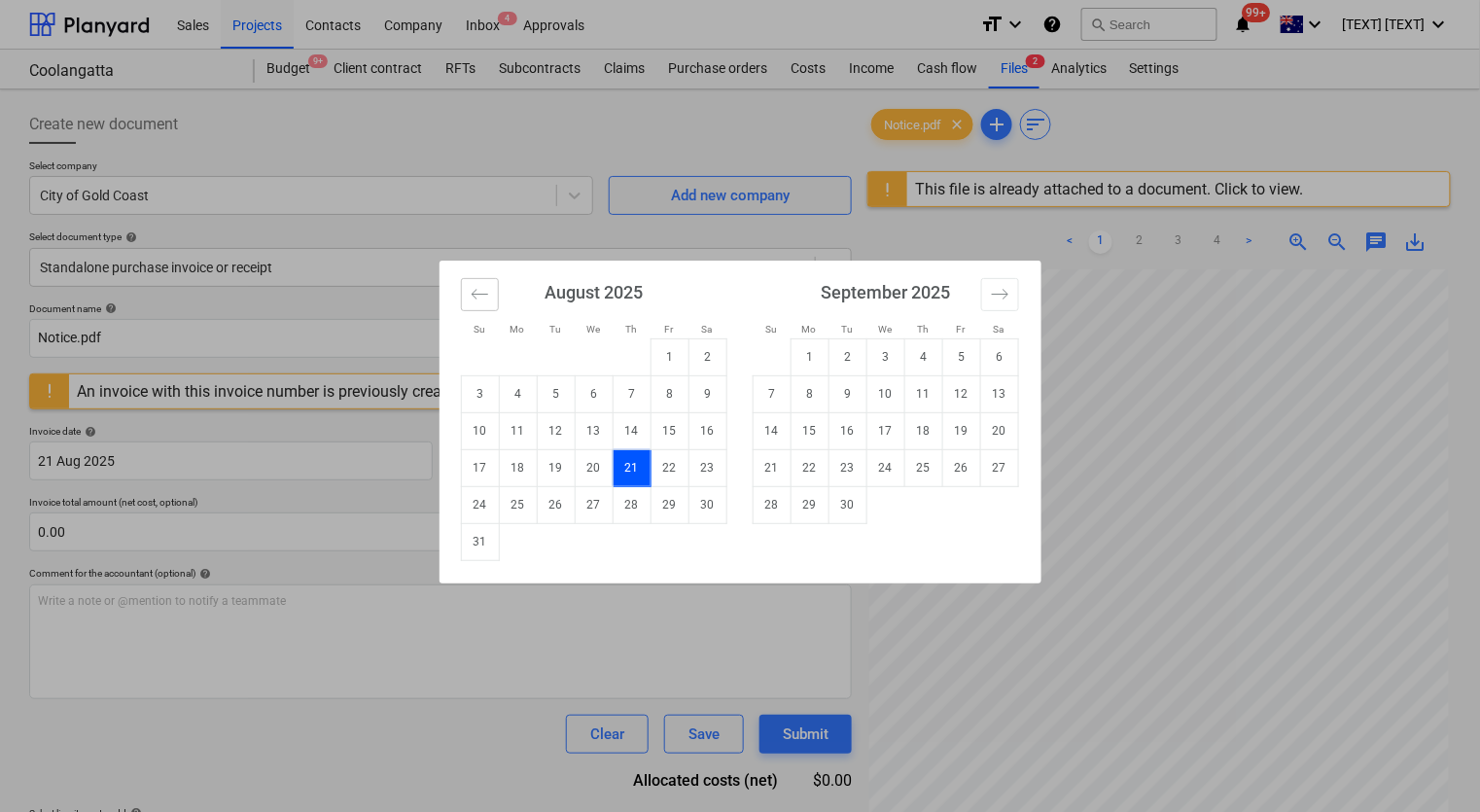 click 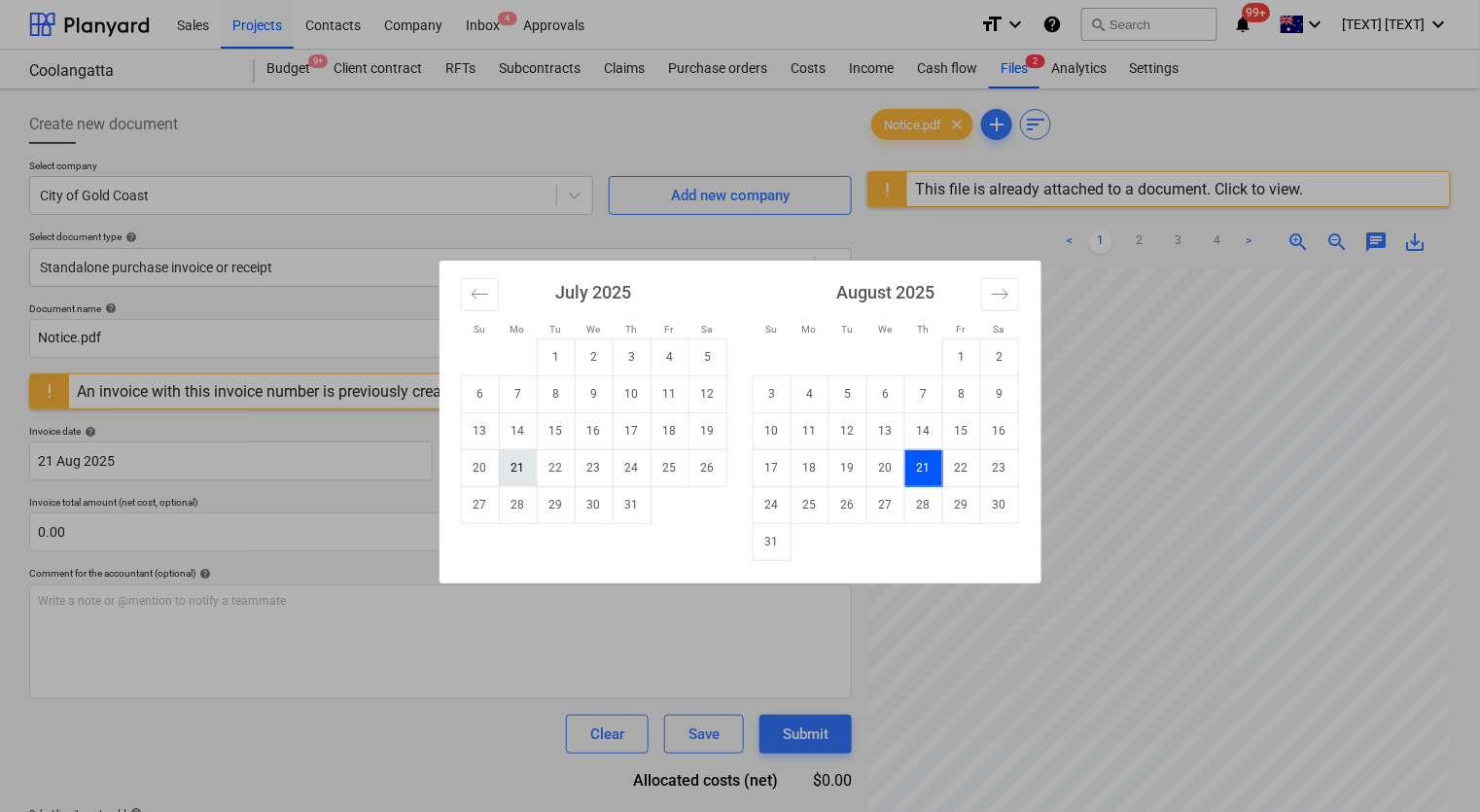 click on "21" at bounding box center (517, 468) 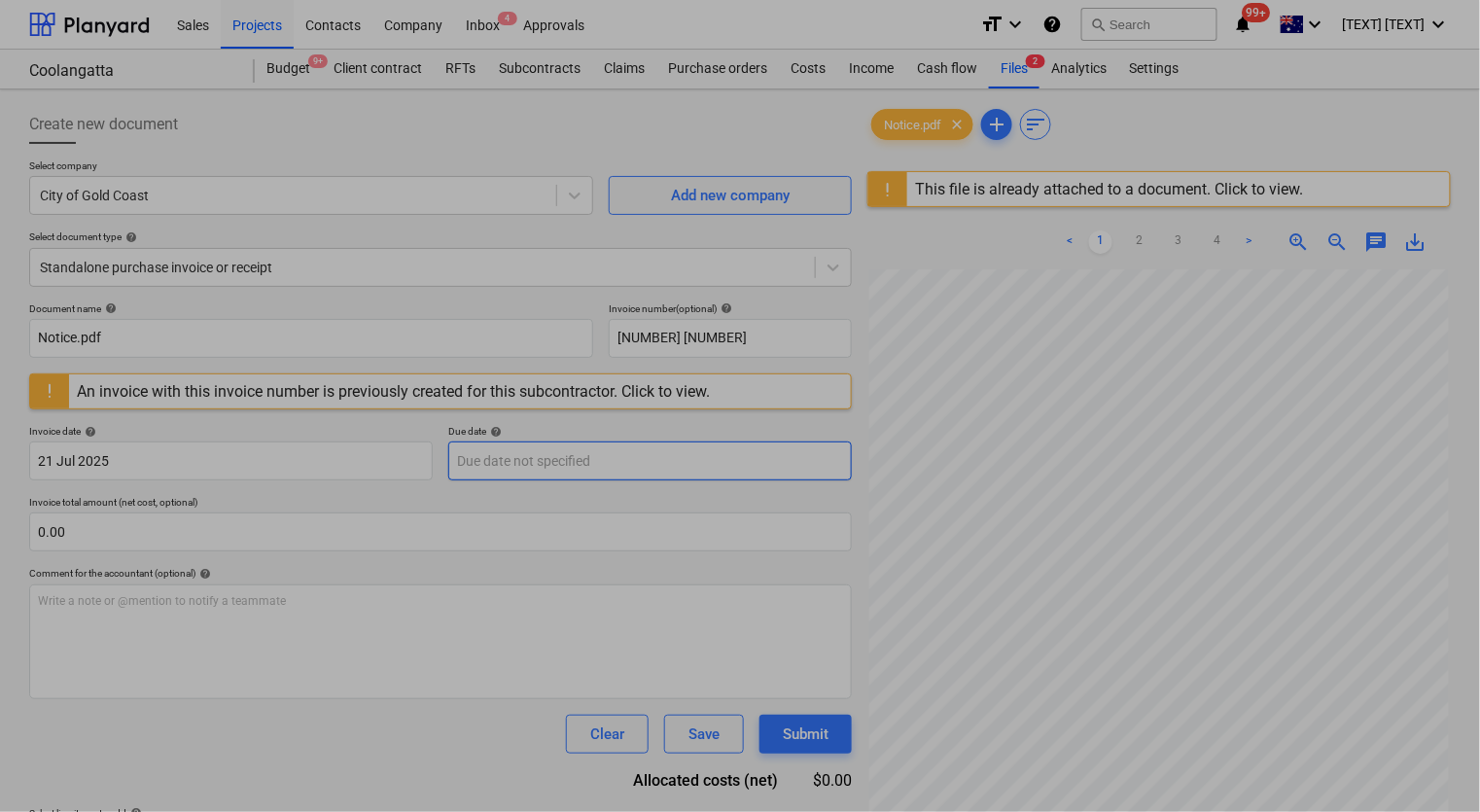 click on "Sales Projects Contacts Company Inbox 4 Approvals format_size keyboard_arrow_down help search Search notifications 99+ keyboard_arrow_down A. Ross keyboard_arrow_down Coolangatta Budget 9+ Client contract RFTs Subcontracts Claims Purchase orders Costs Income Cash flow Files 2 Analytics Settings Create new document Select company [CITY]   Add new company Select document type help Standalone purchase invoice or receipt Document name help Notice.pdf Invoice number  (optional) help 2 1064123 9 An invoice with this invoice number is previously created for this subcontractor. Click to view. Invoice date help 21 Jul 2025 21.07.2025 Press the down arrow key to interact with the calendar and
select a date. Press the question mark key to get the keyboard shortcuts for changing dates. Due date help Press the down arrow key to interact with the calendar and
select a date. Press the question mark key to get the keyboard shortcuts for changing dates. Invoice total amount (net cost, optional) 0.00 help" at bounding box center (740, 406) 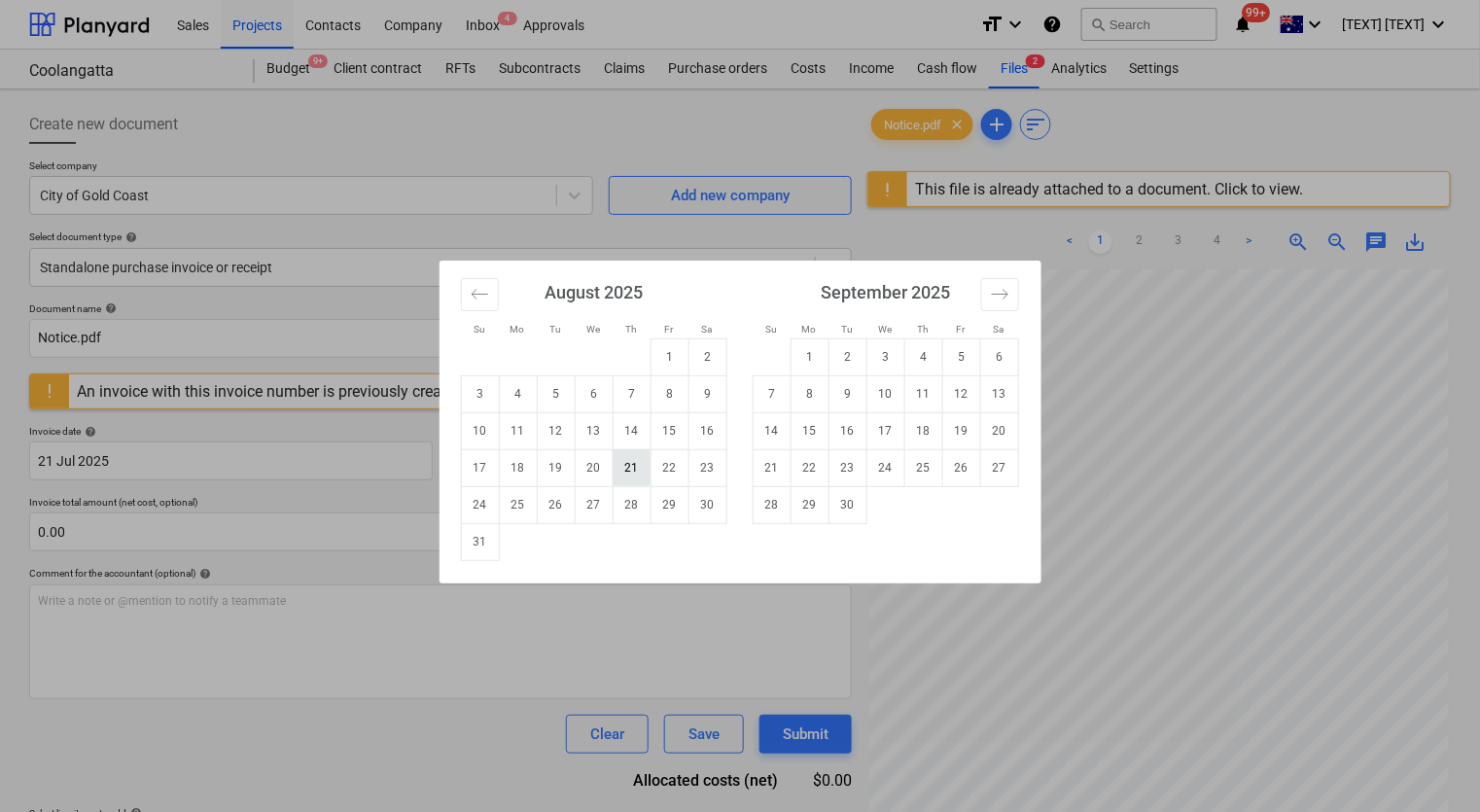 click on "21" at bounding box center [631, 468] 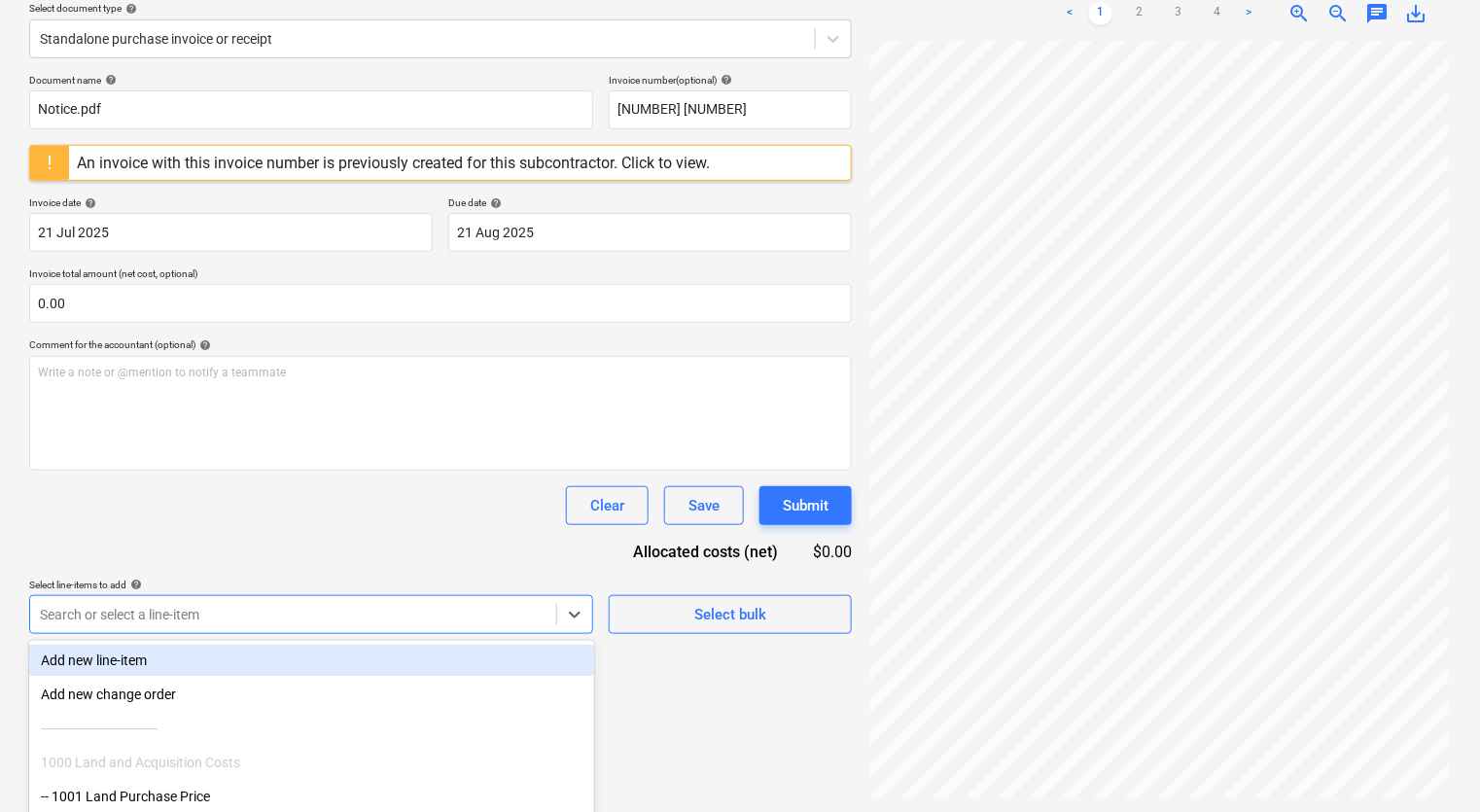 click on "Sales Projects Contacts Company Inbox 4 Approvals format_size keyboard_arrow_down help search Search notifications 99+ keyboard_arrow_down A. Ross keyboard_arrow_down Coolangatta Budget 9+ Client contract RFTs Subcontracts Claims Purchase orders Costs Income Cash flow Files 2 Analytics Settings Create new document Select company City of Gold Coast   Add new company Select document type help Standalone purchase invoice or receipt Document name help Notice.pdf Invoice number  (optional) help [NUMBER] [NUMBER] An invoice with this invoice number is previously created for this subcontractor. Click to view. Invoice date help [DAY] [MONTH] [YEAR] [DAY].[MONTH].[YEAR] Press the down arrow key to interact with the calendar and
select a date. Press the question mark key to get the keyboard shortcuts for changing dates. Due date help [DAY] [MONTH] [YEAR] [DAY].[MONTH].[YEAR] Press the down arrow key to interact with the calendar and
select a date. Press the question mark key to get the keyboard shortcuts for changing dates. [AMOUNT] help ﻿ Clear Save add" at bounding box center [740, 177] 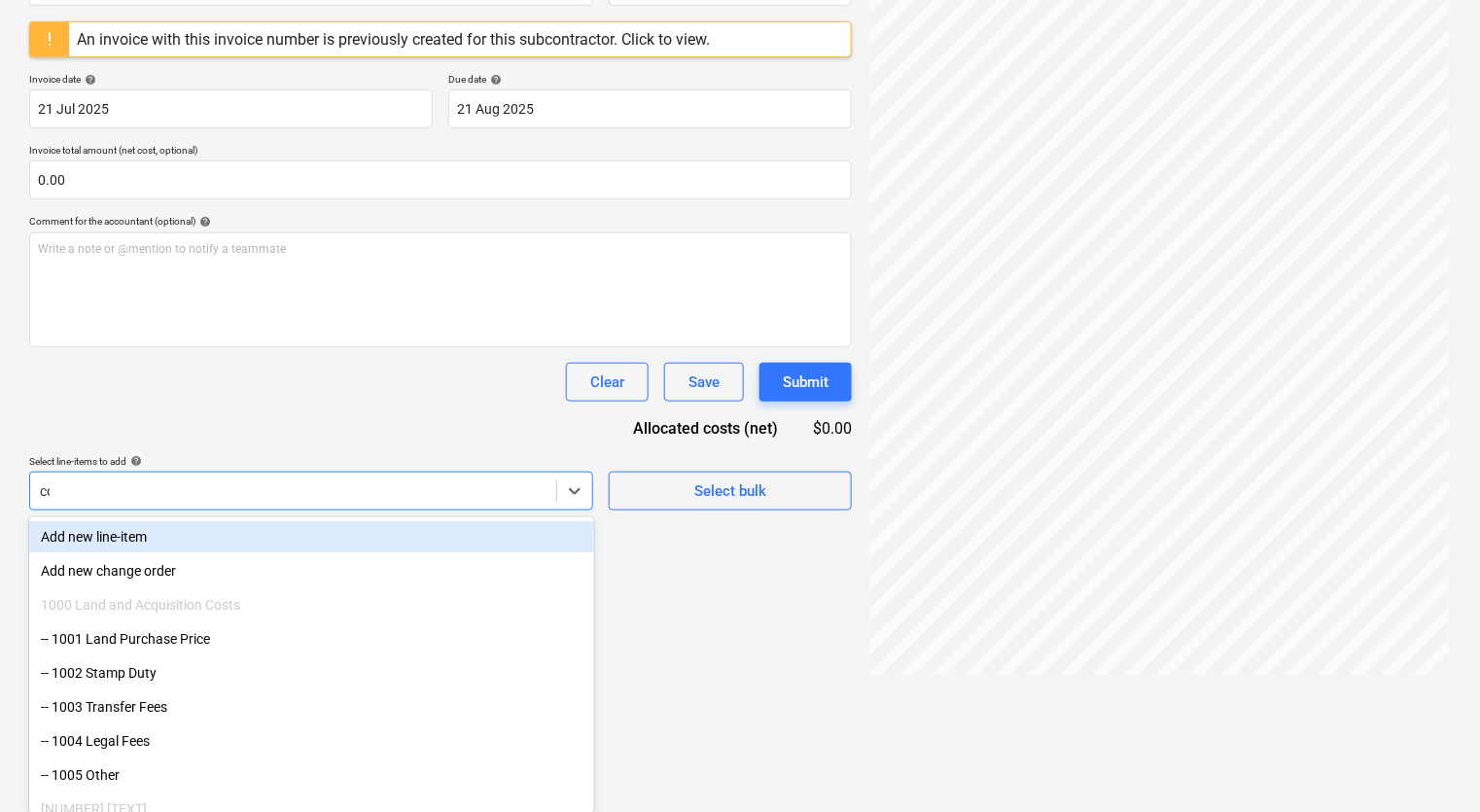 scroll, scrollTop: 229, scrollLeft: 0, axis: vertical 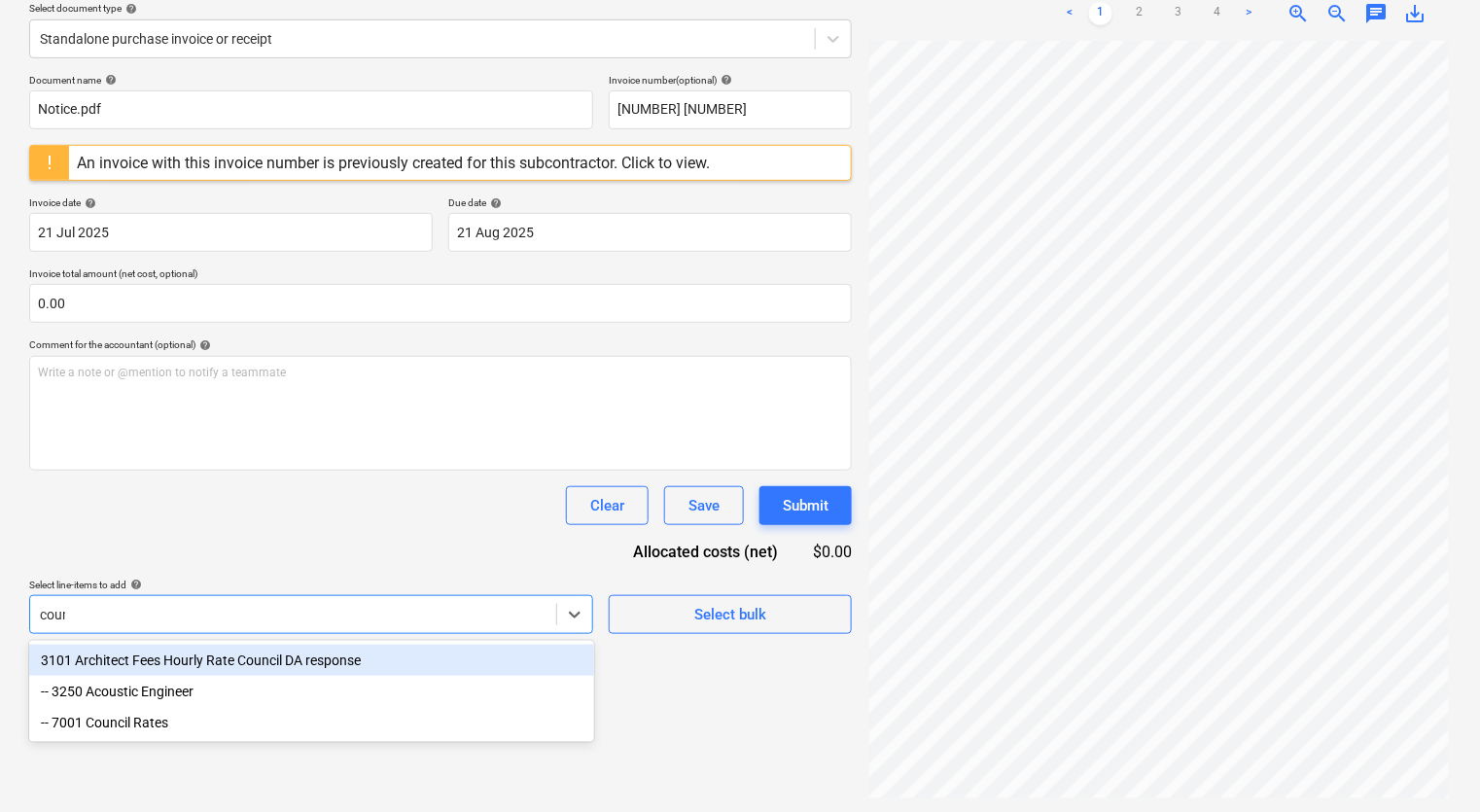 type on "[TEXT]" 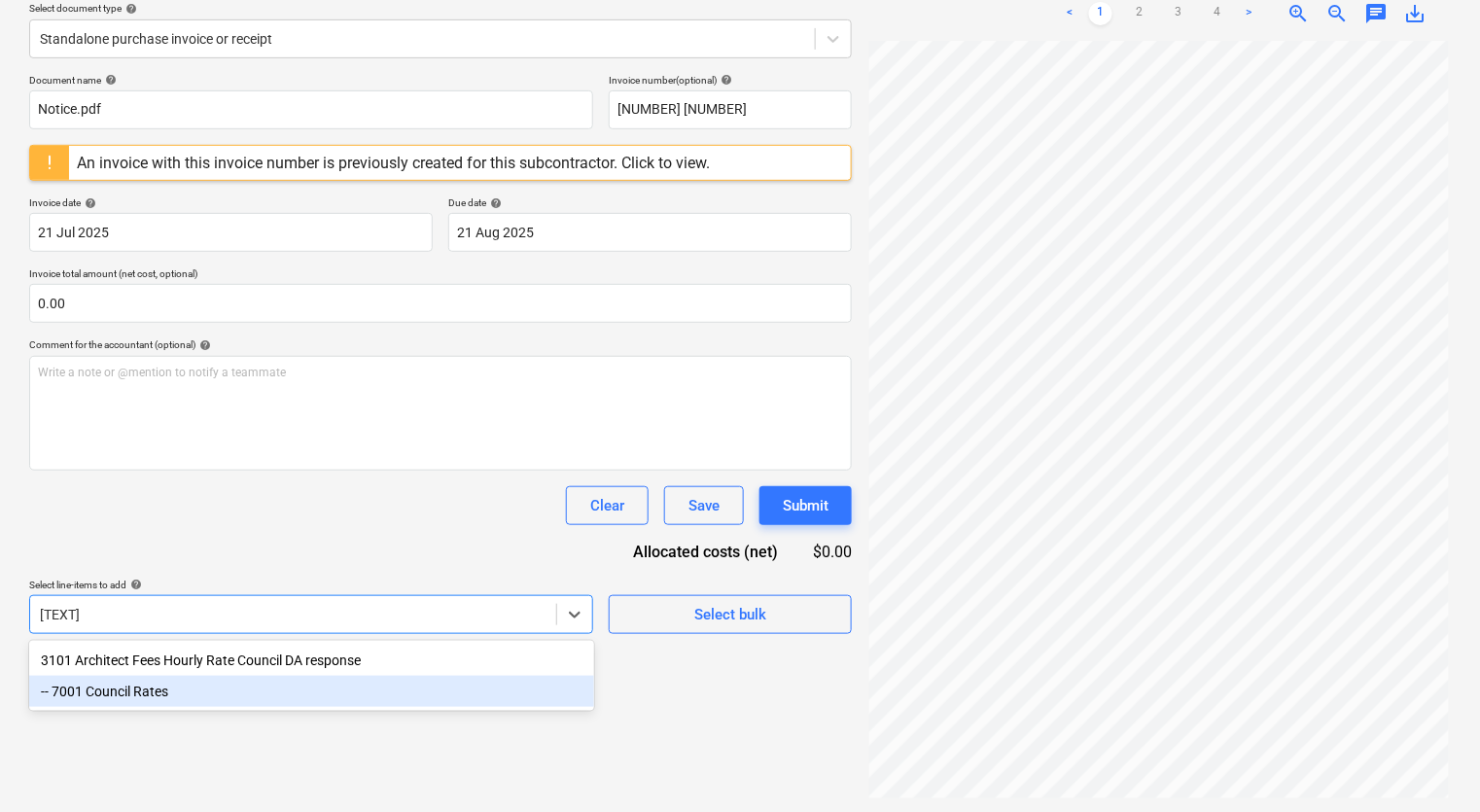 click on "--  7001 Council Rates" at bounding box center (311, 691) 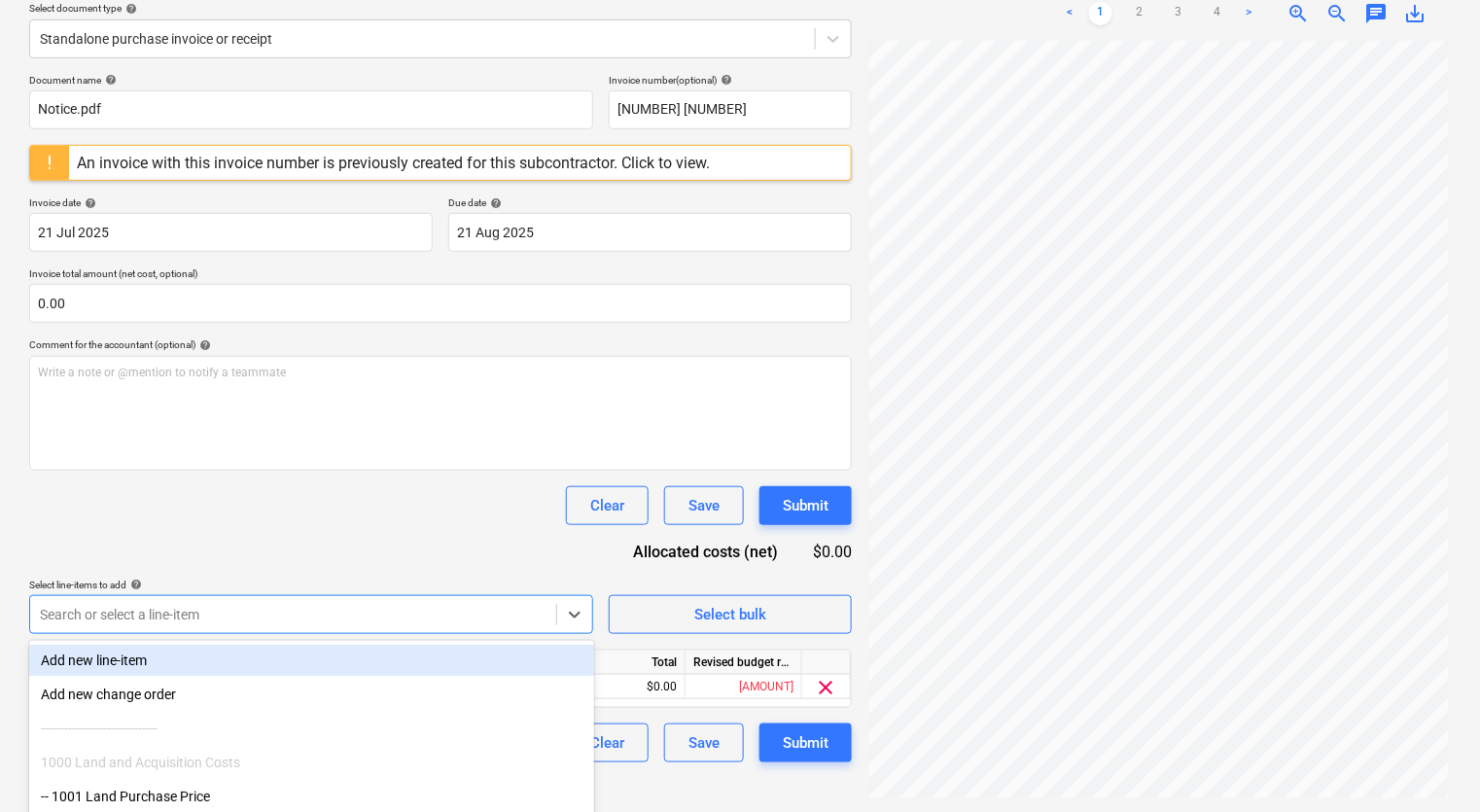 click on "Clear Save Submit" at bounding box center [440, 506] 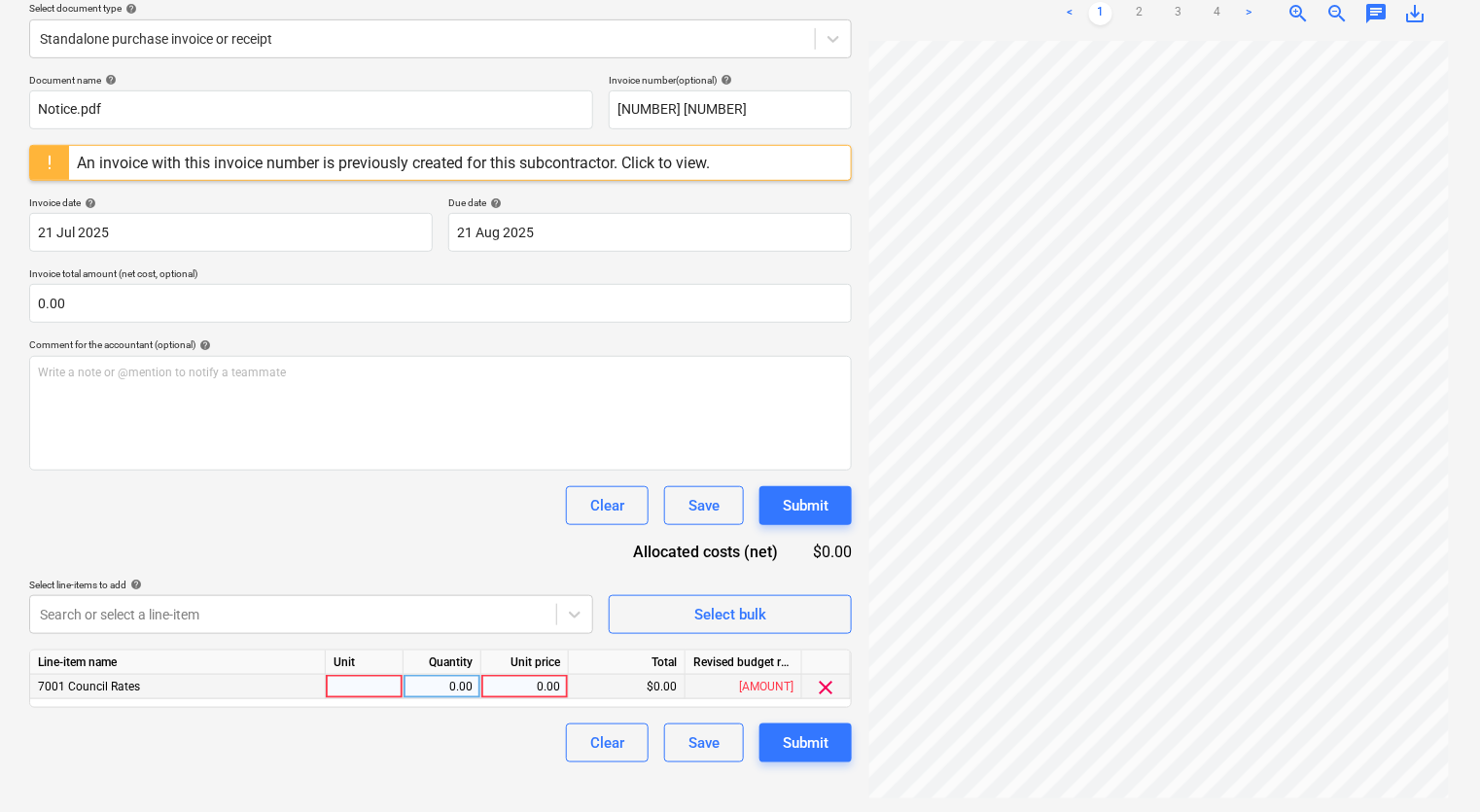 click at bounding box center [365, 687] 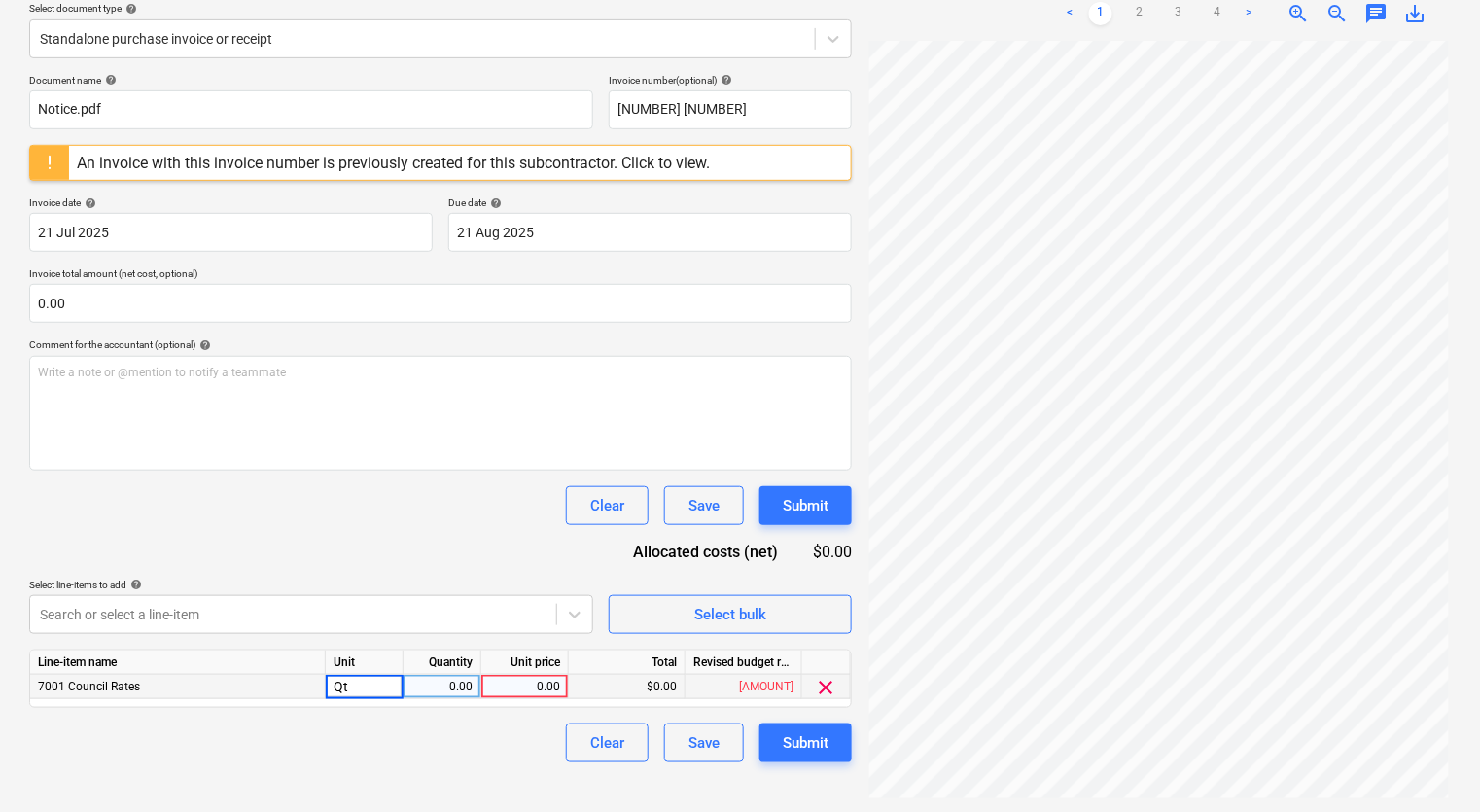 type on "Qty" 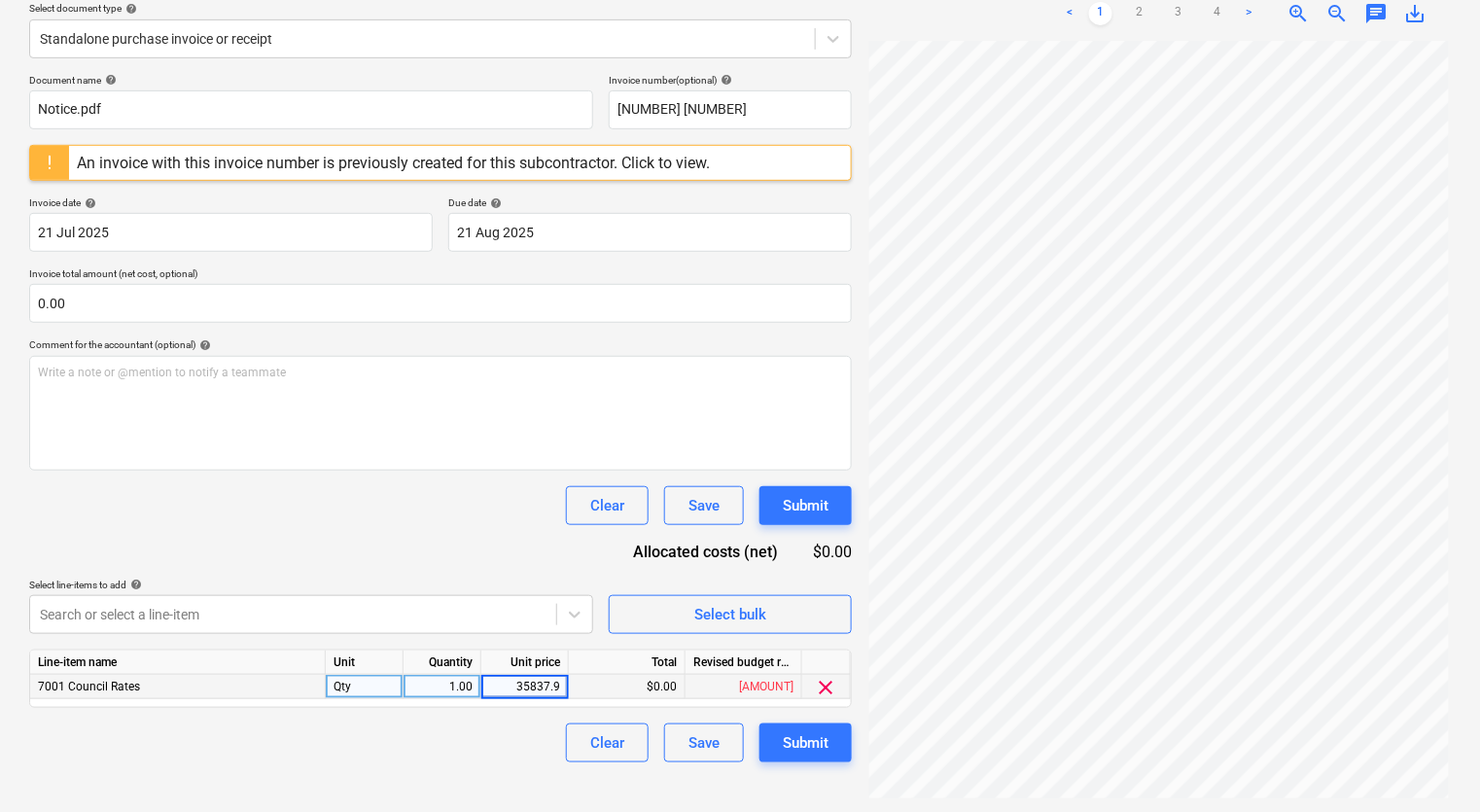 type on "[AMOUNT]" 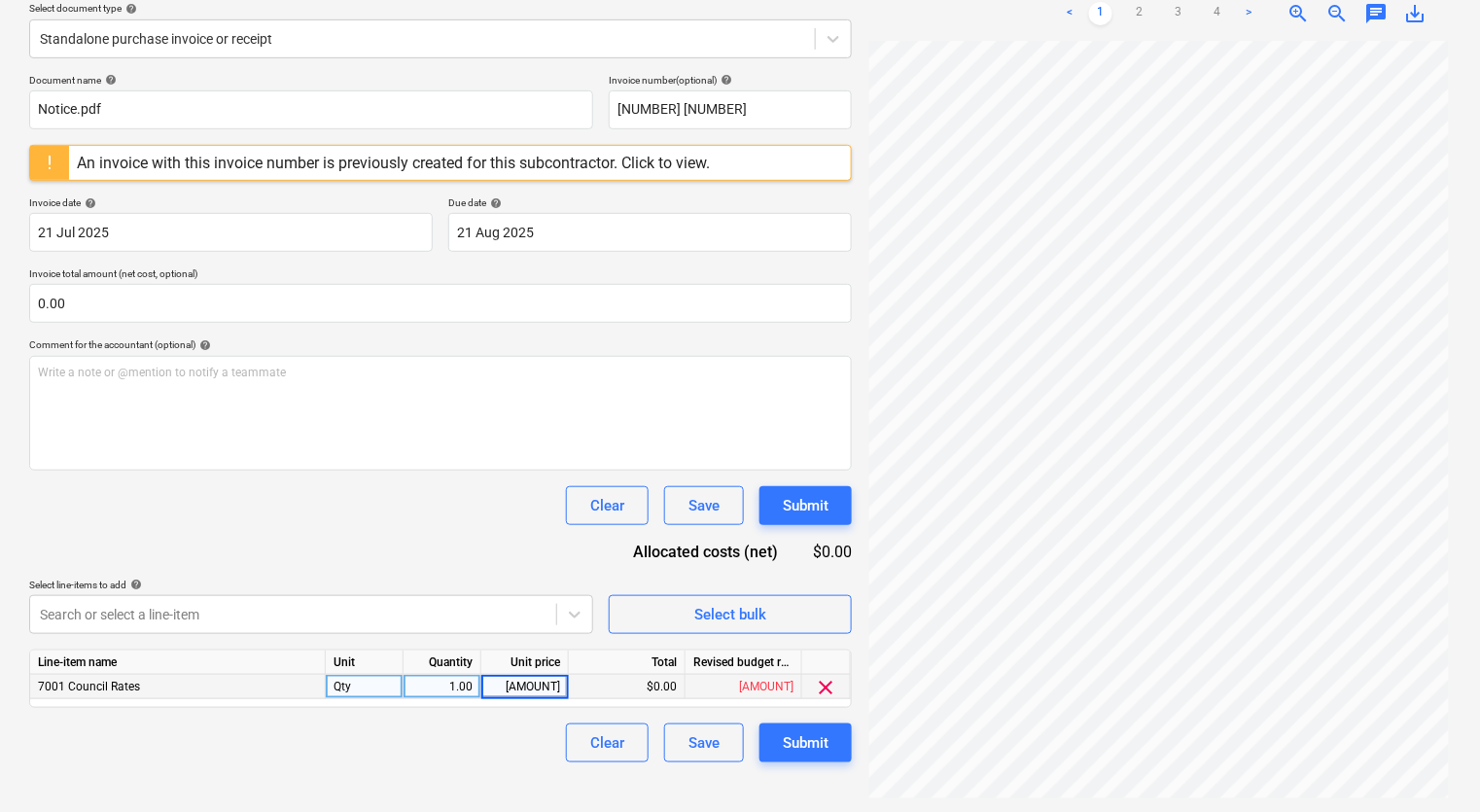 click on "Comment for the accountant (optional) help" at bounding box center (440, 344) 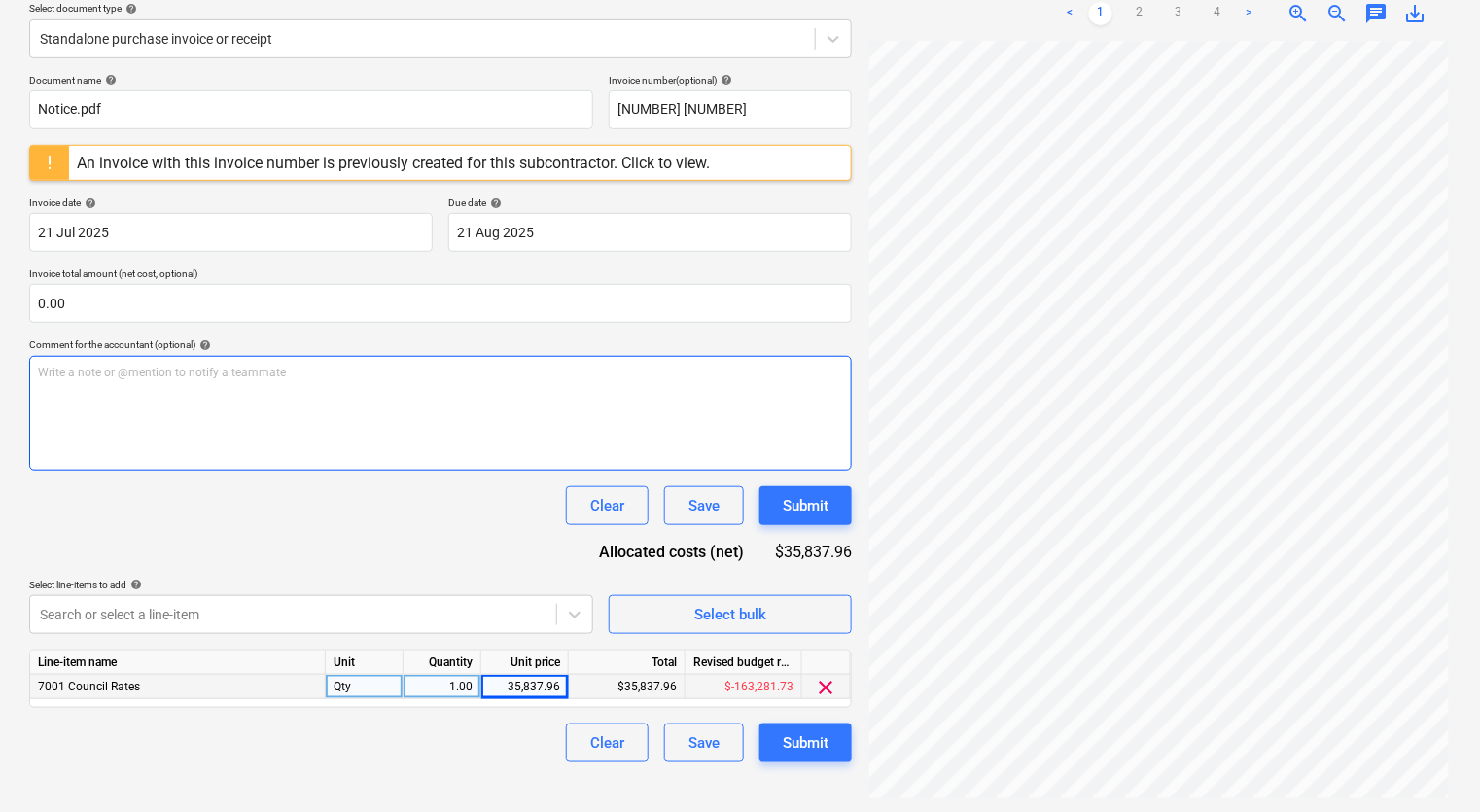 click on "Write a note or @mention to notify a teammate ﻿" at bounding box center (440, 372) 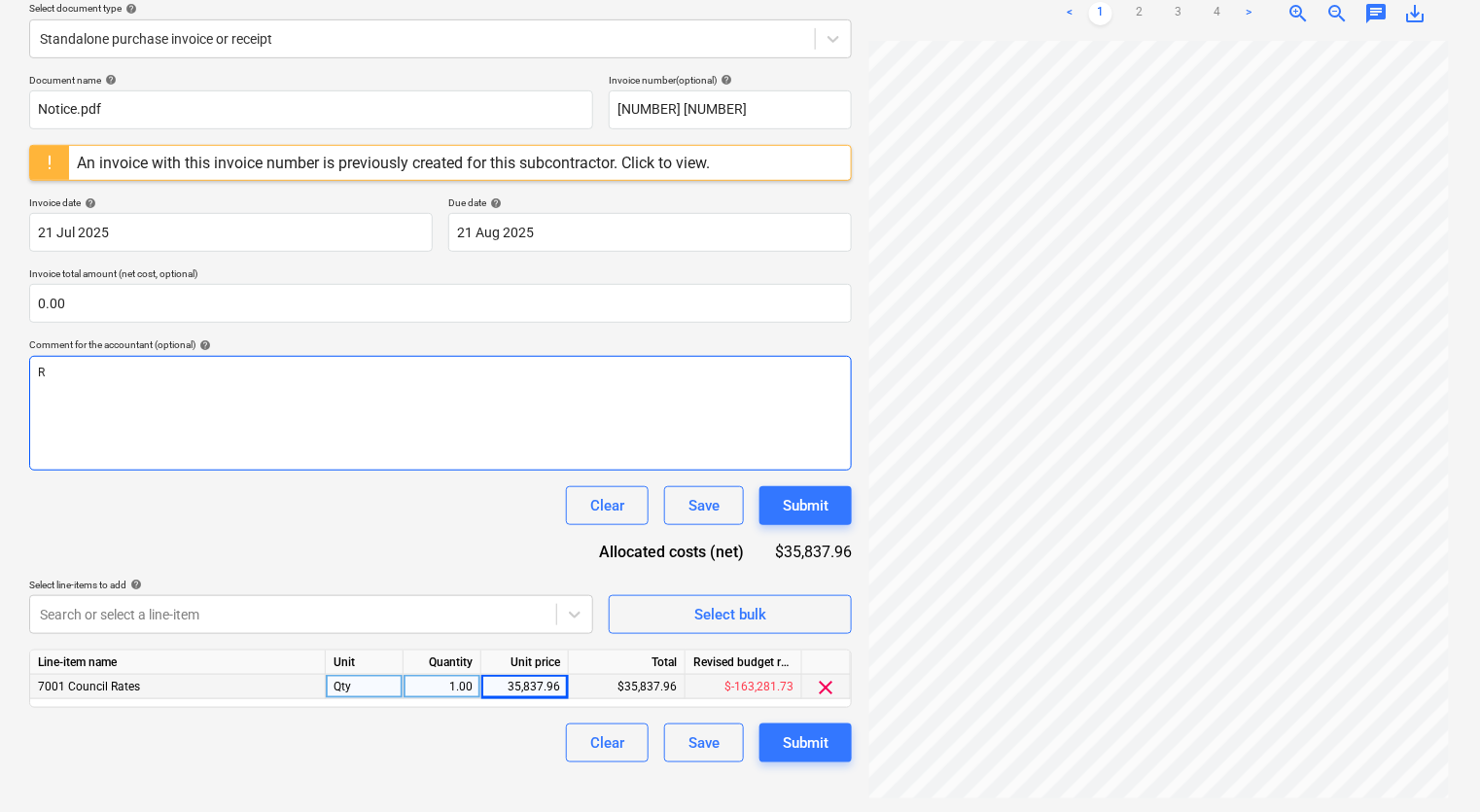 type 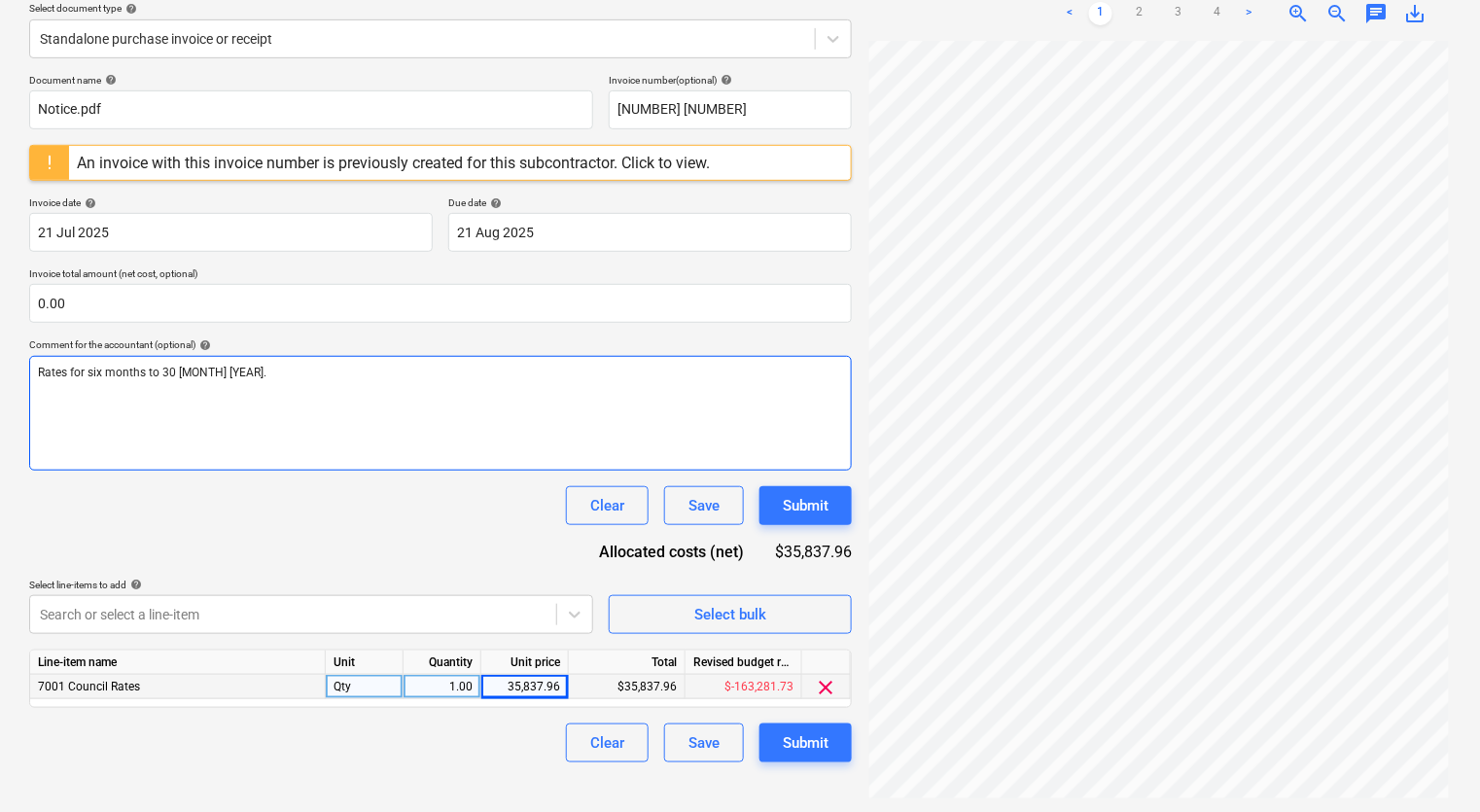 scroll, scrollTop: 0, scrollLeft: 0, axis: both 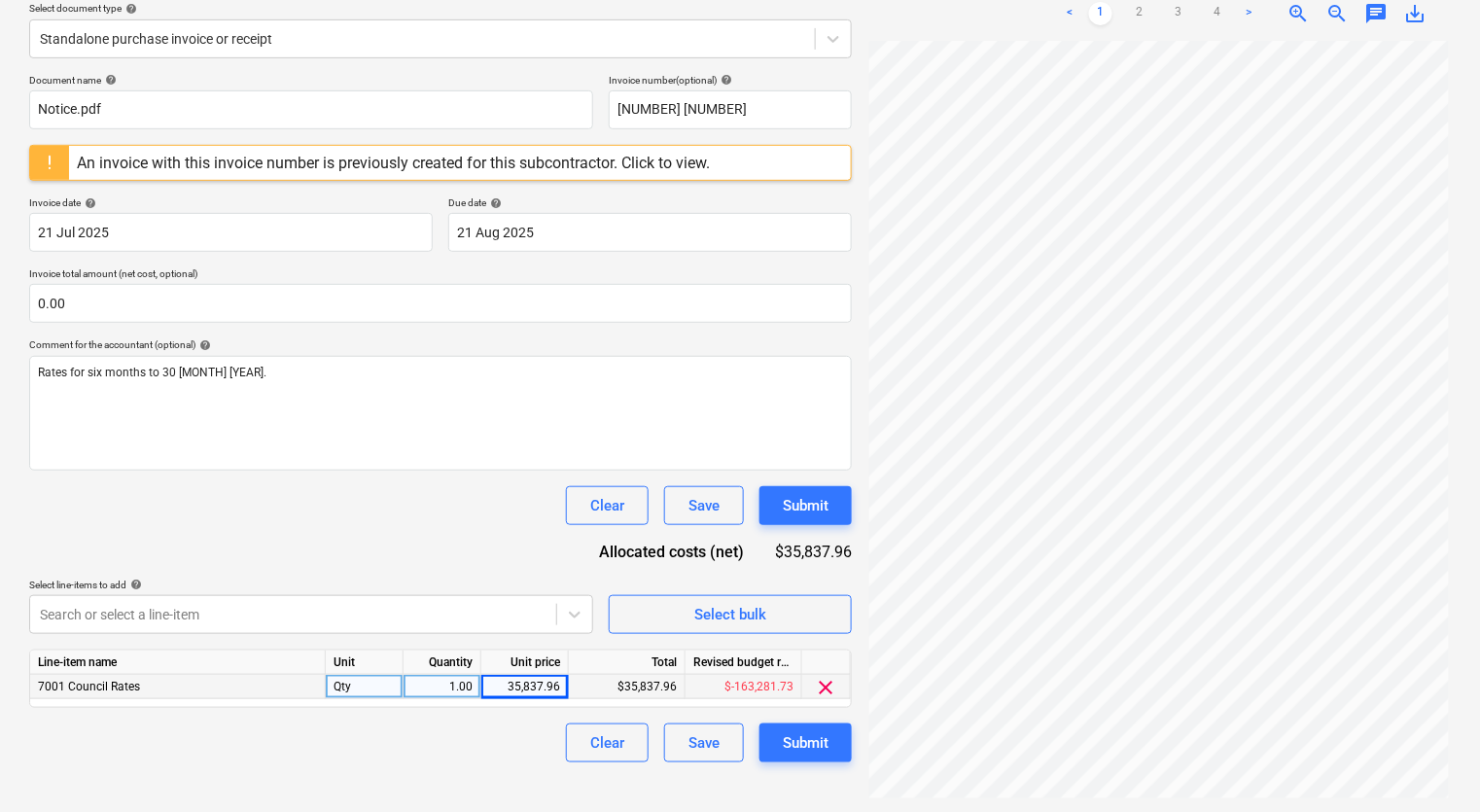 click on ">" at bounding box center [1249, 14] 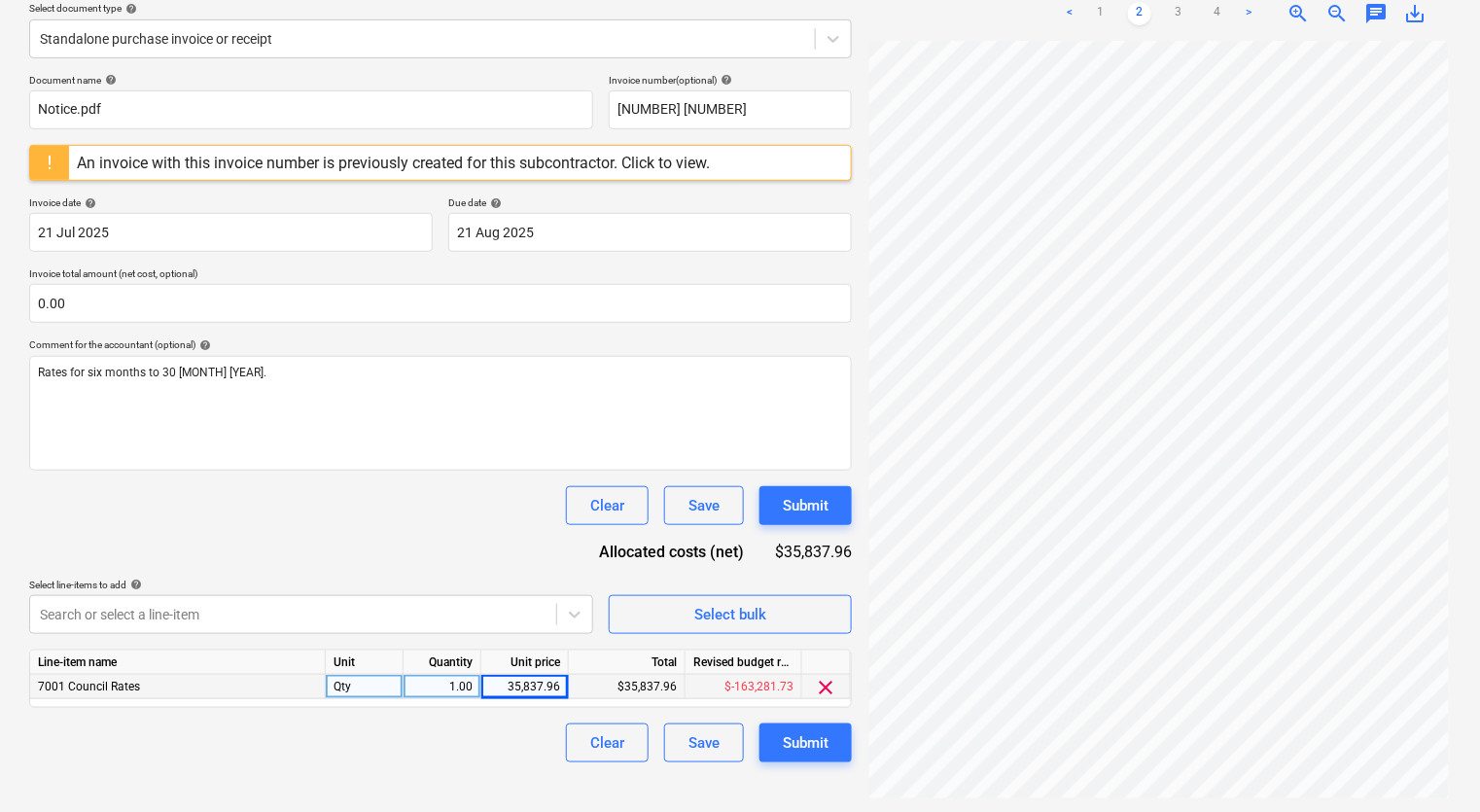click on ">" at bounding box center (1249, 14) 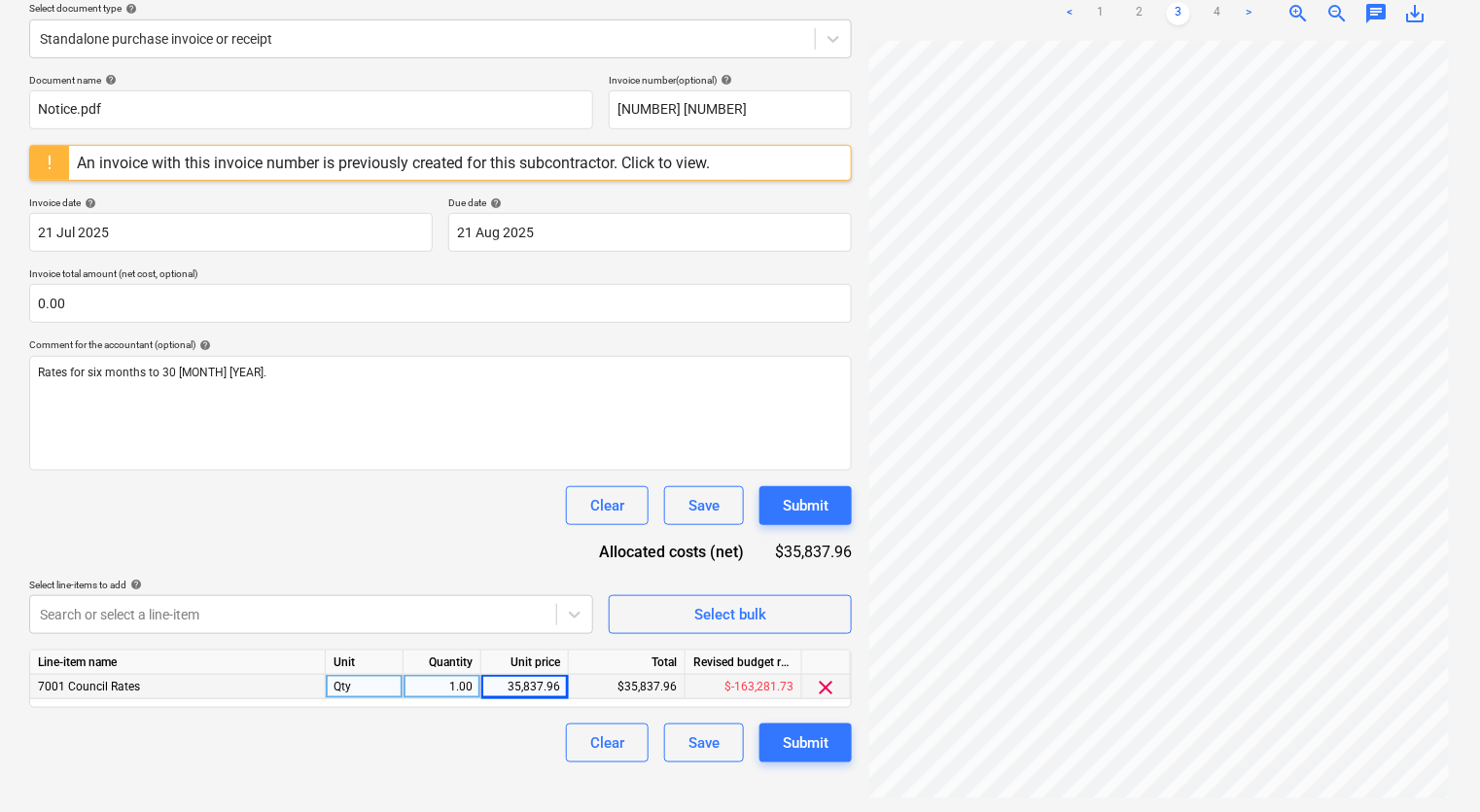 click on ">" at bounding box center [1249, 14] 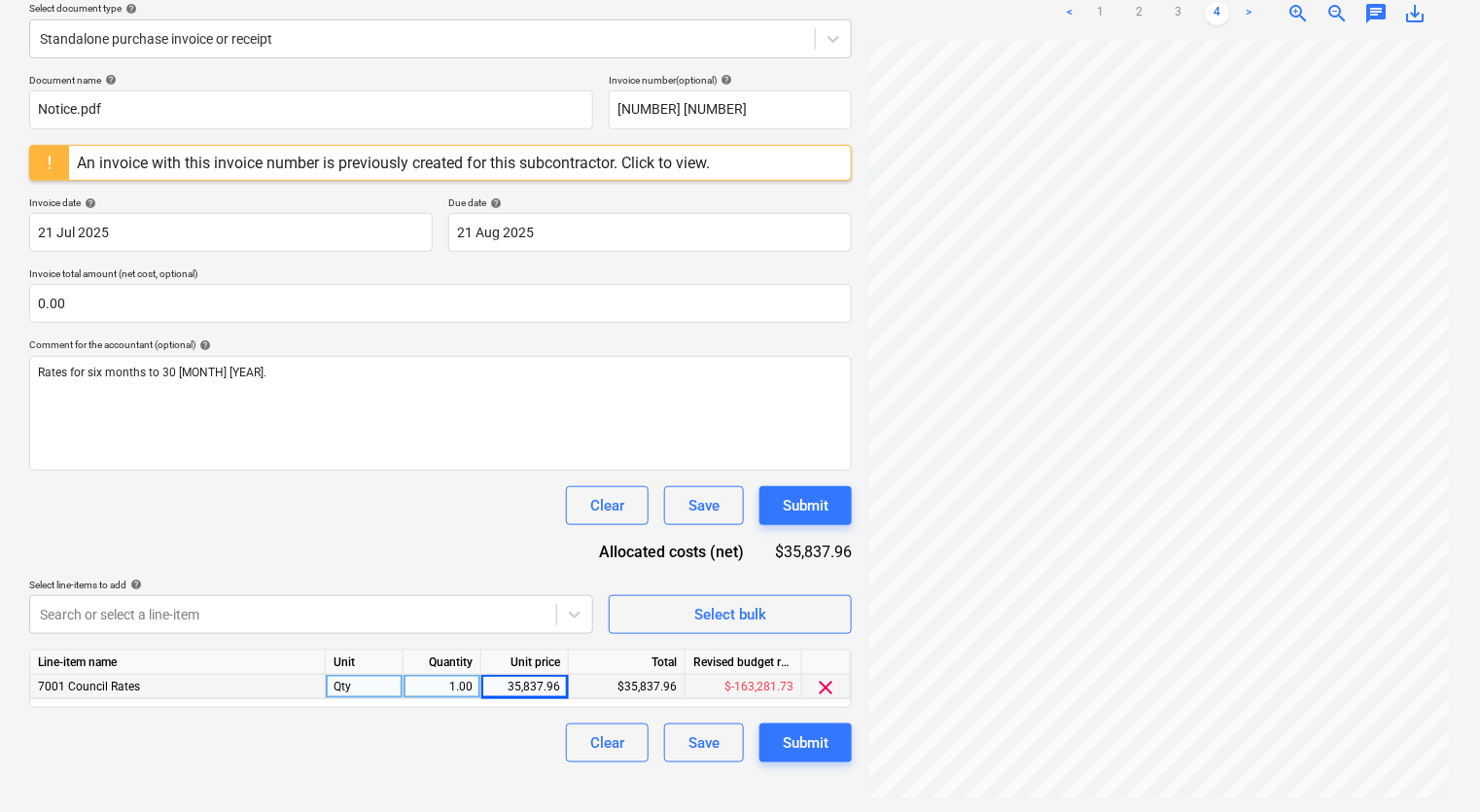 click on "<" at bounding box center (1070, 14) 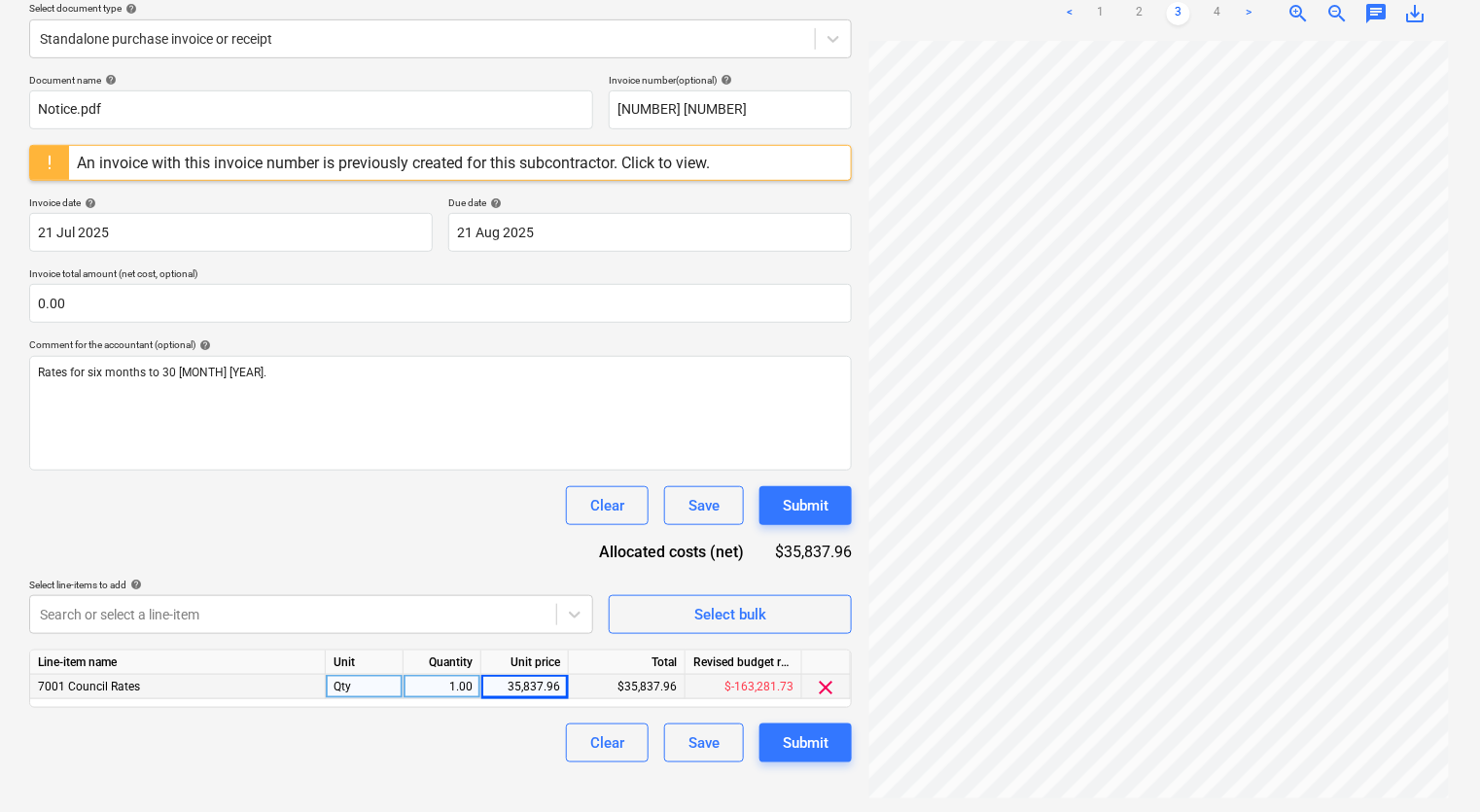 click on "<" at bounding box center (1070, 14) 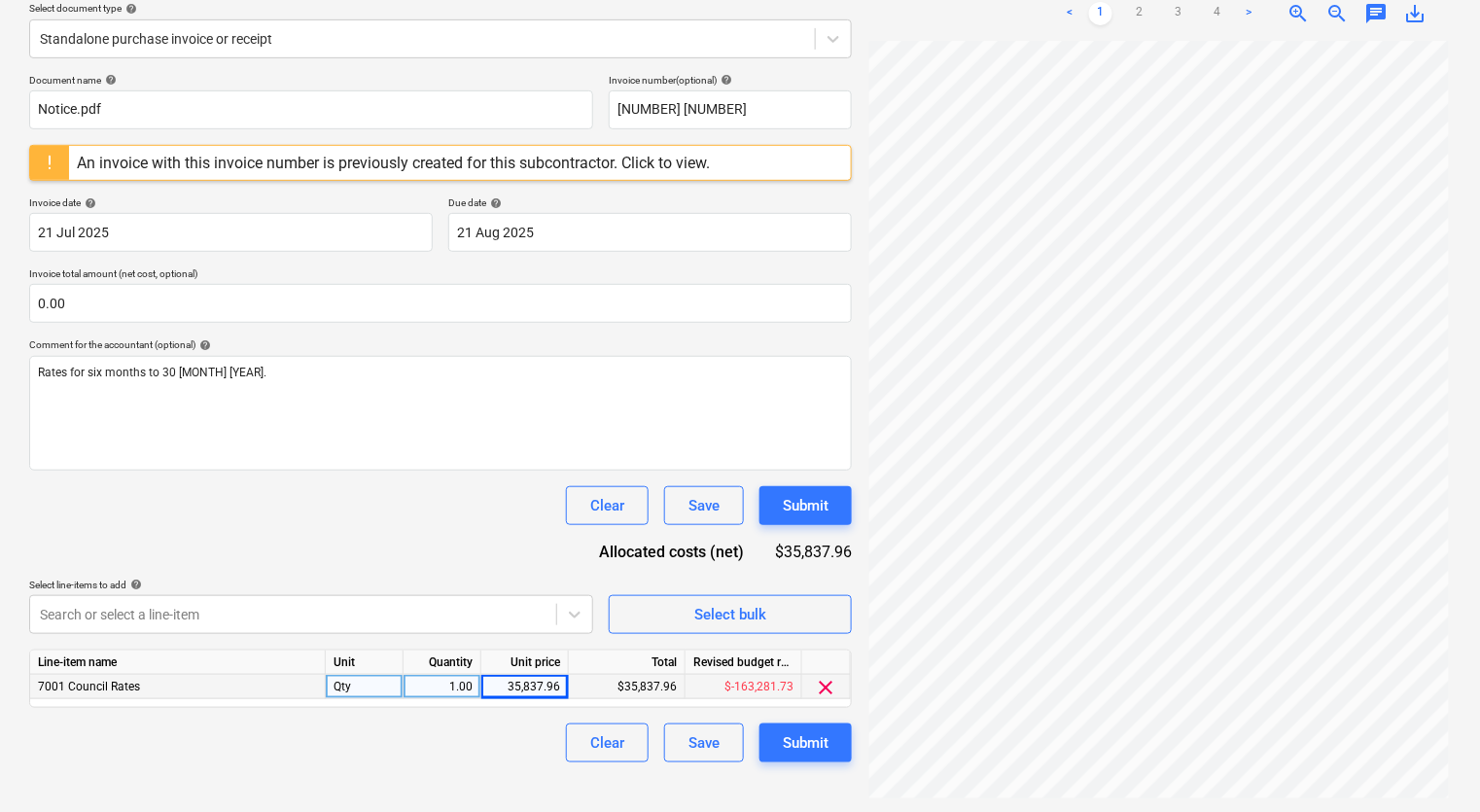 click on "Clear Save Submit" at bounding box center [440, 506] 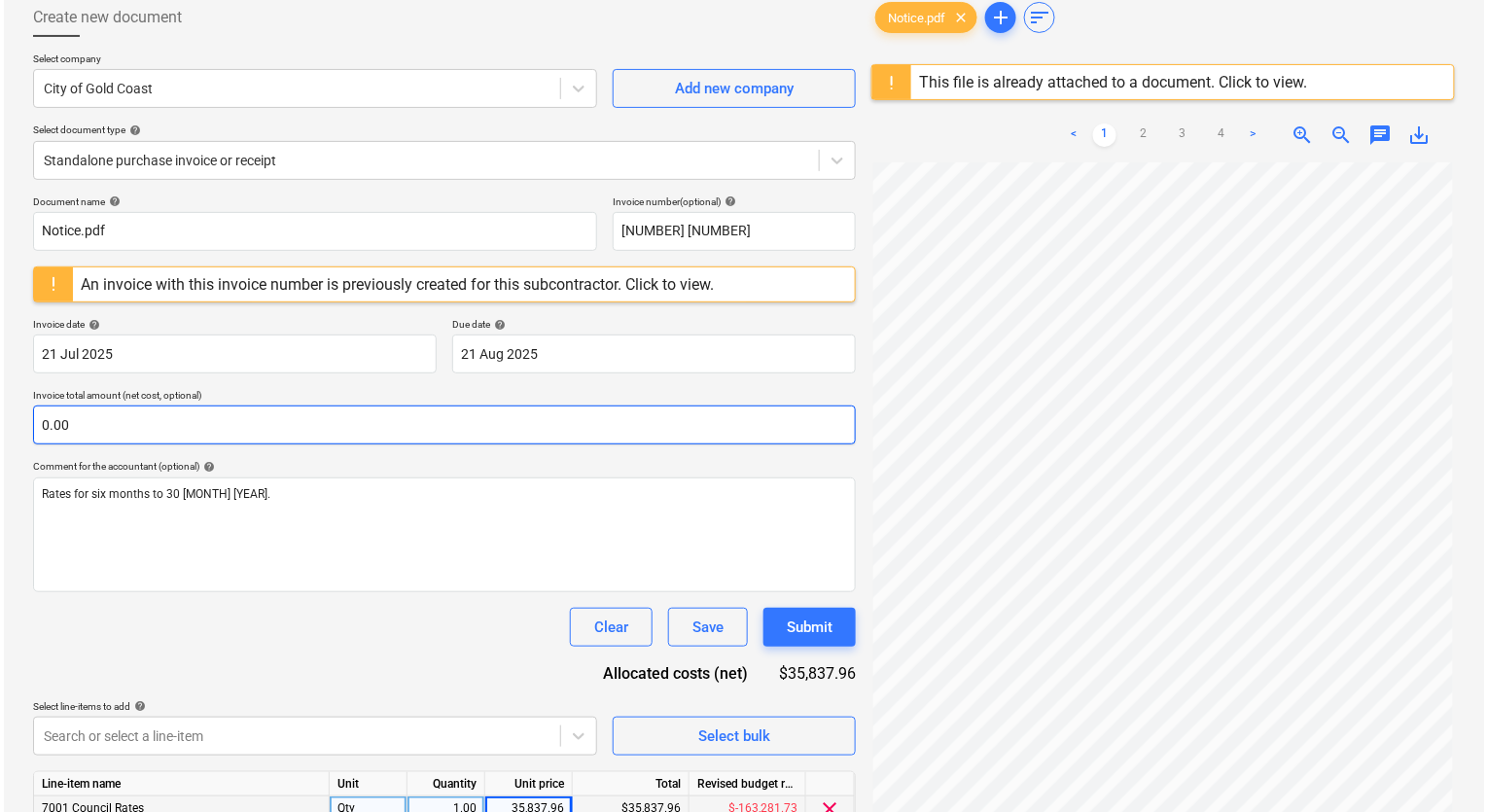 scroll, scrollTop: 151, scrollLeft: 0, axis: vertical 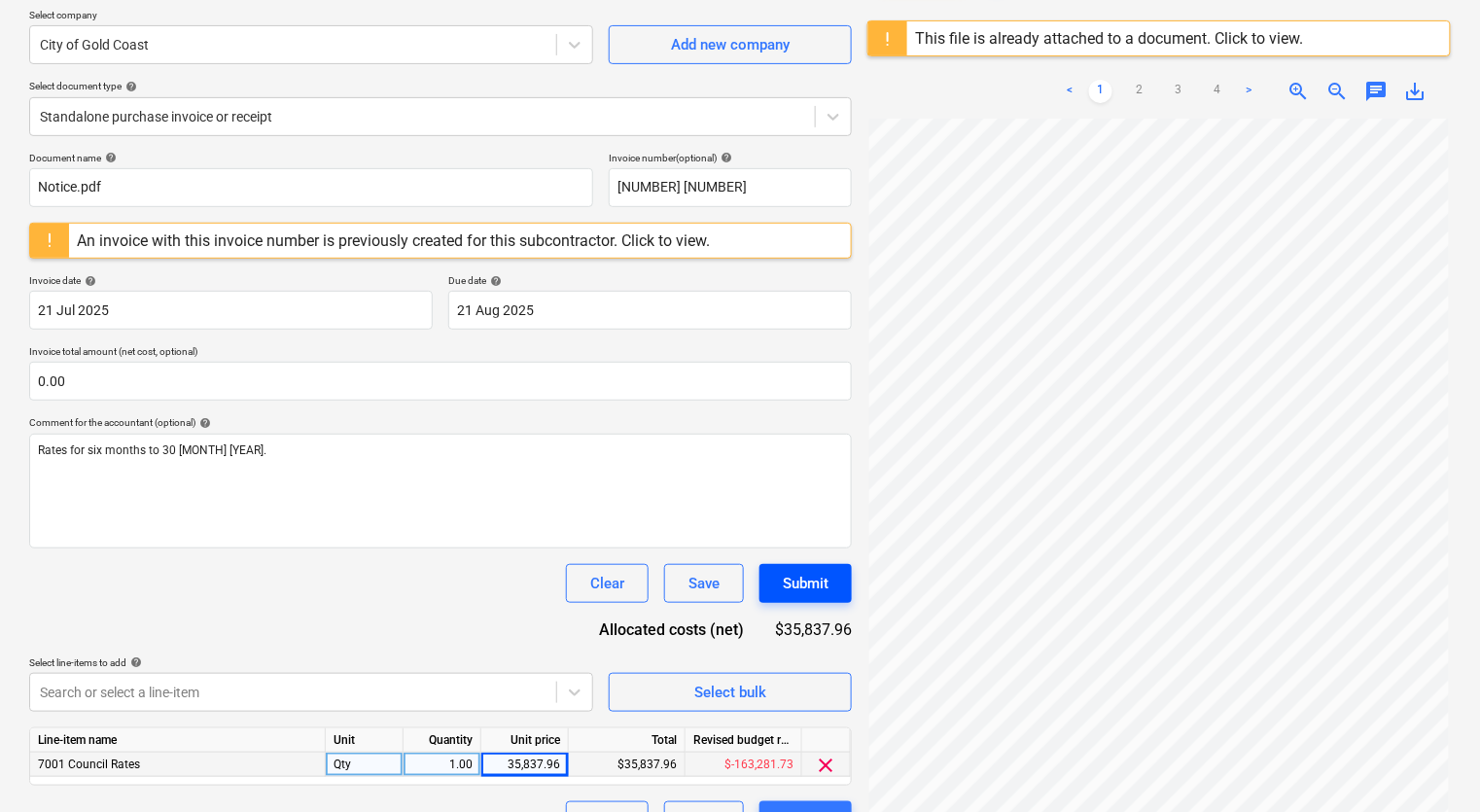 click on "Submit" at bounding box center [805, 583] 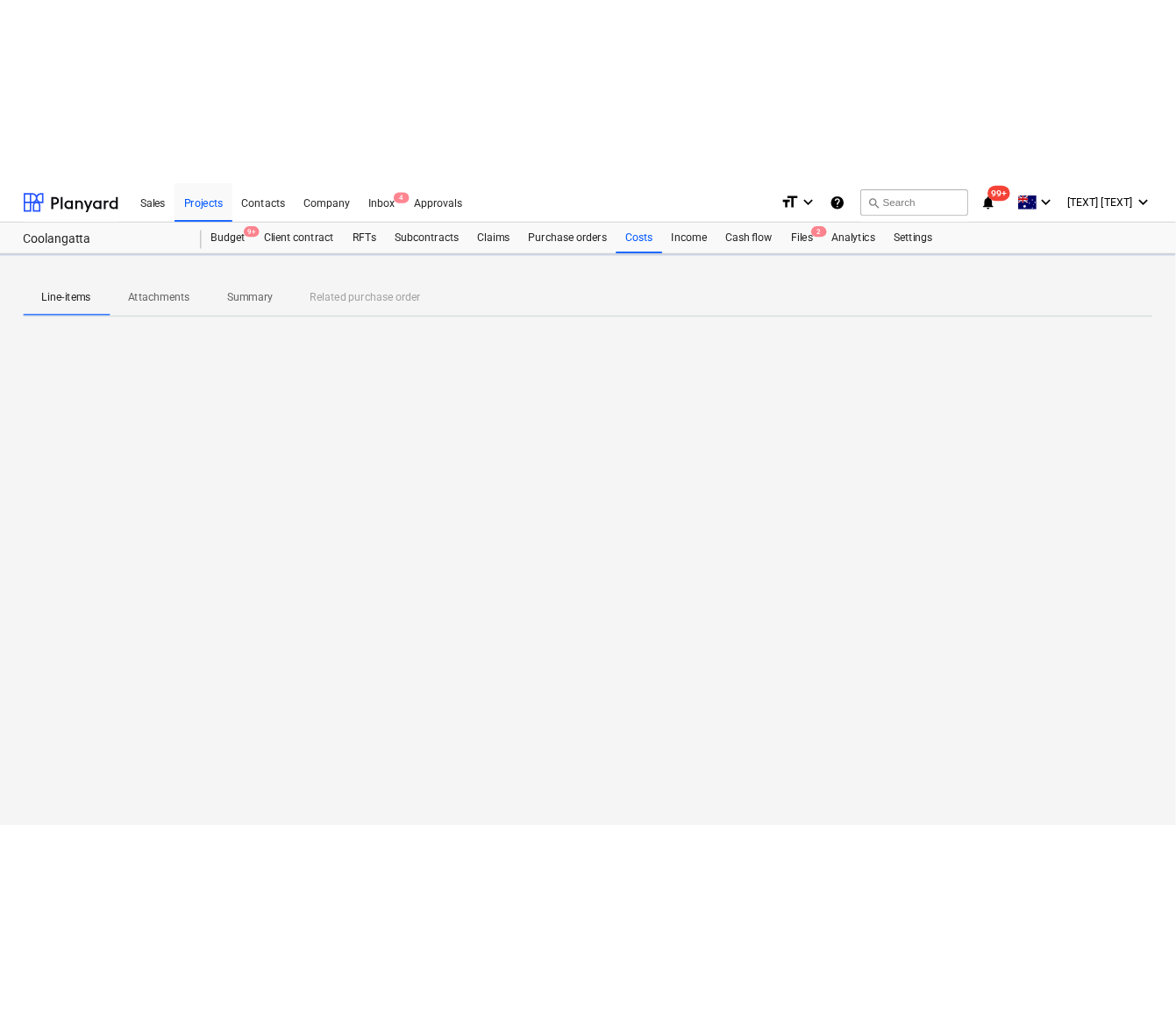 scroll, scrollTop: 0, scrollLeft: 0, axis: both 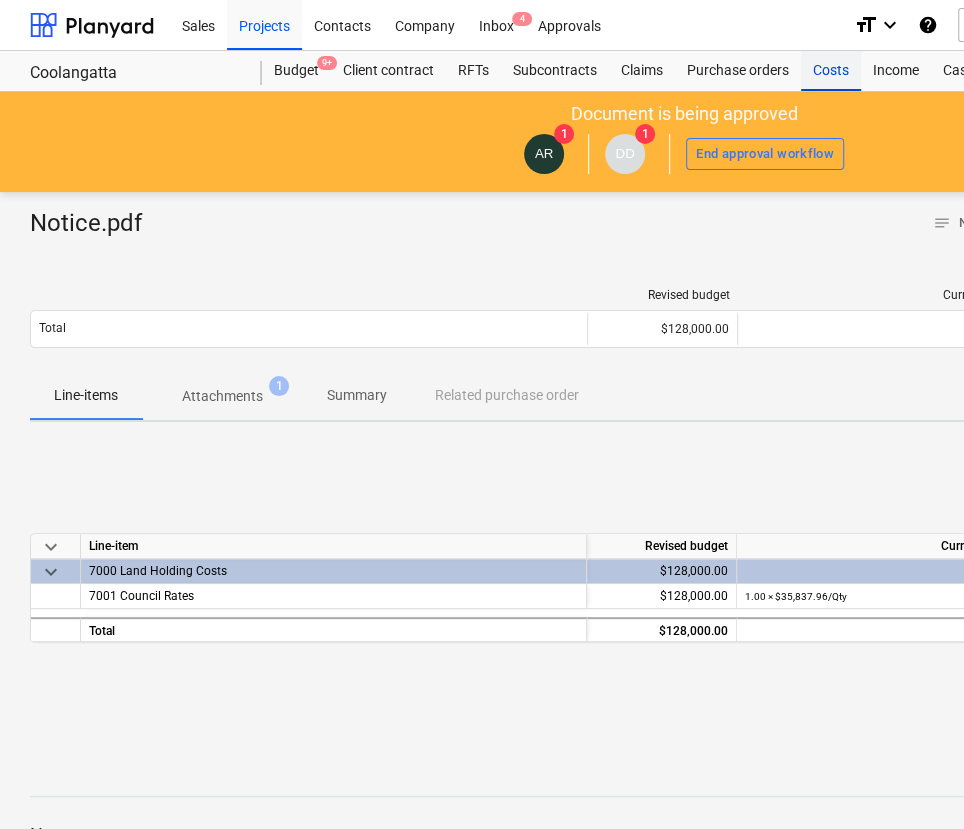 click on "Costs" at bounding box center (831, 71) 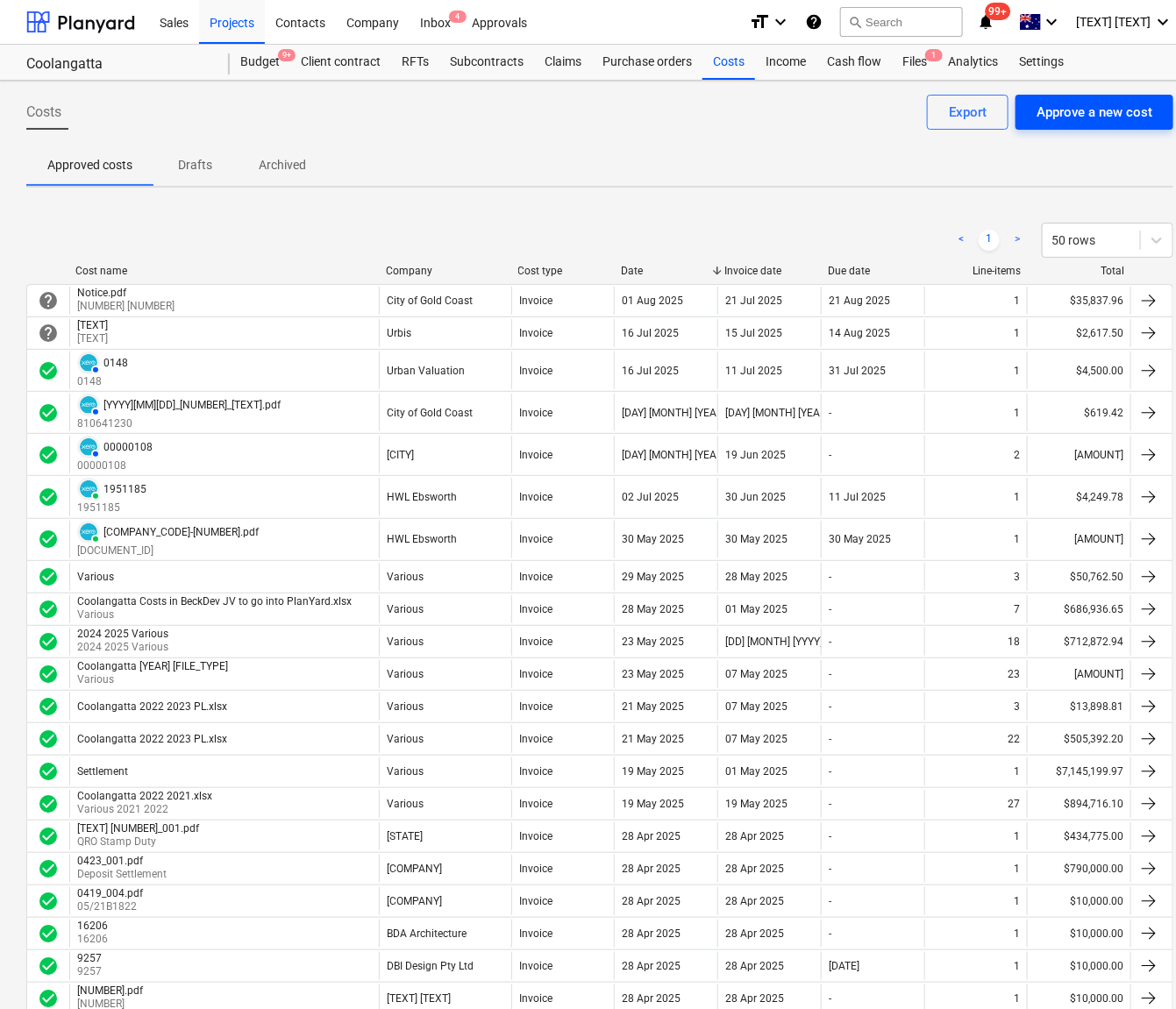 click on "Approve a new cost" at bounding box center (1094, 112) 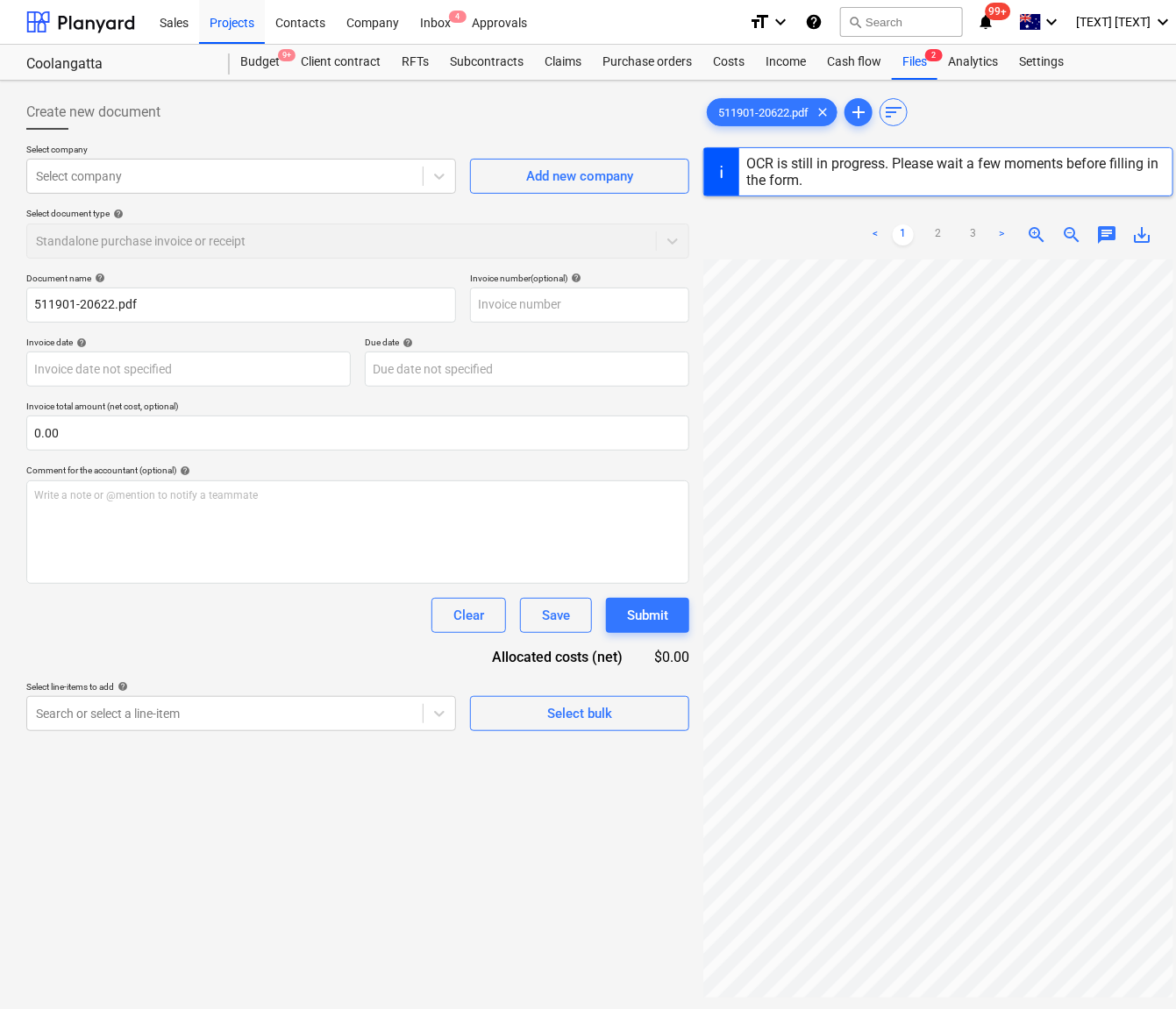 type on "20622" 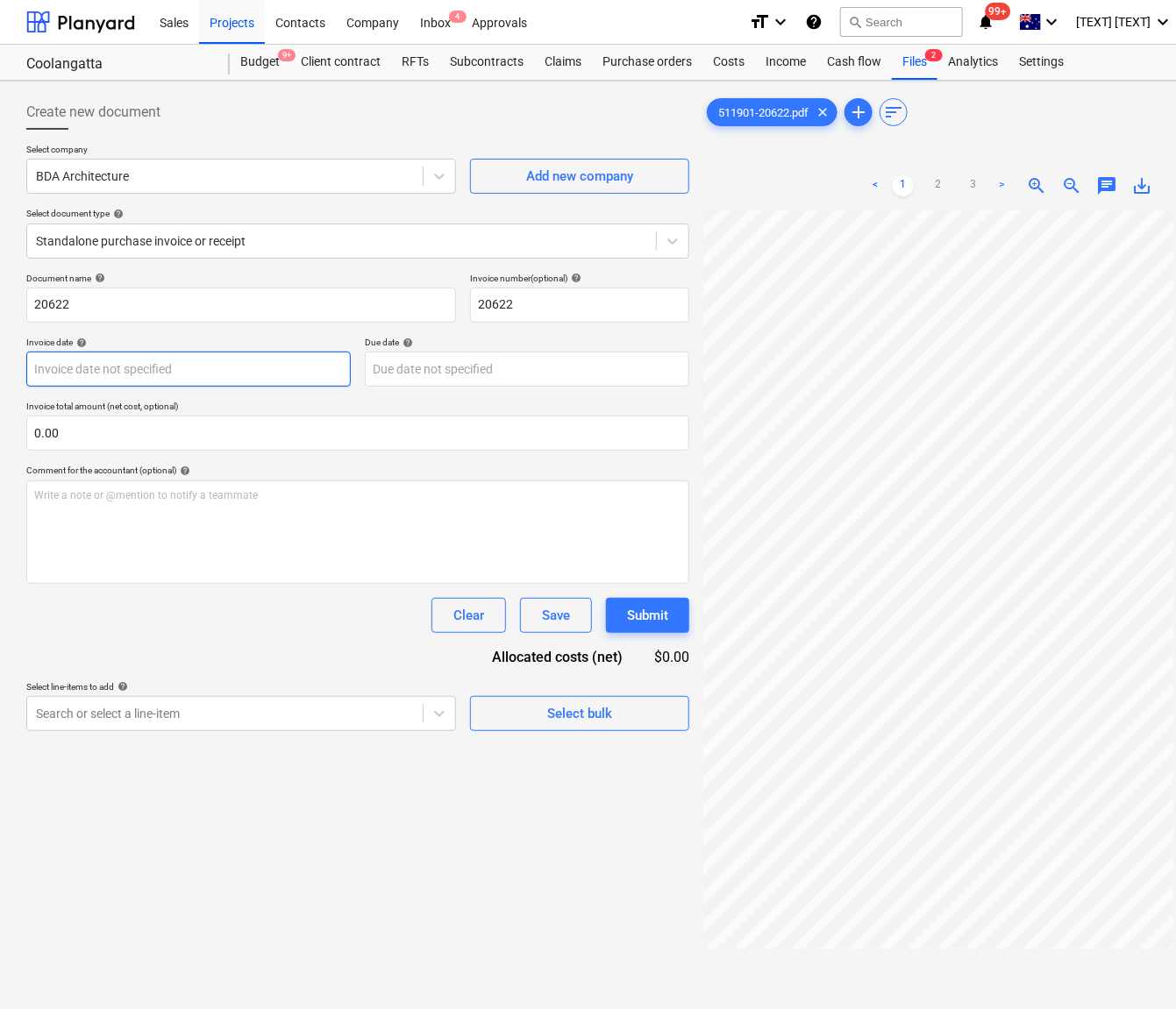 click on "Sales Projects Contacts Company Inbox [NUMBER] Approvals format_size keyboard_arrow_down help search Search notifications [NUMBER]+ keyboard_arrow_down [TEXT] [TEXT] keyboard_arrow_down [TEXT] [TEXT] Budget [NUMBER]+ Client contract RFTs Subcontracts Claims Purchase orders Costs Income Cash flow Files [NUMBER]+ Analytics Settings Create new document Select company [TEXT] [TEXT]   Add new company Select document type help Standalone purchase invoice or receipt Document name help [NUMBER] Invoice number  (optional) help [NUMBER] Invoice date help Press the down arrow key to interact with the calendar and
select a date. Press the question mark key to get the keyboard shortcuts for changing dates. Due date help Press the down arrow key to interact with the calendar and
select a date. Press the question mark key to get the keyboard shortcuts for changing dates. Invoice total amount (net cost, optional) [AMOUNT] Comment for the accountant (optional) help Write a note or @mention to notify a teammate ﻿ Clear Save Submit [AMOUNT] help add" at bounding box center (588, 504) 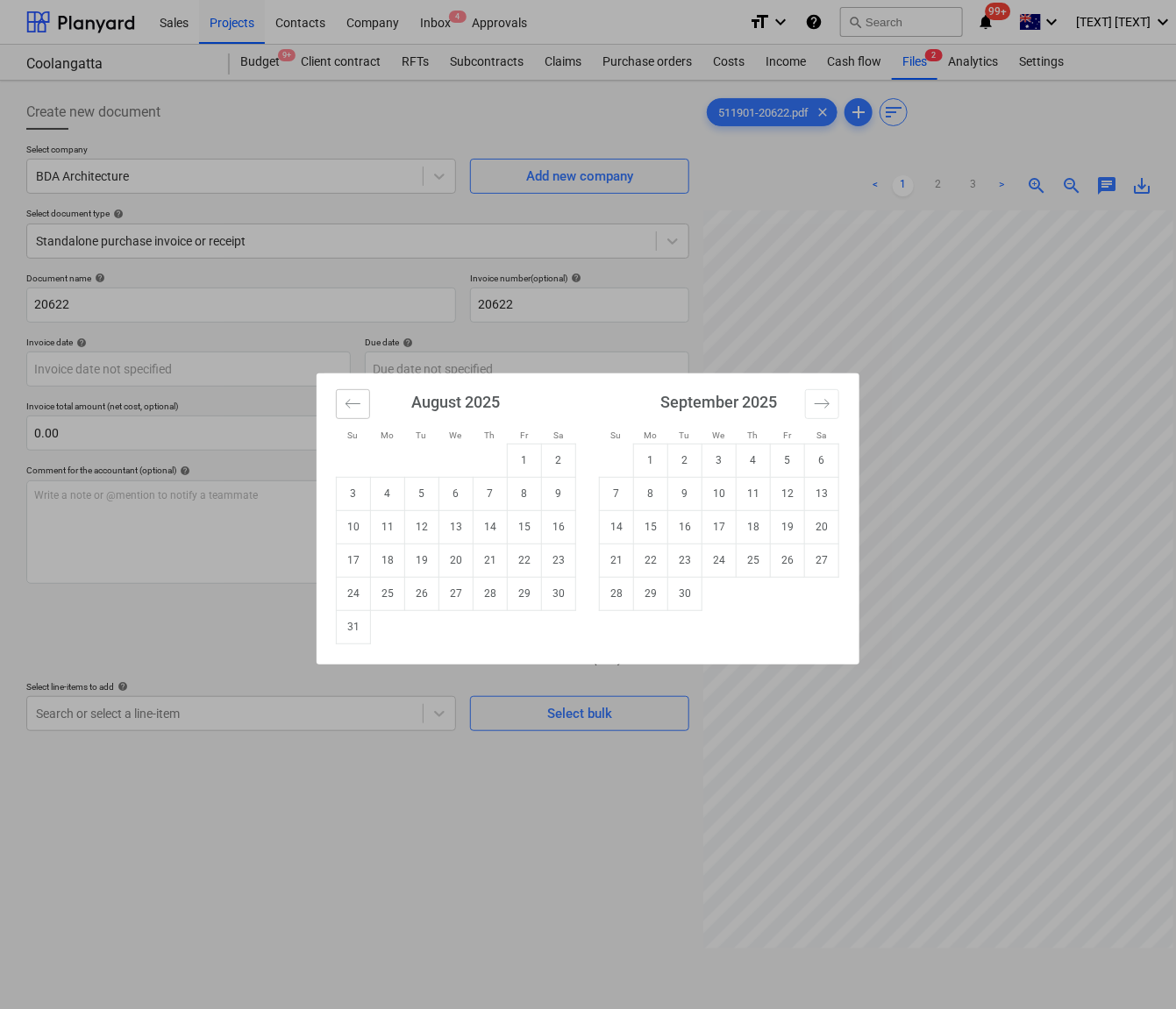click 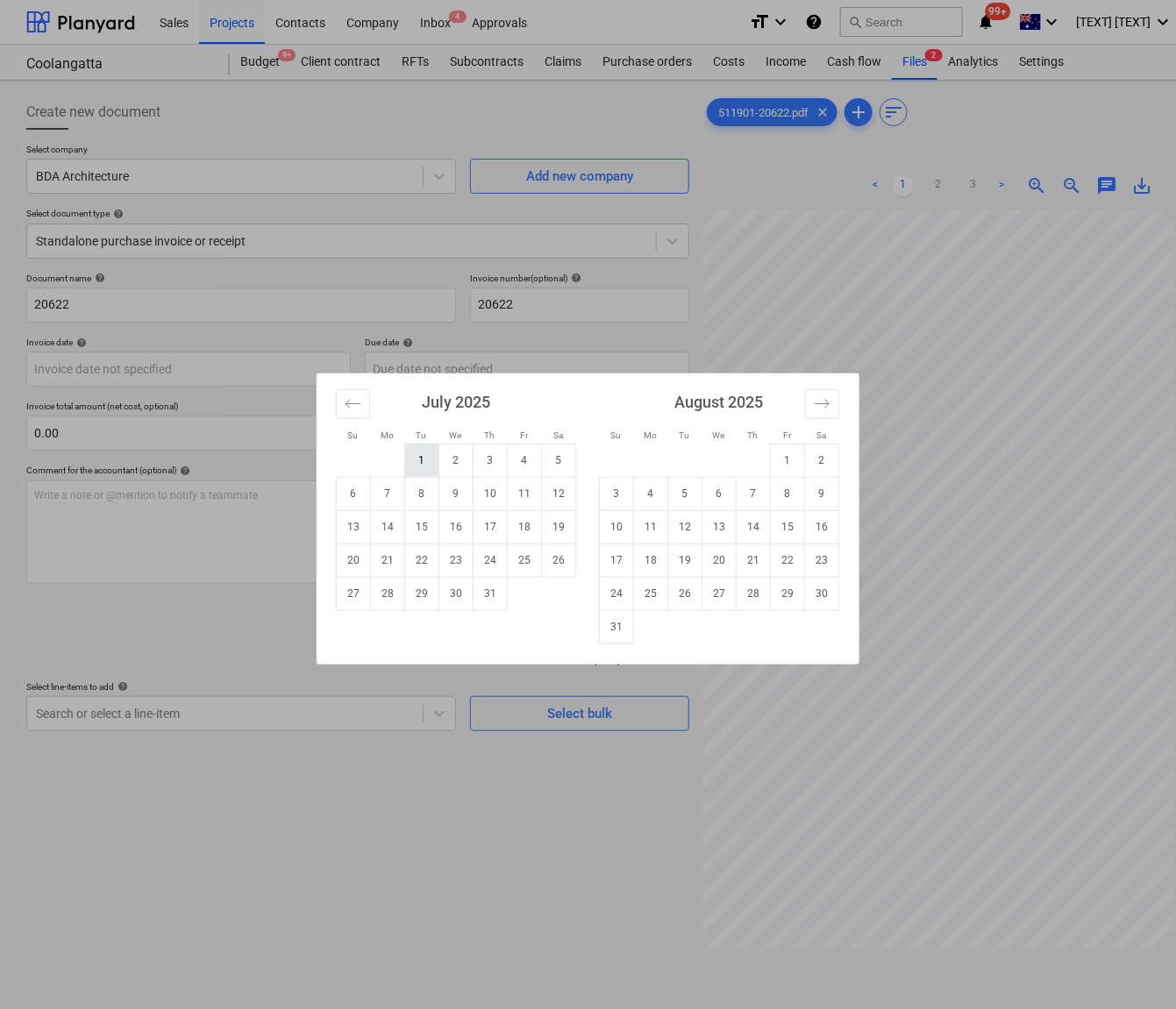 click on "1" at bounding box center [422, 460] 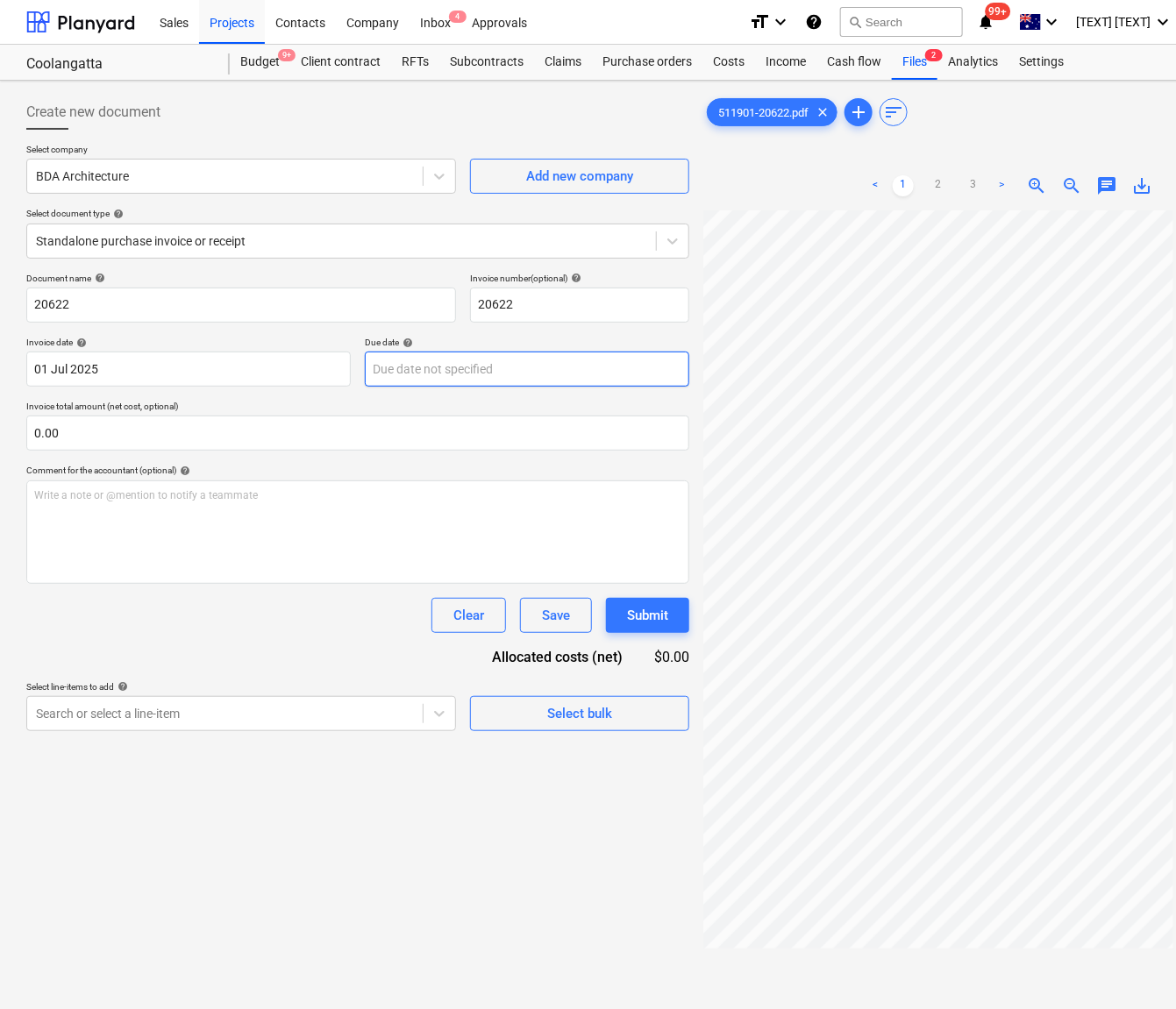 click on "Sales Projects Contacts Company Inbox 4 Approvals format_size keyboard_arrow_down help search Search notifications 99+ keyboard_arrow_down A. Ross keyboard_arrow_down Coolangatta Budget 9+ Client contract RFTs Subcontracts Claims Purchase orders Costs Income Cash flow Files 2 Analytics Settings Create new document Select company BDA Architecture   Add new company Select document type help Standalone purchase invoice or receipt Document name help 20622 Invoice number  (optional) help 20622 Invoice date help [DAY] [MONTH] [YEAR] [DAY].[MONTH].[YEAR] Press the down arrow key to interact with the calendar and
select a date. Press the question mark key to get the keyboard shortcuts for changing dates. Due date help Press the down arrow key to interact with the calendar and
select a date. Press the question mark key to get the keyboard shortcuts for changing dates. Invoice total amount (net cost, optional) 0.00 Comment for the accountant (optional) help Write a note or @mention to notify a teammate ﻿ Clear add" at bounding box center [588, 504] 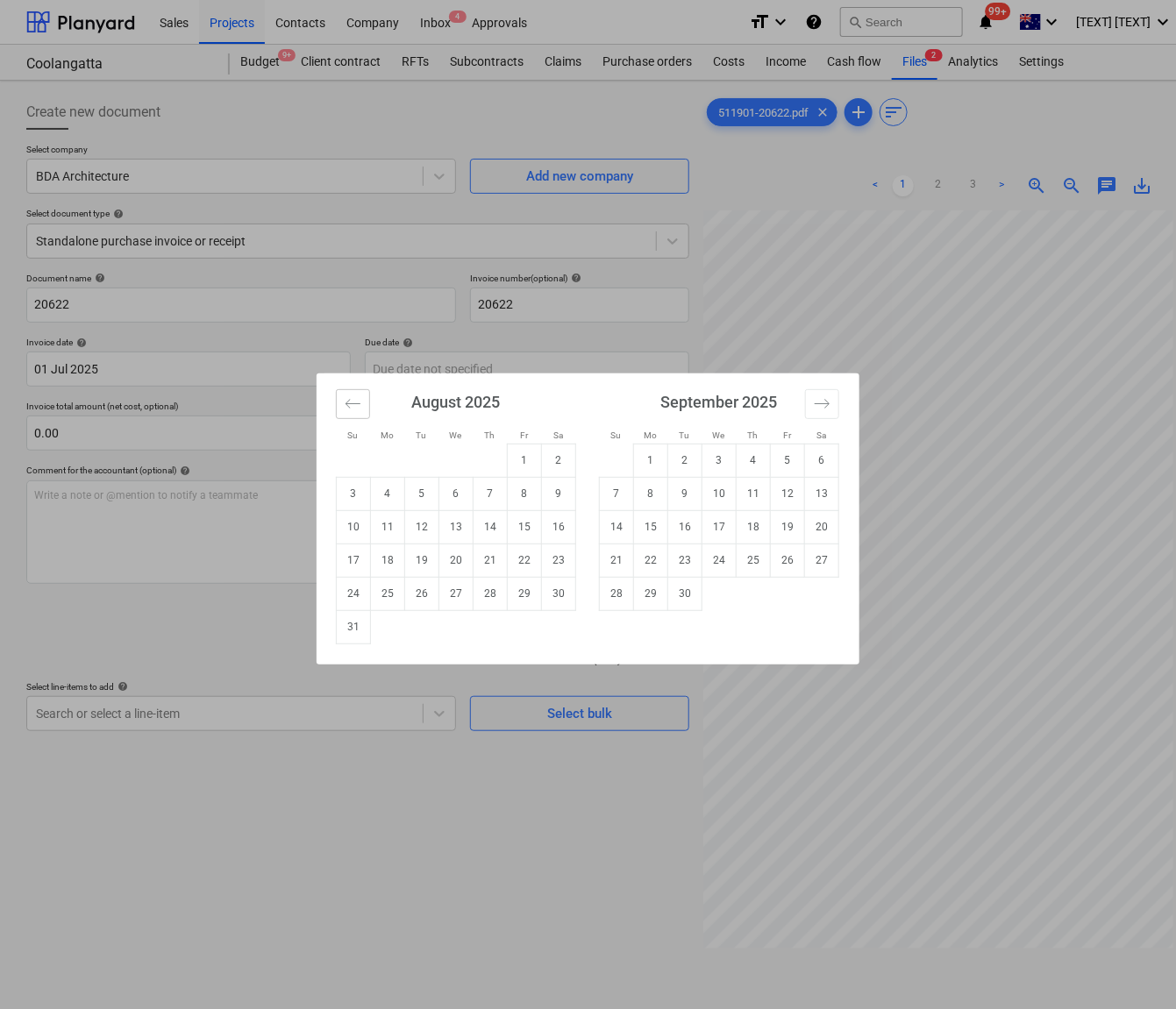click 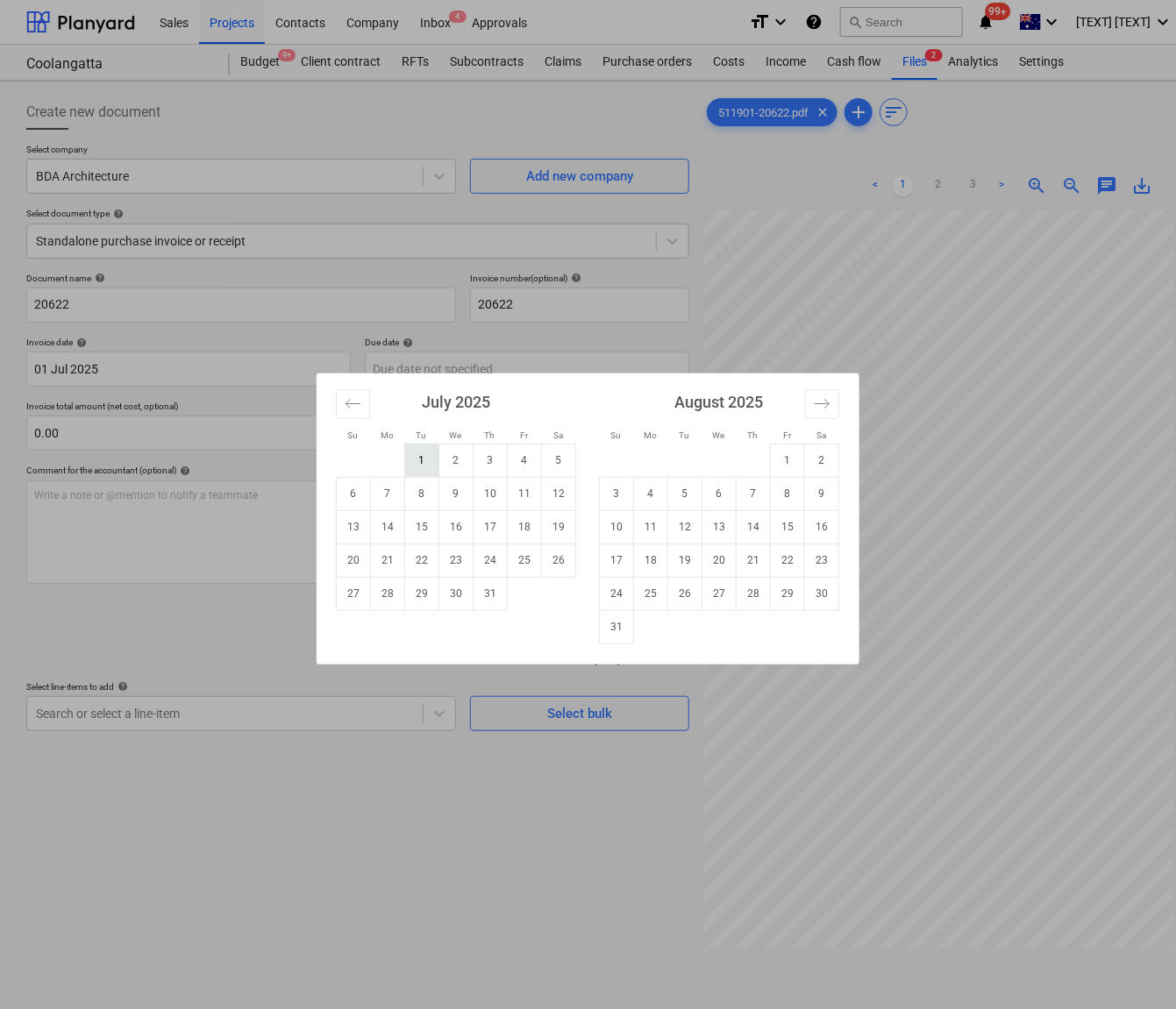 click on "1" at bounding box center (422, 460) 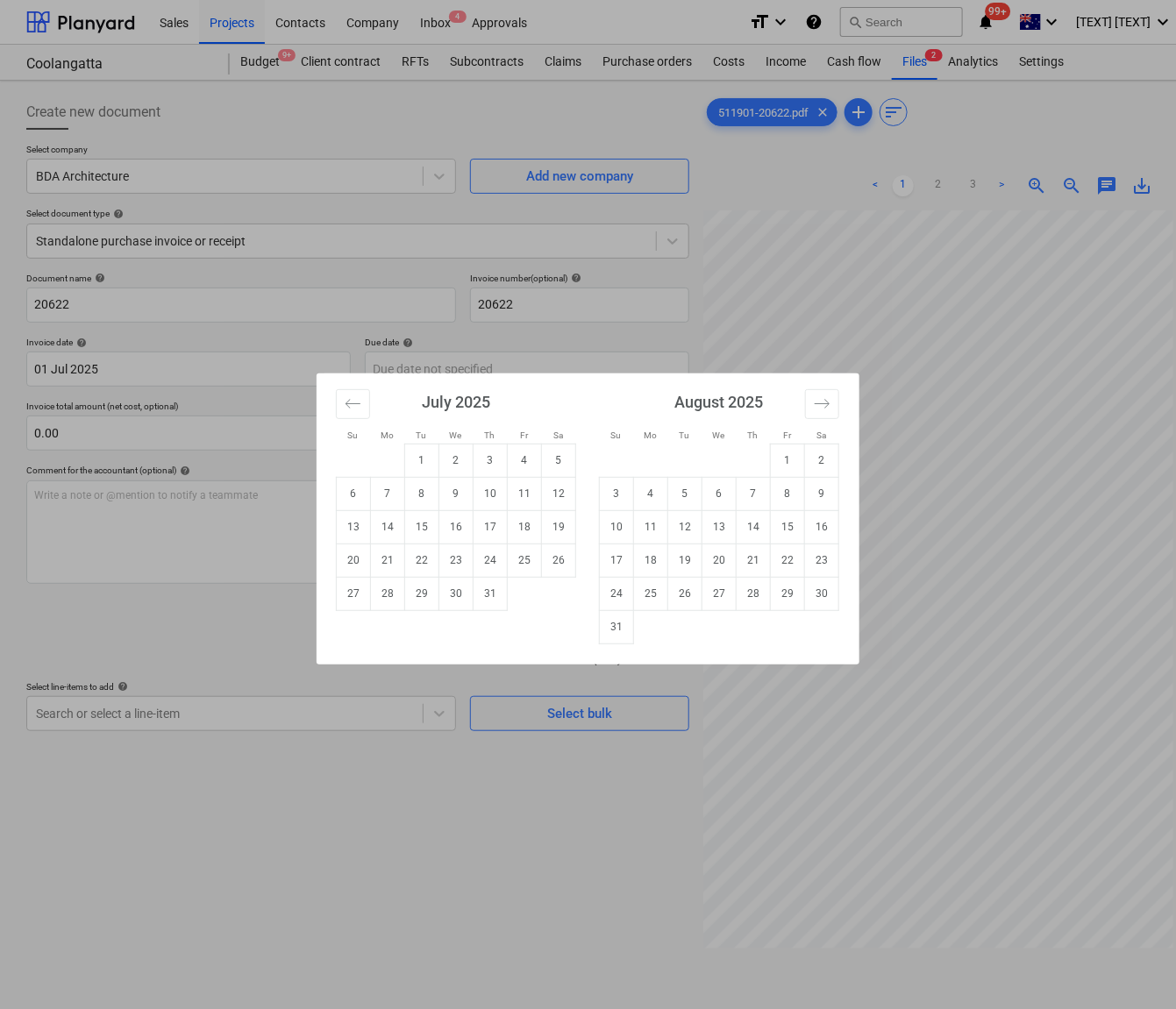 type on "01 Jul 2025" 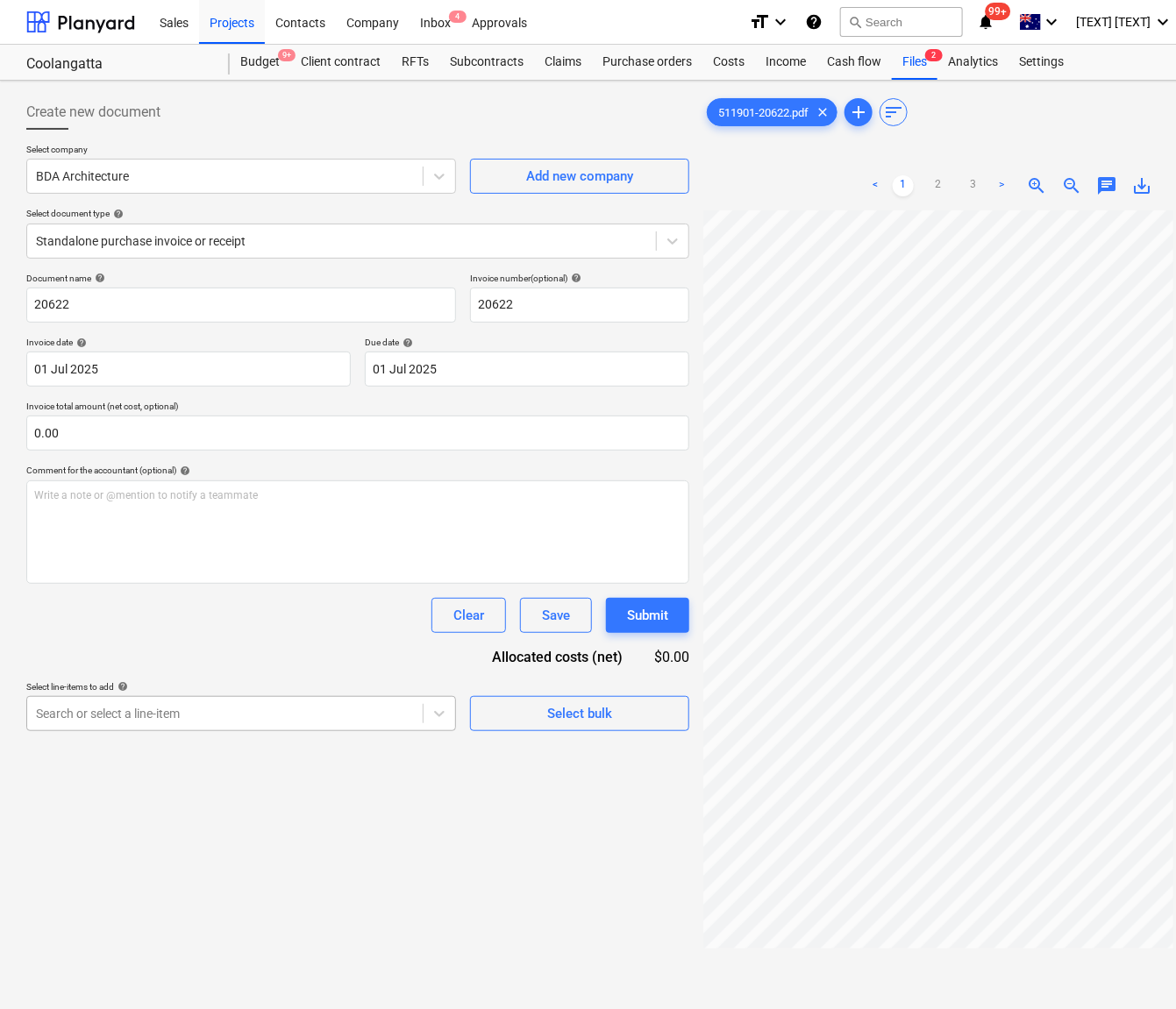 click at bounding box center (225, 714) 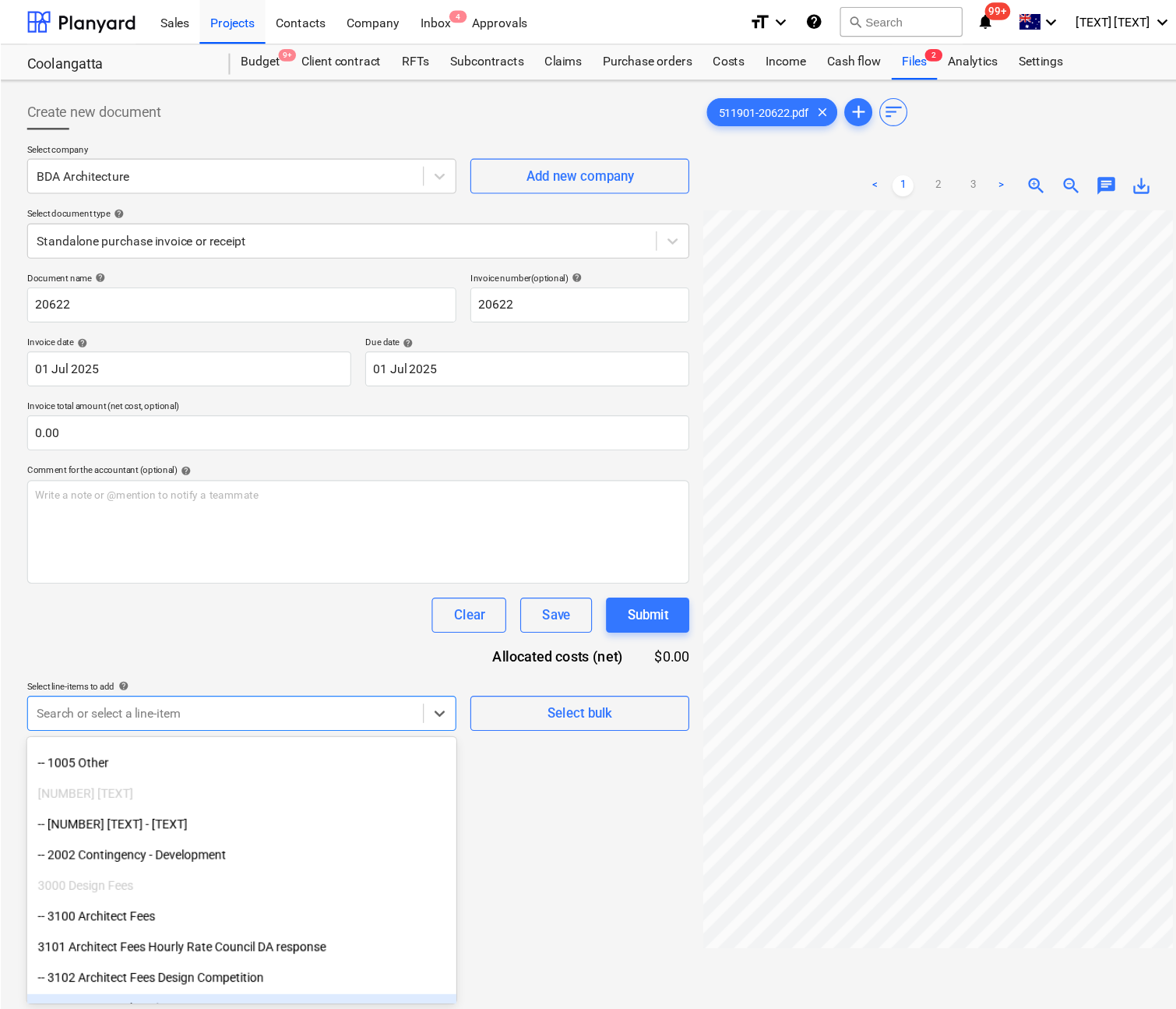 scroll, scrollTop: 259, scrollLeft: 0, axis: vertical 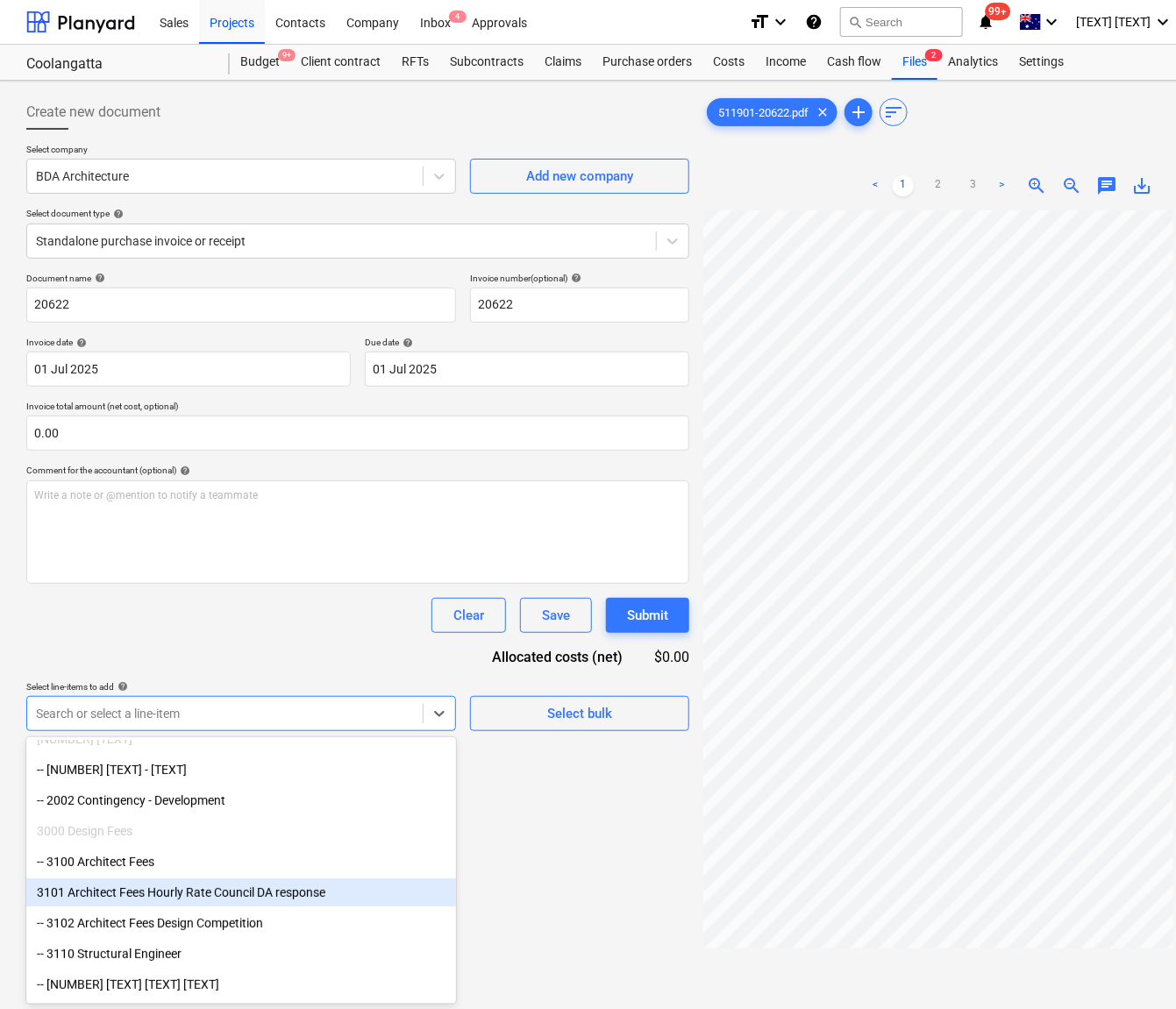 click on "3101 Architect Fees Hourly Rate Council DA response" at bounding box center (241, 892) 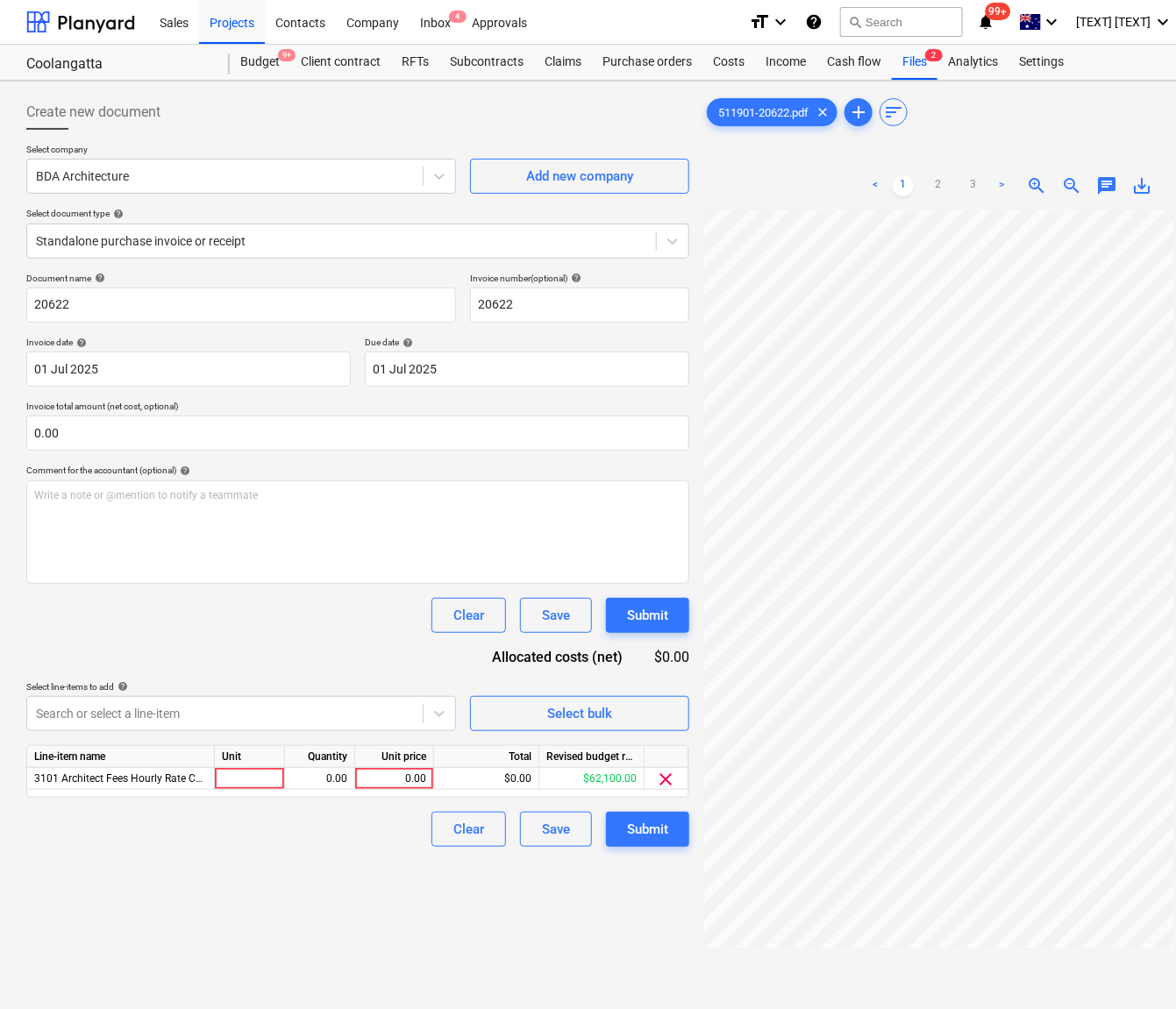 click on "Document name help [NUMBER] Invoice number  (optional) help [NUMBER] Invoice date help [DAY] [MONTH] [YEAR] [DAY].[MONTH].[YEAR] Press the down arrow key to interact with the calendar and
select a date. Press the question mark key to get the keyboard shortcuts for changing dates. Due date help [DAY] [MONTH] [YEAR] [DAY].[MONTH].[YEAR] Press the down arrow key to interact with the calendar and
select a date. Press the question mark key to get the keyboard shortcuts for changing dates. Invoice total amount (net cost, optional) [AMOUNT] Comment for the accountant (optional) help Write a note or @mention to notify a teammate ﻿ Clear Save Submit Allocated costs (net) [AMOUNT] Select line-items to add help Search or select a line-item Select bulk Line-item name Unit Quantity Unit price Total Revised budget remaining 3101 Architect Fees Hourly Rate Council DA response [AMOUNT] [AMOUNT] [AMOUNT] [AMOUNT] clear Clear Save Submit" at bounding box center (358, 559) 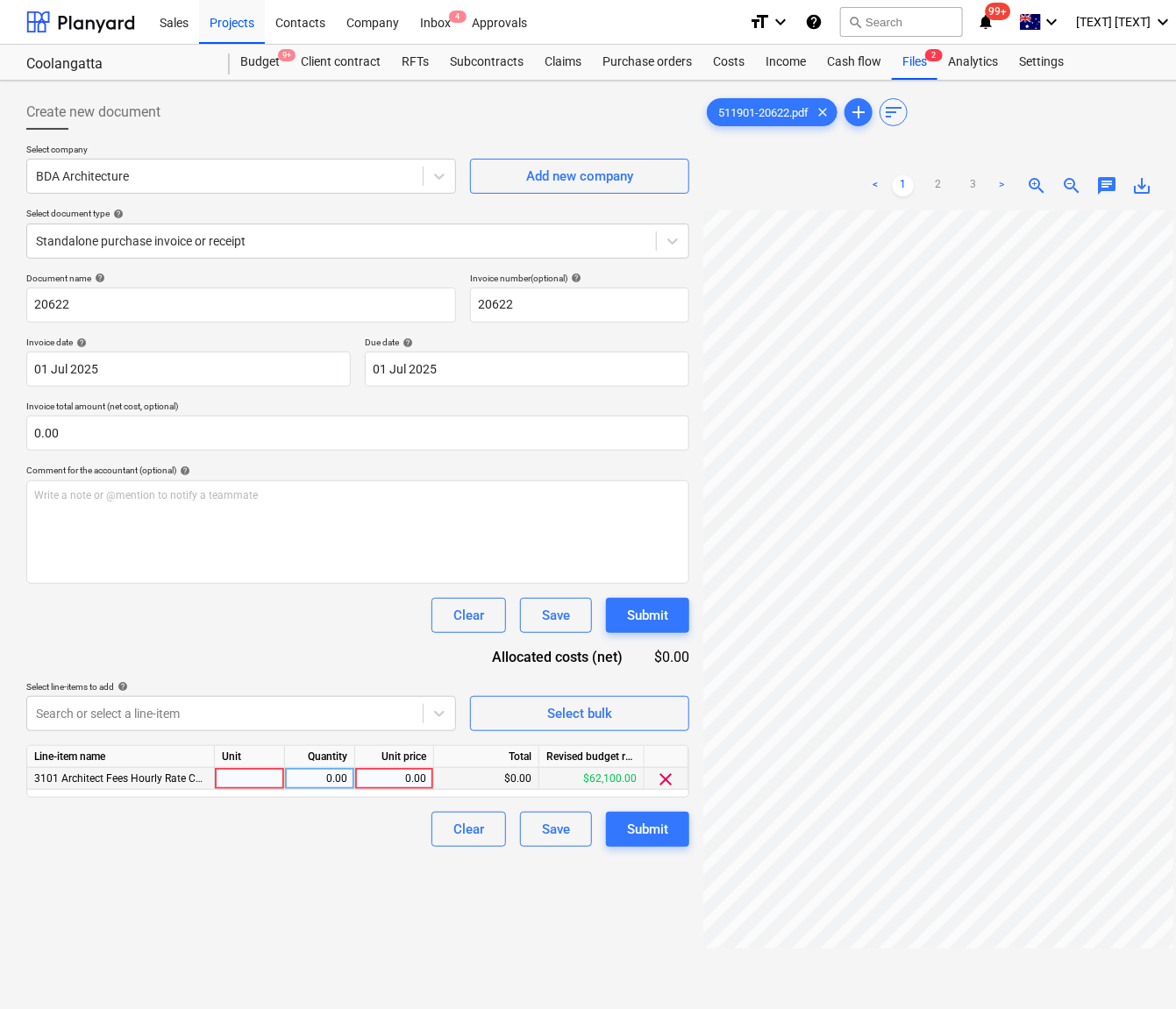 click at bounding box center (250, 778) 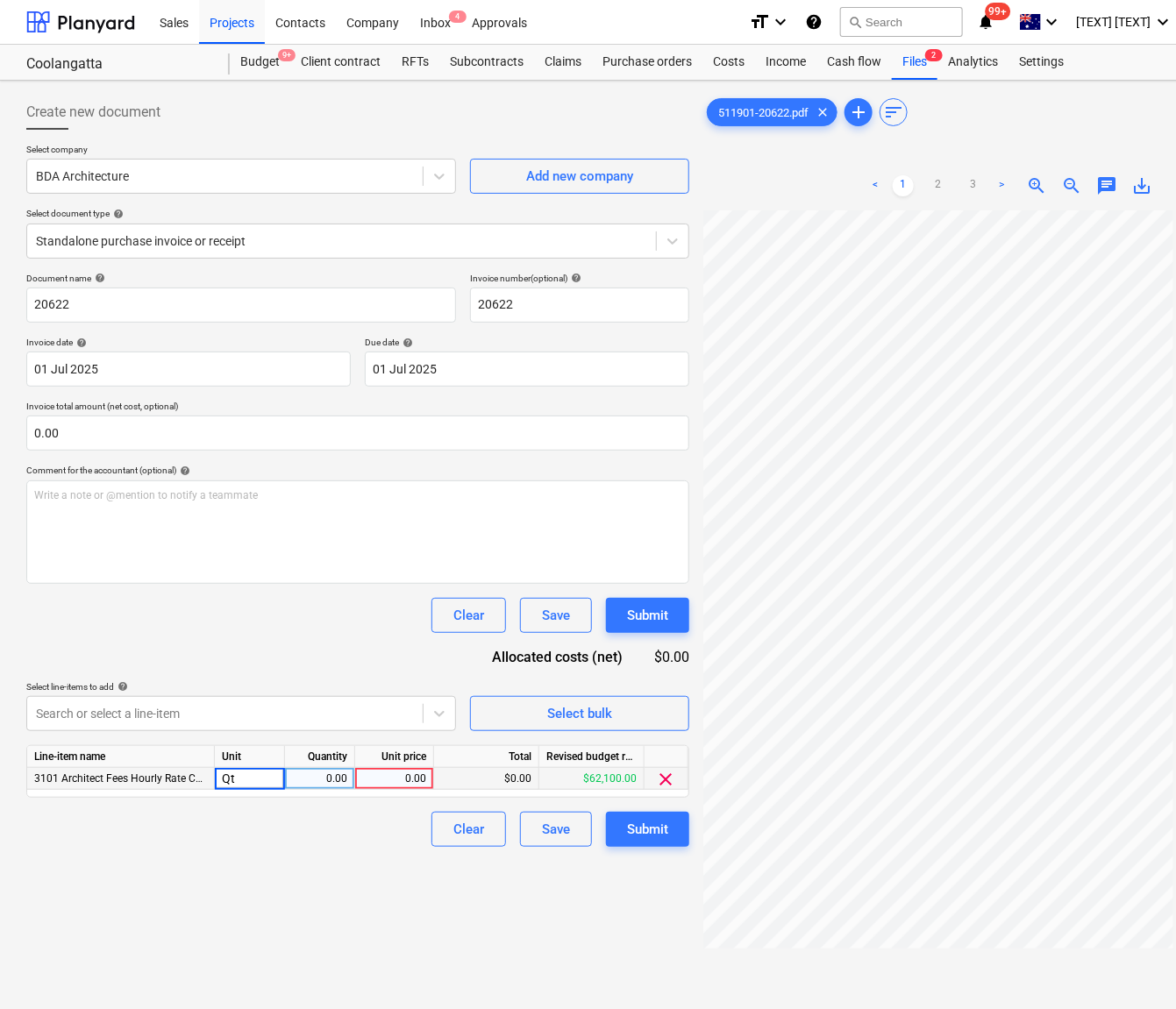 type on "Qty" 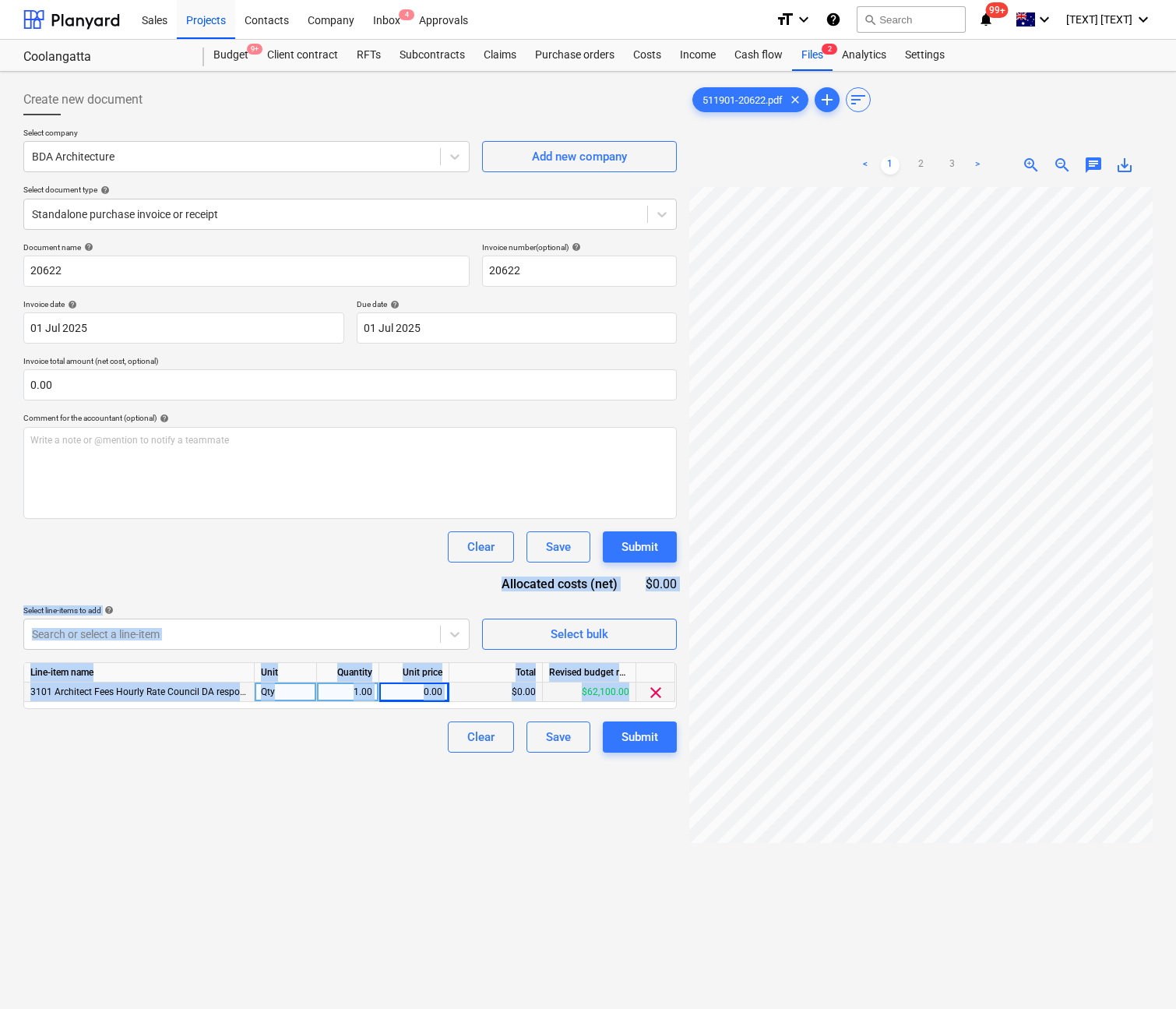 click on "Create new document Select company BDA Architecture   Add new company Select document type help Standalone purchase invoice or receipt Document name help 20622 Invoice number  (optional) help 20622 Invoice date help [DAY] [MONTH] [YEAR] [DAY].[MONTH].[YEAR] Press the down arrow key to interact with the calendar and
select a date. Press the question mark key to get the keyboard shortcuts for changing dates. Due date help [DAY] [MONTH] [YEAR] [DAY].[MONTH].[YEAR] Press the down arrow key to interact with the calendar and
select a date. Press the question mark key to get the keyboard shortcuts for changing dates. Invoice total amount (net cost, optional) 0.00 Comment for the accountant (optional) help Write a note or @mention to notify a teammate ﻿ Clear Save Submit Allocated costs (net) $0.00 Select line-items to add help Search or select a line-item Select bulk Line-item name Unit Quantity Unit price Total Revised budget remaining 3101 Architect Fees Hourly Rate Council DA response Qty 1.00 0.00 $0.00 $62,100.00 clear Clear Save Submit clear" at bounding box center (588, 618) 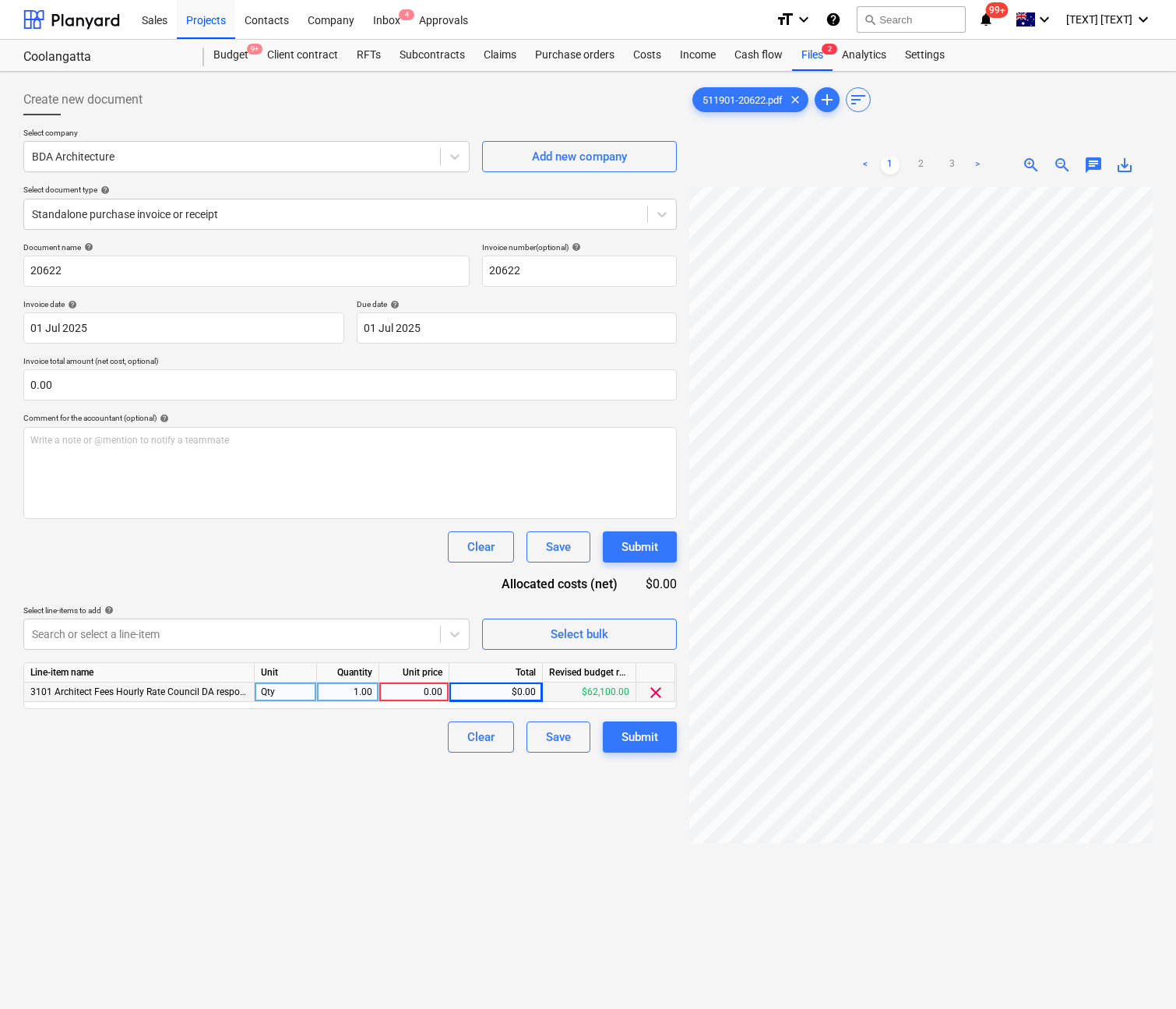 click on "0.00" at bounding box center [414, 692] 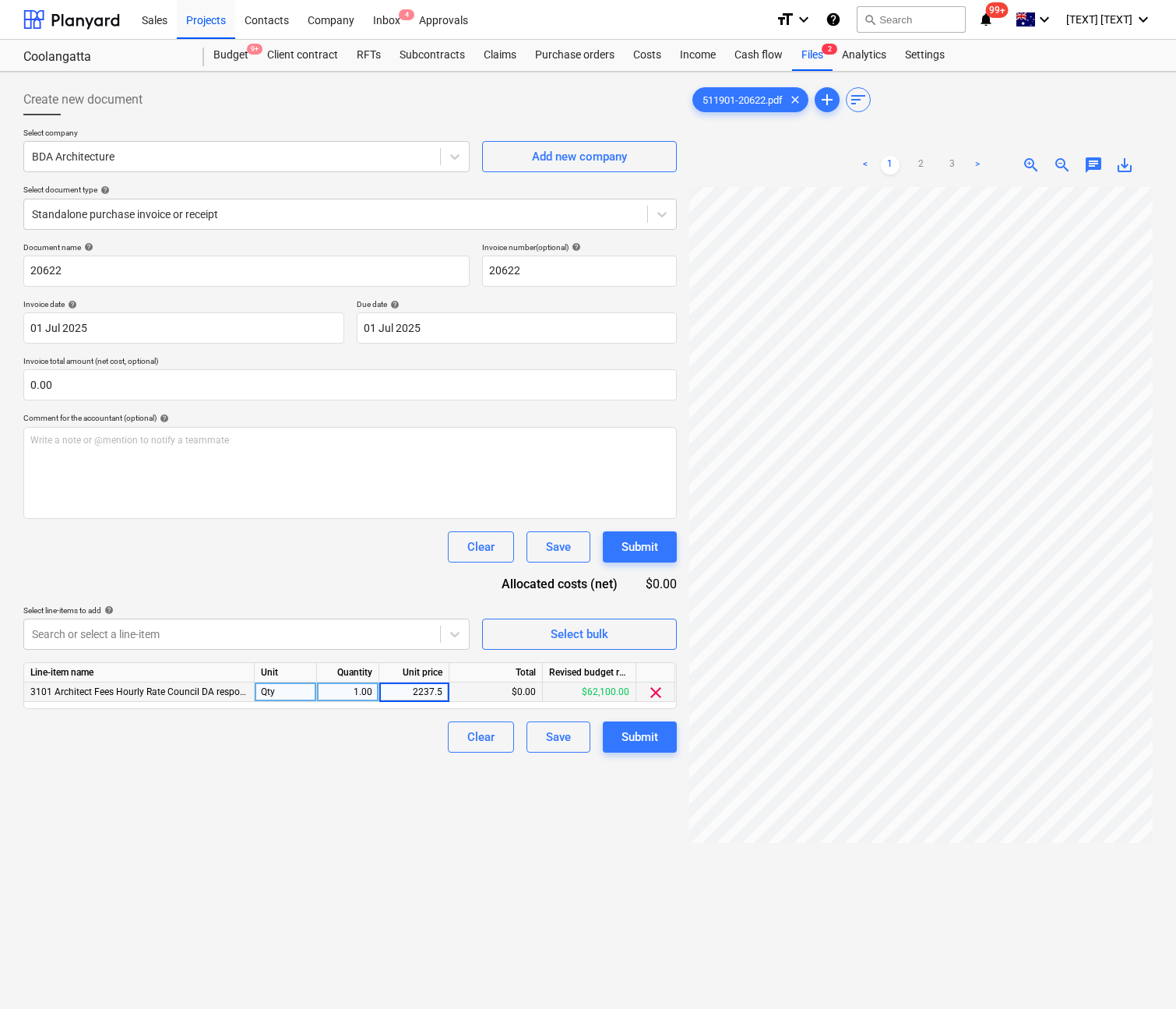 type on "2237.50" 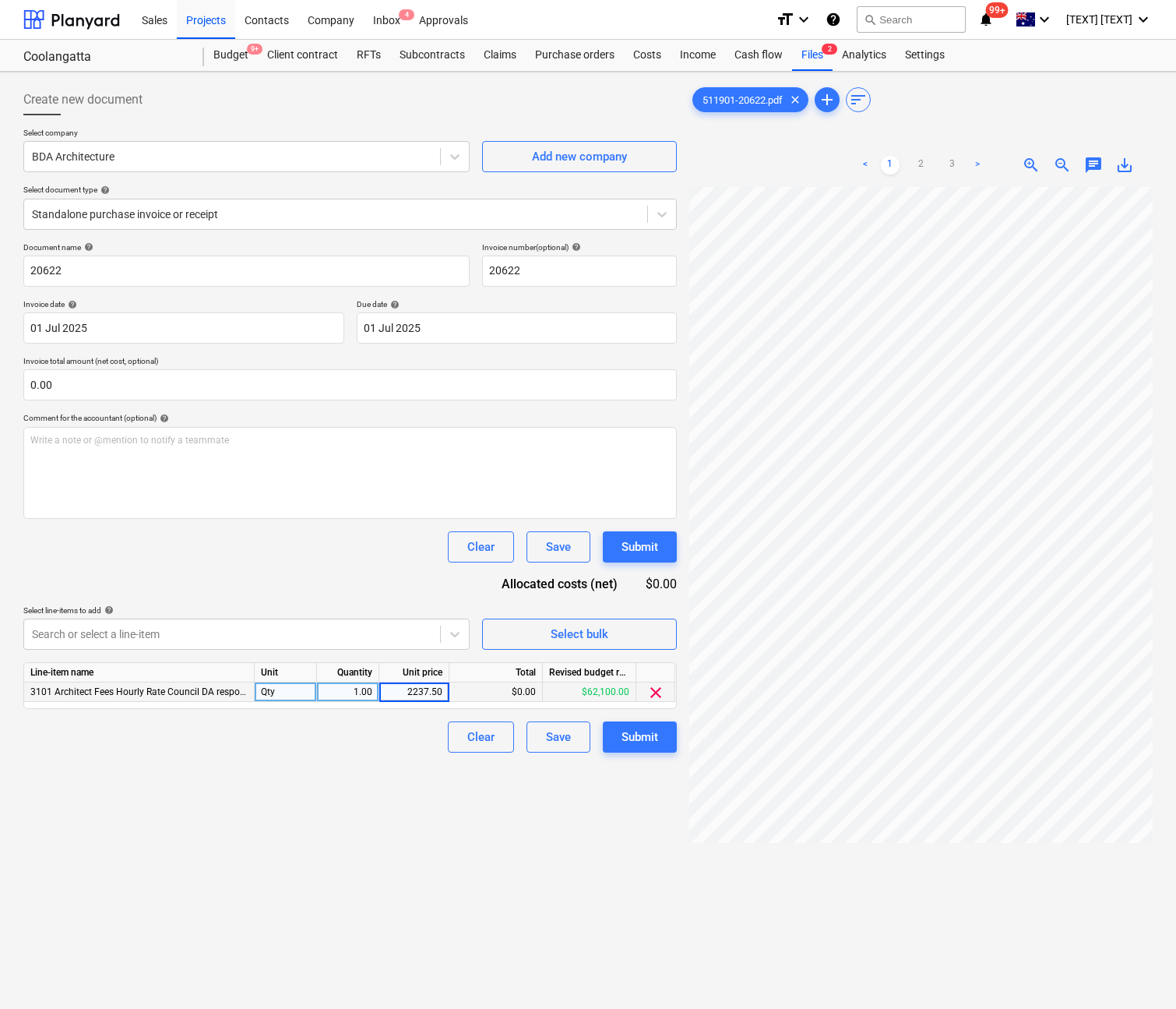 click on "Create new document Select company BDA Architecture   Add new company Select document type help Standalone purchase invoice or receipt Document name help [NUMBER] Invoice number  (optional) help [NUMBER] Invoice date help [DAY] [MONTH] [YEAR] [DAY].[MONTH].[YEAR] Press the down arrow key to interact with the calendar and
select a date. Press the question mark key to get the keyboard shortcuts for changing dates. Due date help [DAY] [MONTH] [YEAR] [DAY].[MONTH].[YEAR] Press the down arrow key to interact with the calendar and
select a date. Press the question mark key to get the keyboard shortcuts for changing dates. Invoice total amount (net cost, optional) [AMOUNT] Comment for the accountant (optional) help Write a note or @mention to notify a teammate ﻿ Clear Save Submit Allocated costs (net) [AMOUNT] Select line-items to add help Search or select a line-item Select bulk Line-item name Unit Quantity Unit price Total Revised budget remaining 3101 Architect Fees Hourly Rate Council DA response Qty [QUANTITY] [AMOUNT] [AMOUNT] [AMOUNT] clear Clear Save Submit" at bounding box center (350, 618) 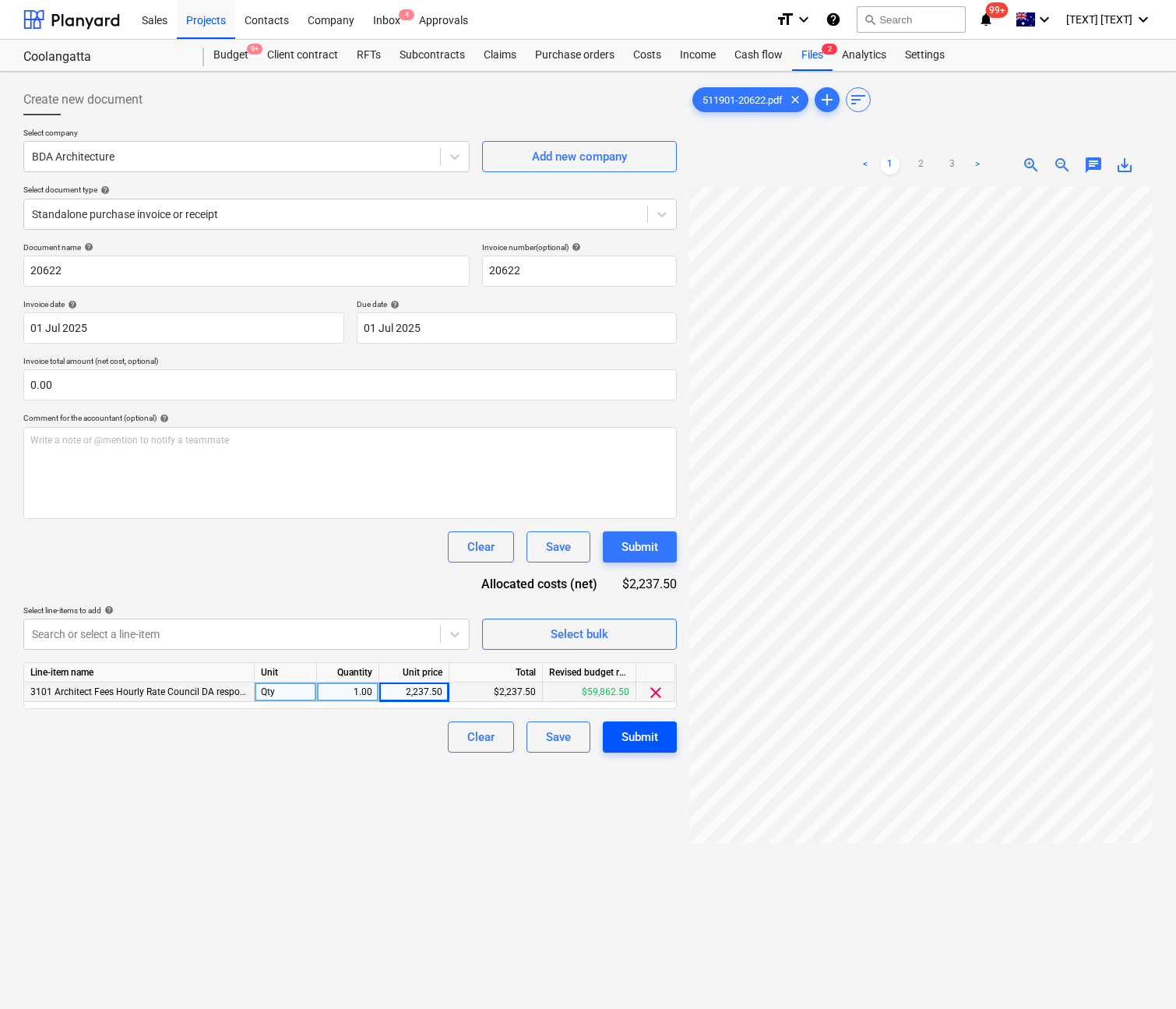 click on "Submit" at bounding box center [639, 737] 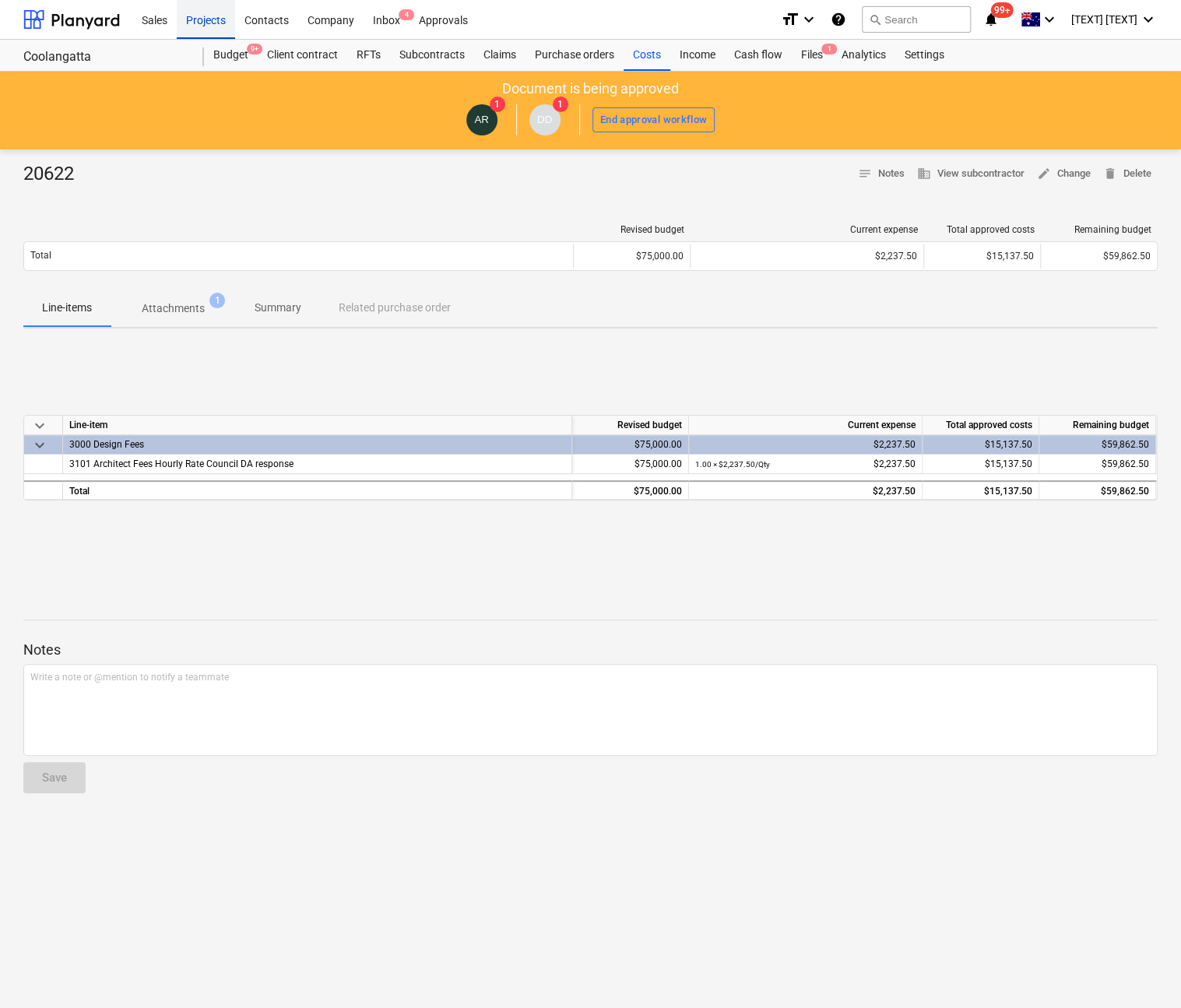 click on "Projects" at bounding box center [206, 19] 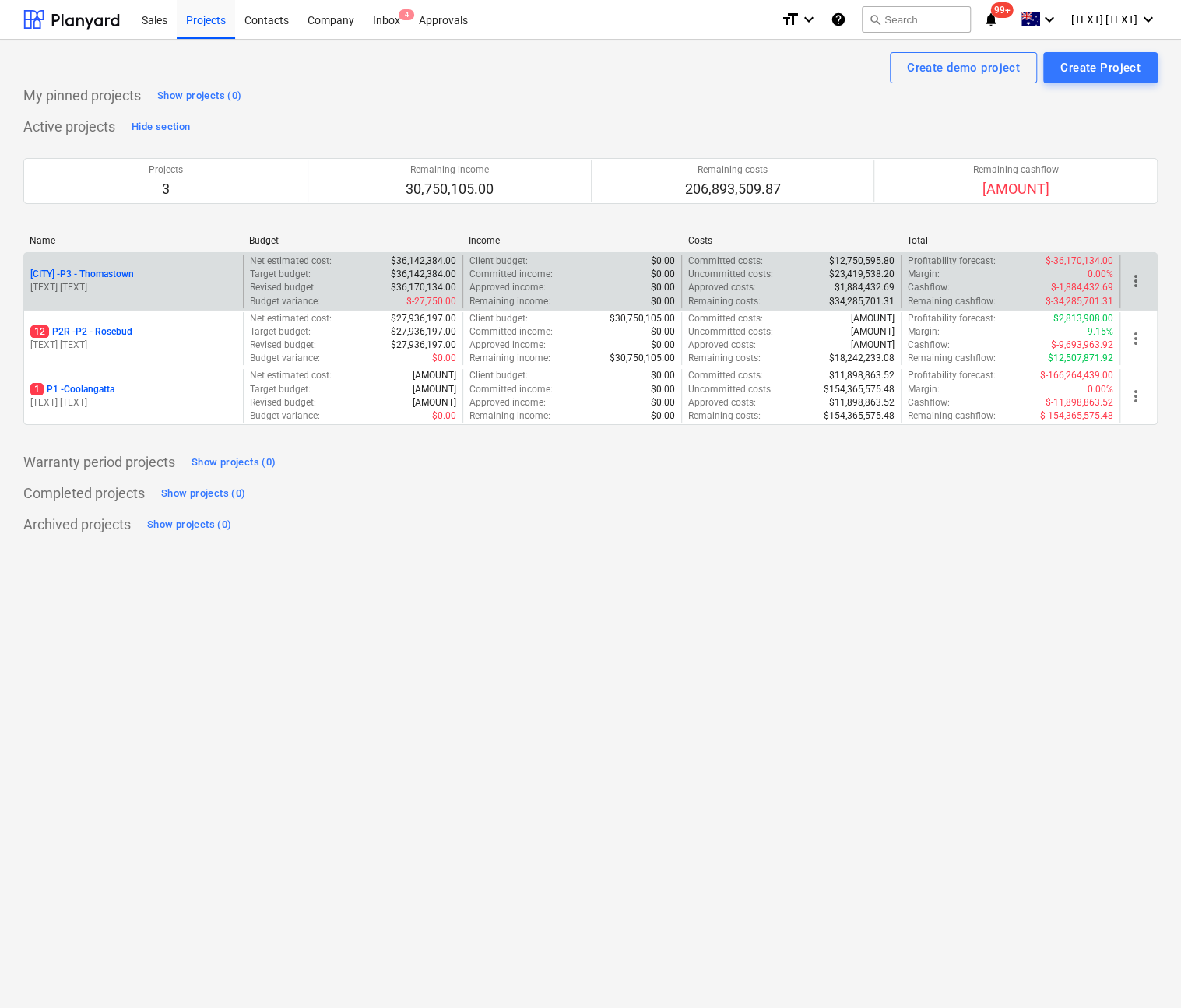 click on "[CITY] -  [CODE] - [CITY]" at bounding box center (82, 274) 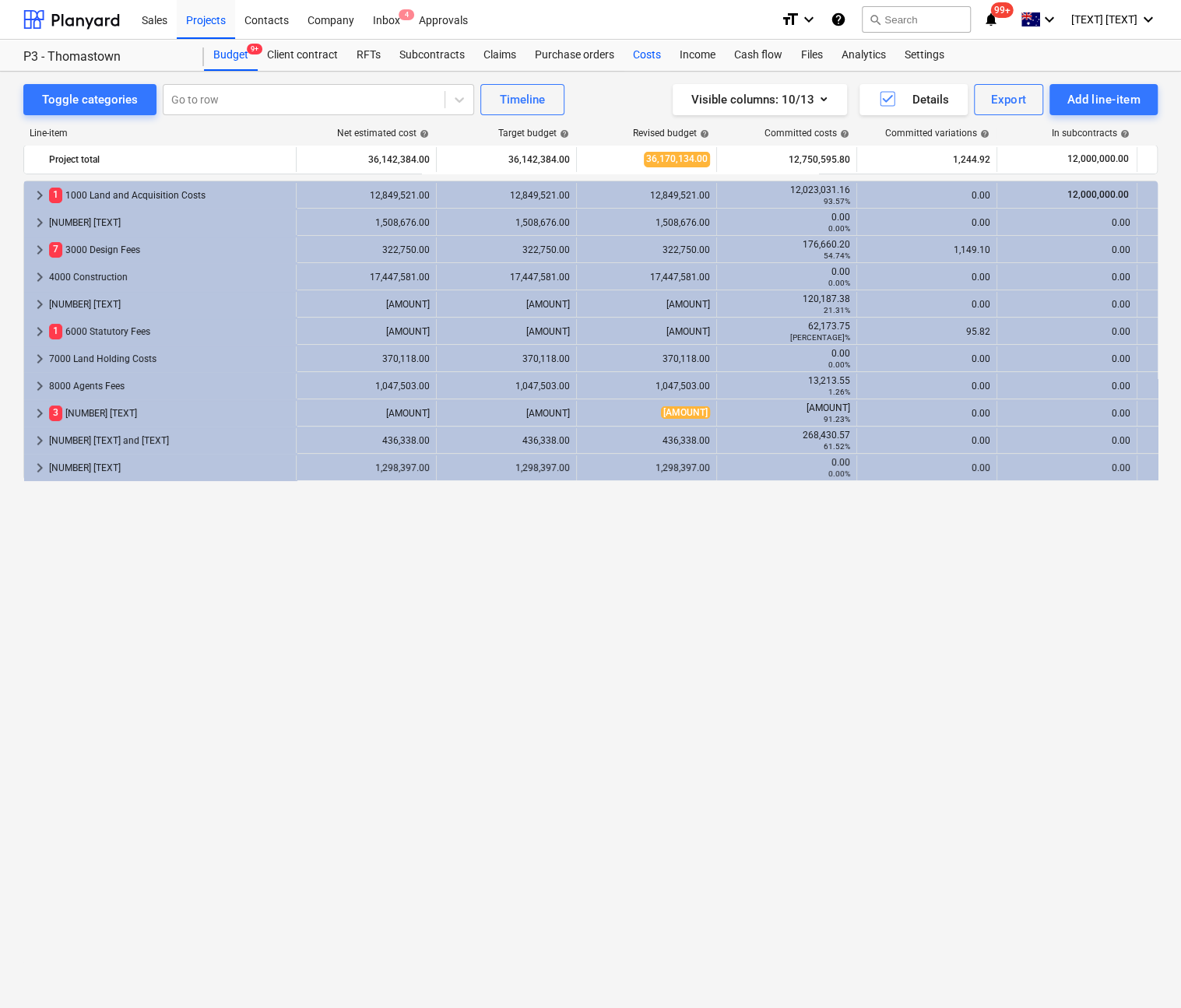 click on "Costs" at bounding box center (647, 55) 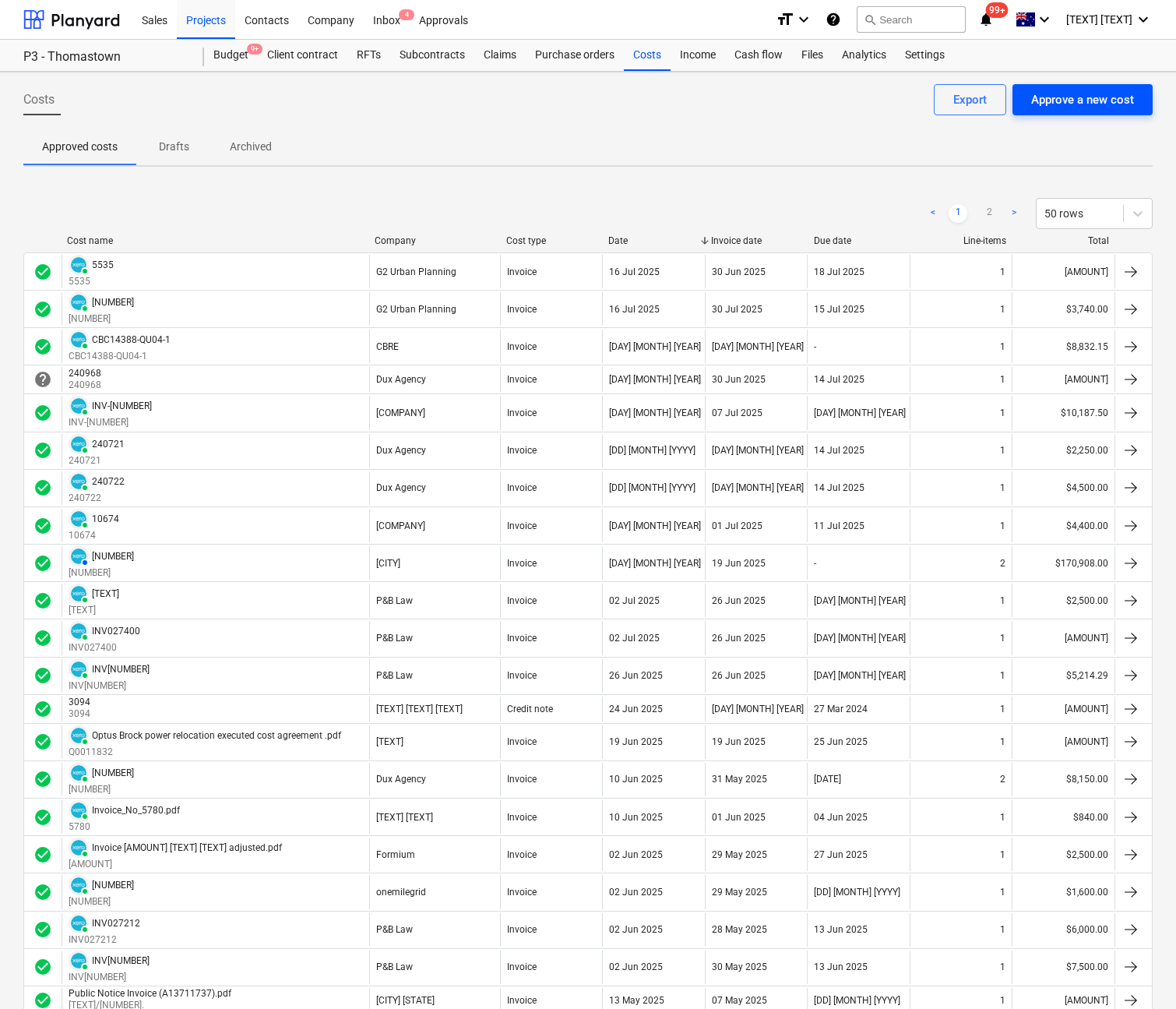click on "Approve a new cost" at bounding box center [1083, 100] 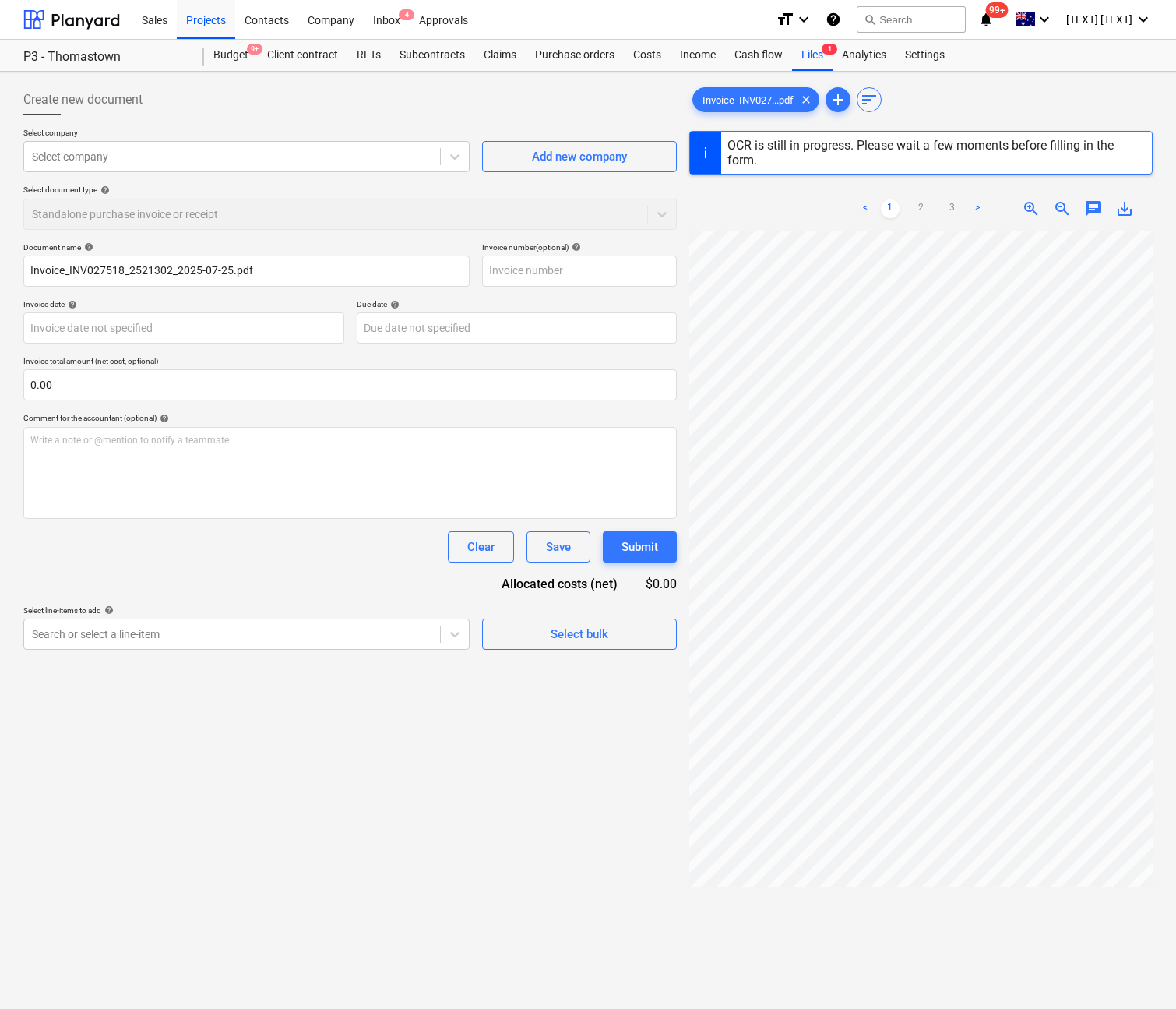 type on "INV[NUMBER]" 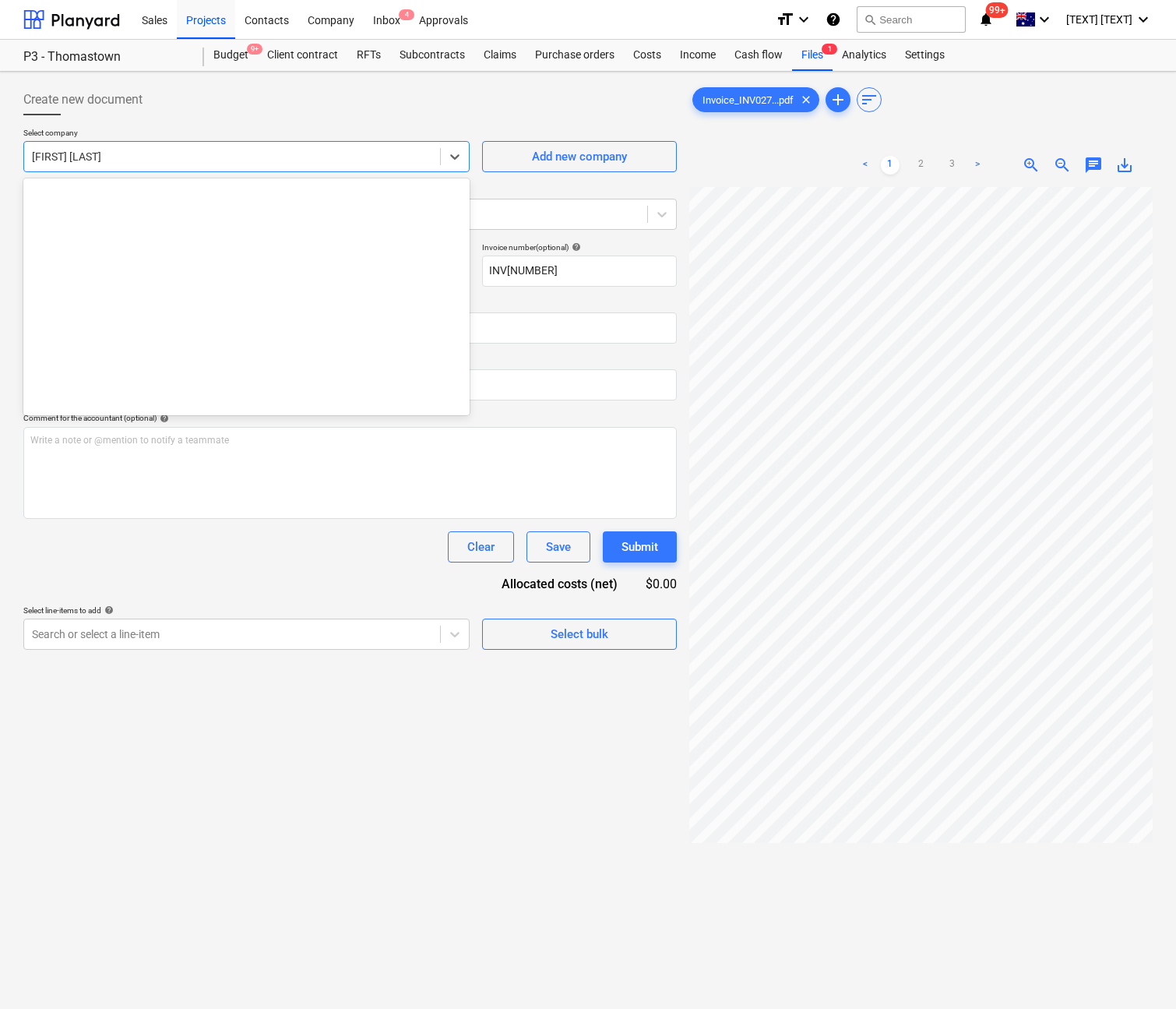 scroll, scrollTop: 599, scrollLeft: 0, axis: vertical 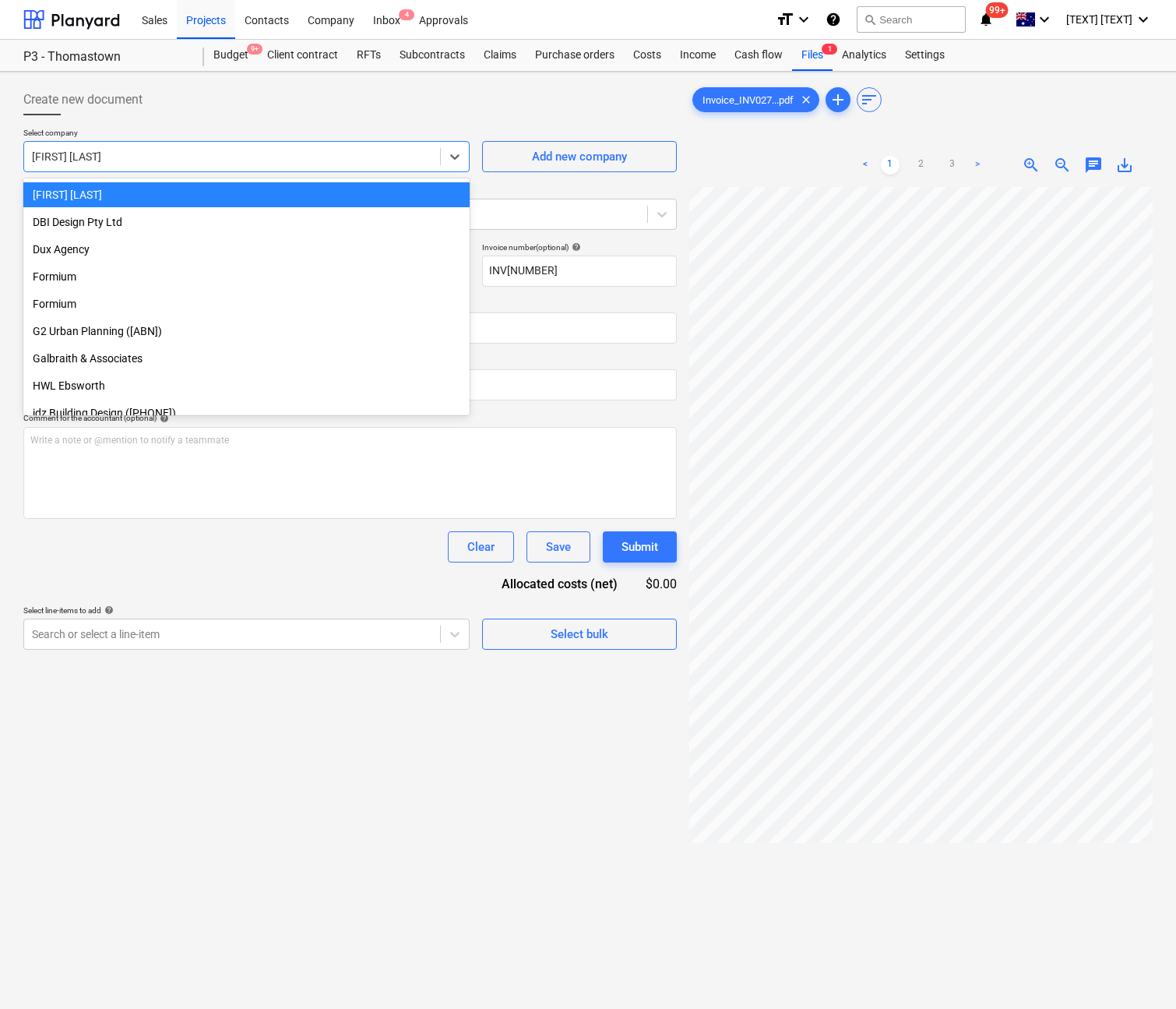 drag, startPoint x: 134, startPoint y: 151, endPoint x: -6, endPoint y: 157, distance: 140.12851 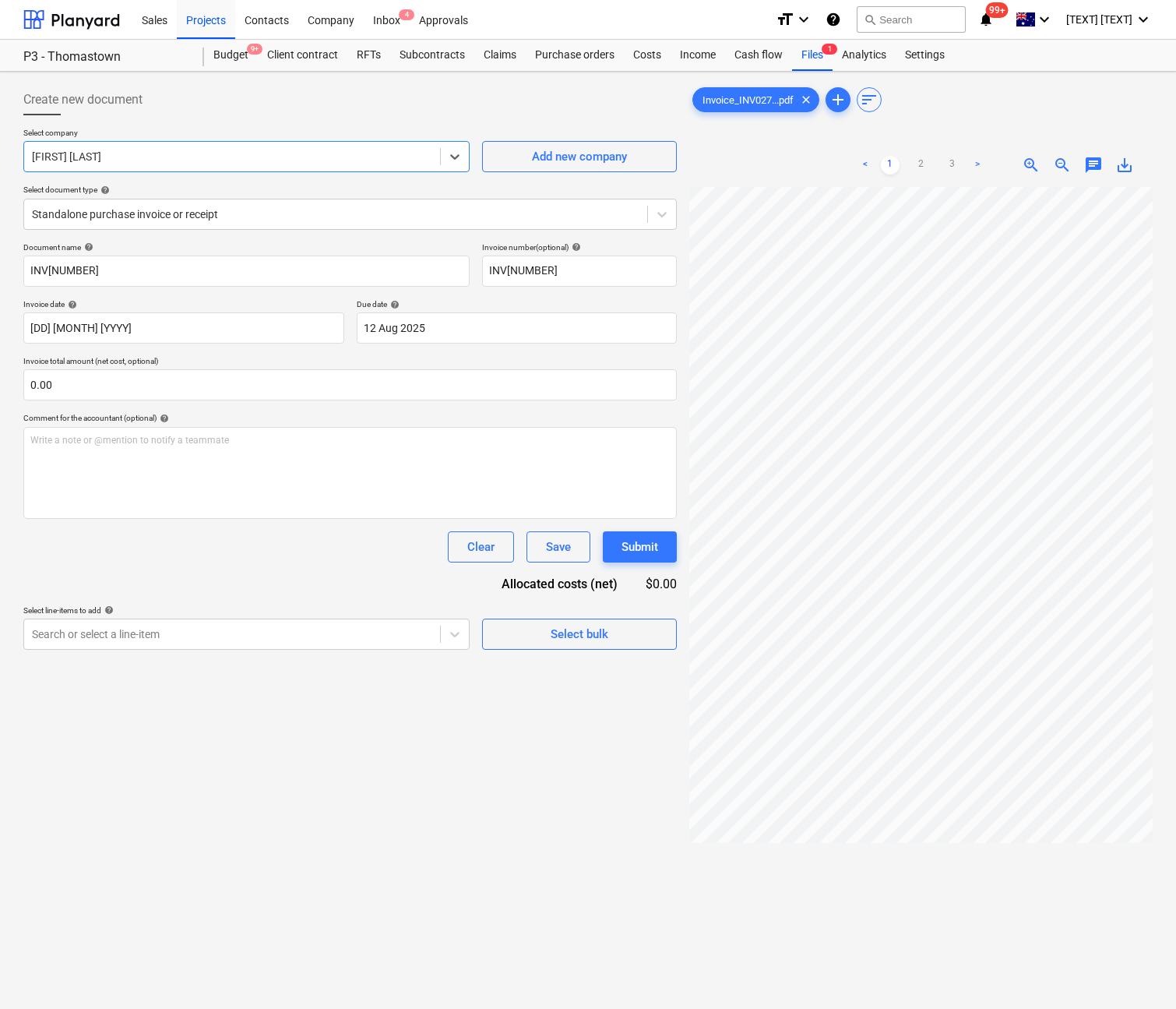 drag, startPoint x: 141, startPoint y: 152, endPoint x: 37, endPoint y: 157, distance: 104.12012 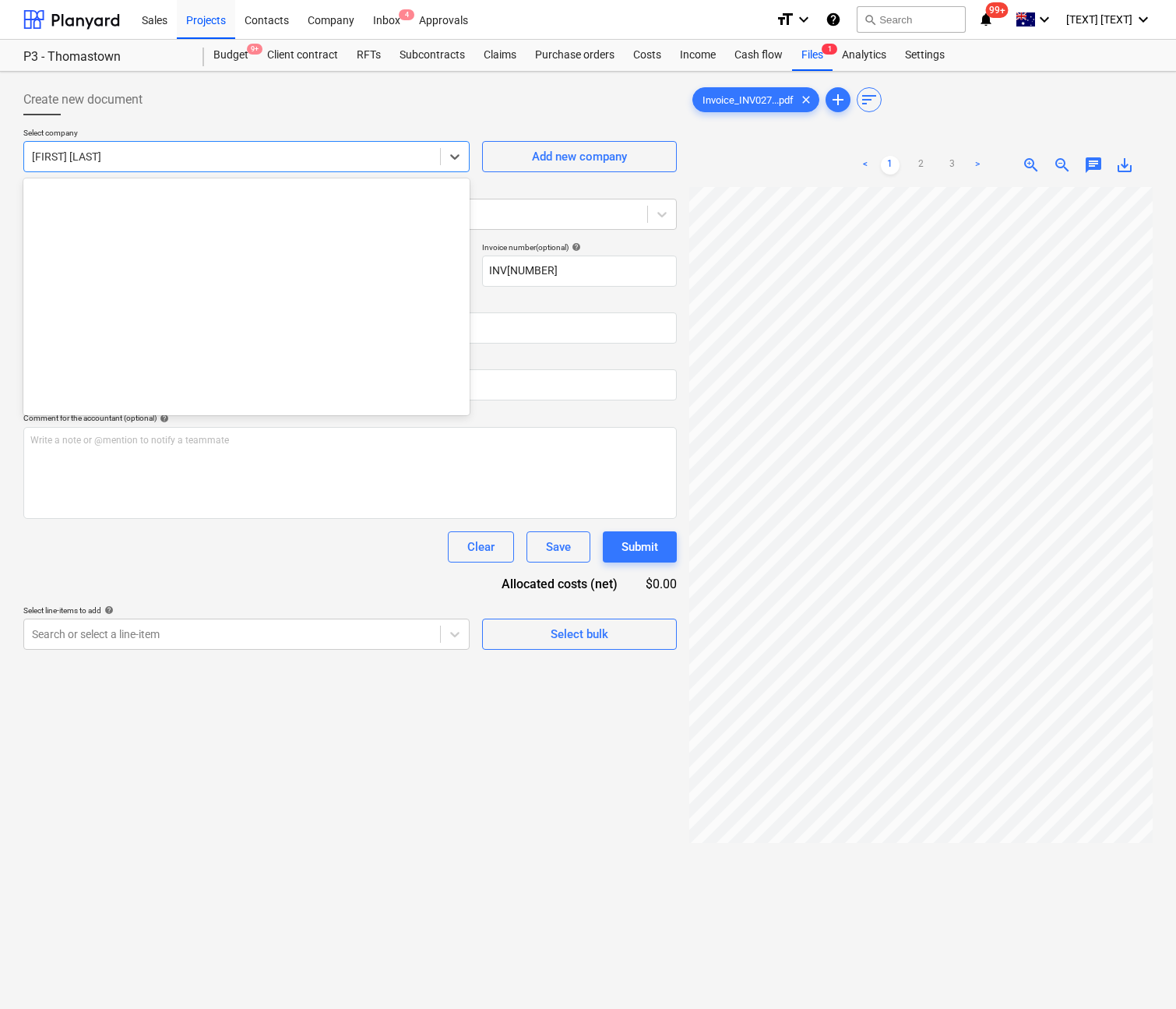 click at bounding box center (232, 157) 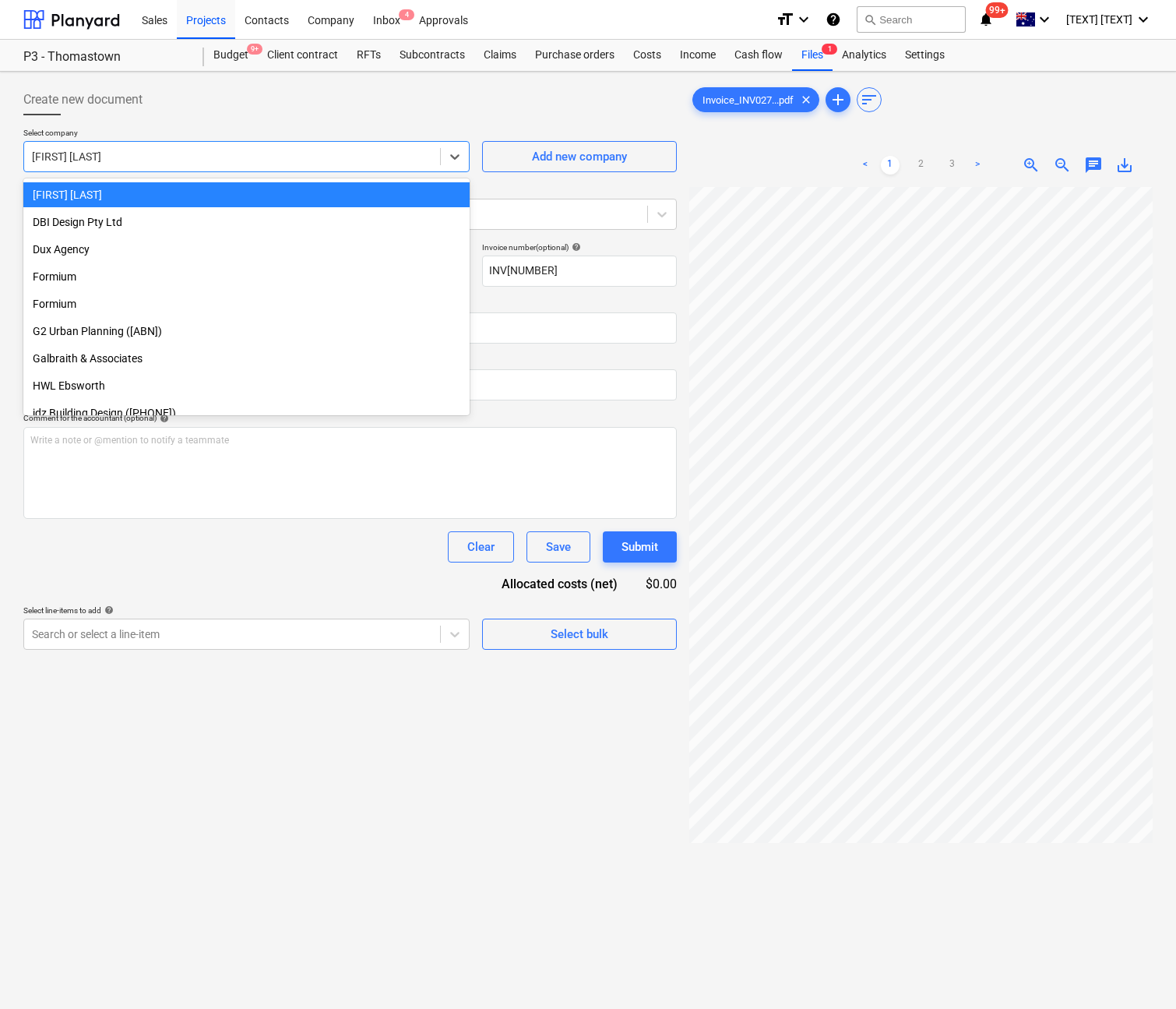 click at bounding box center (232, 157) 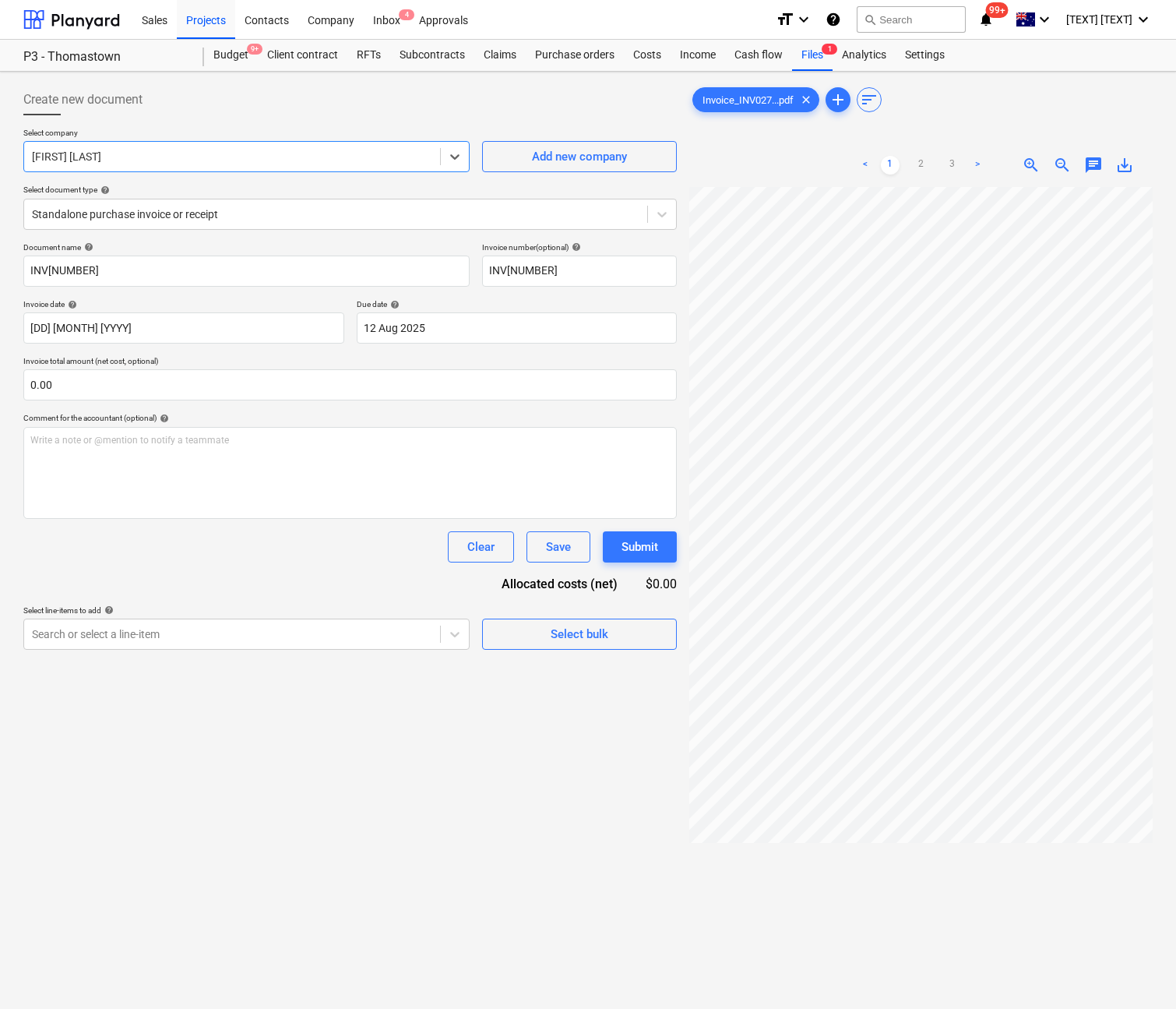 click at bounding box center (232, 157) 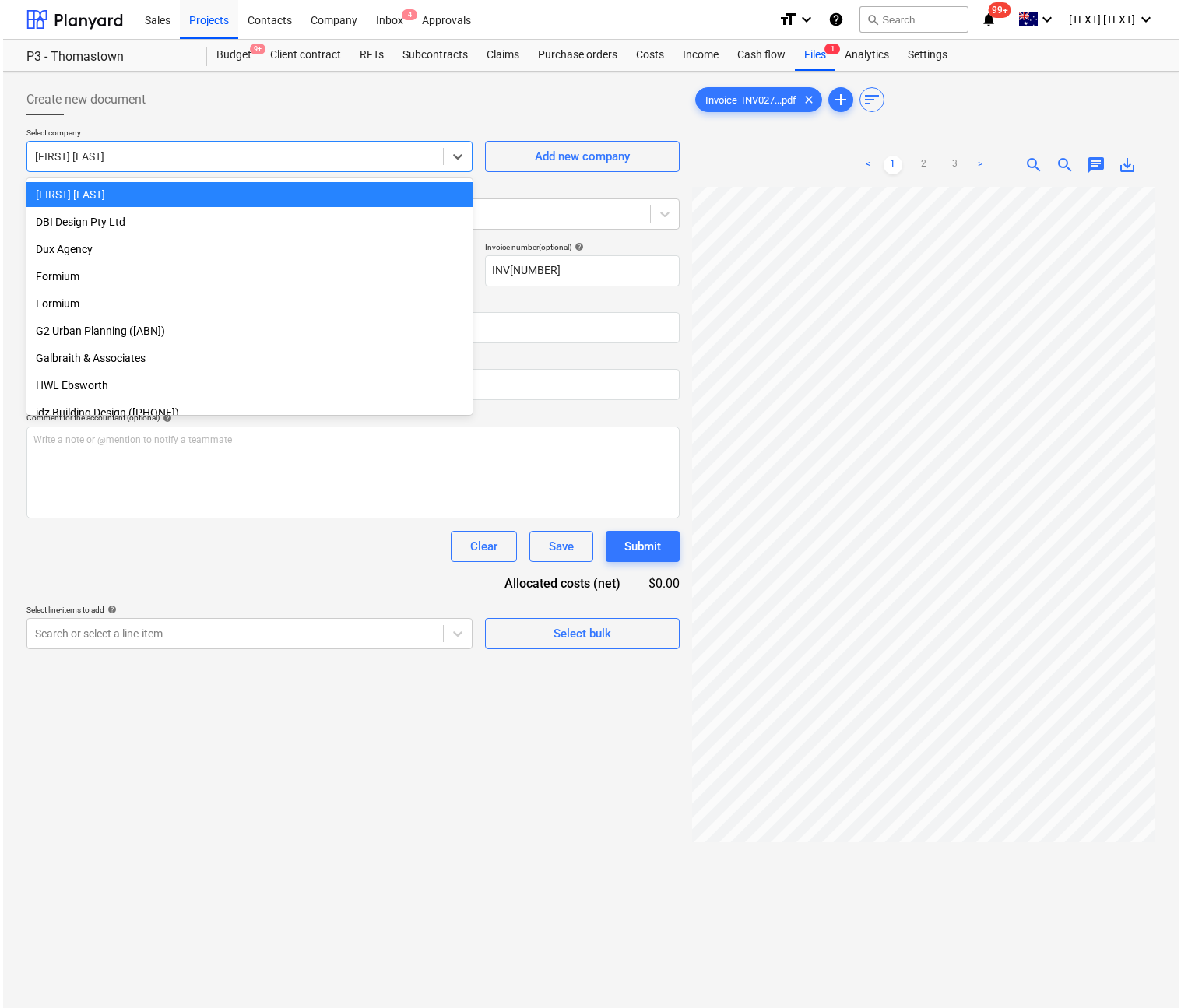 scroll, scrollTop: 365, scrollLeft: 0, axis: vertical 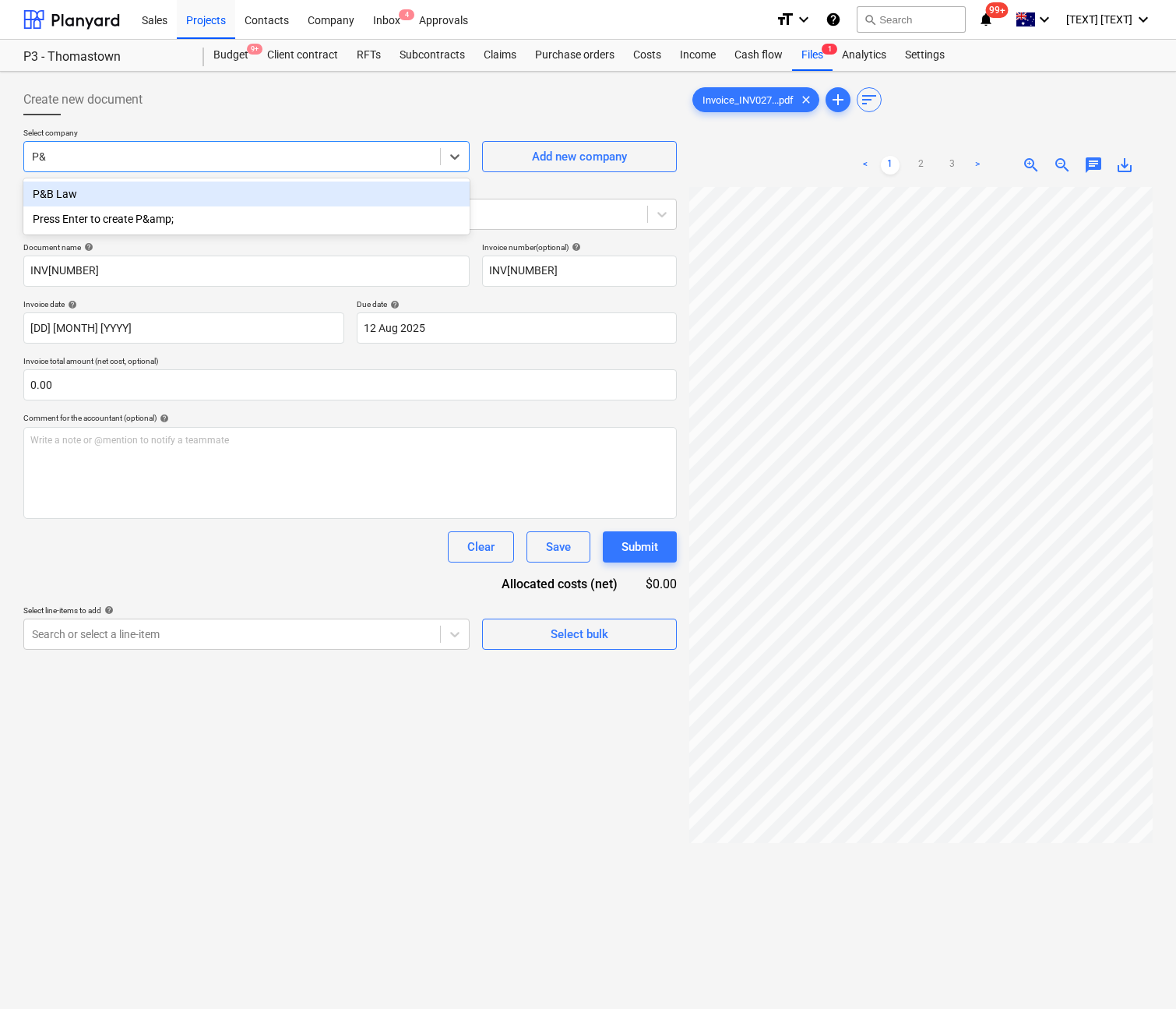 type on "P&B" 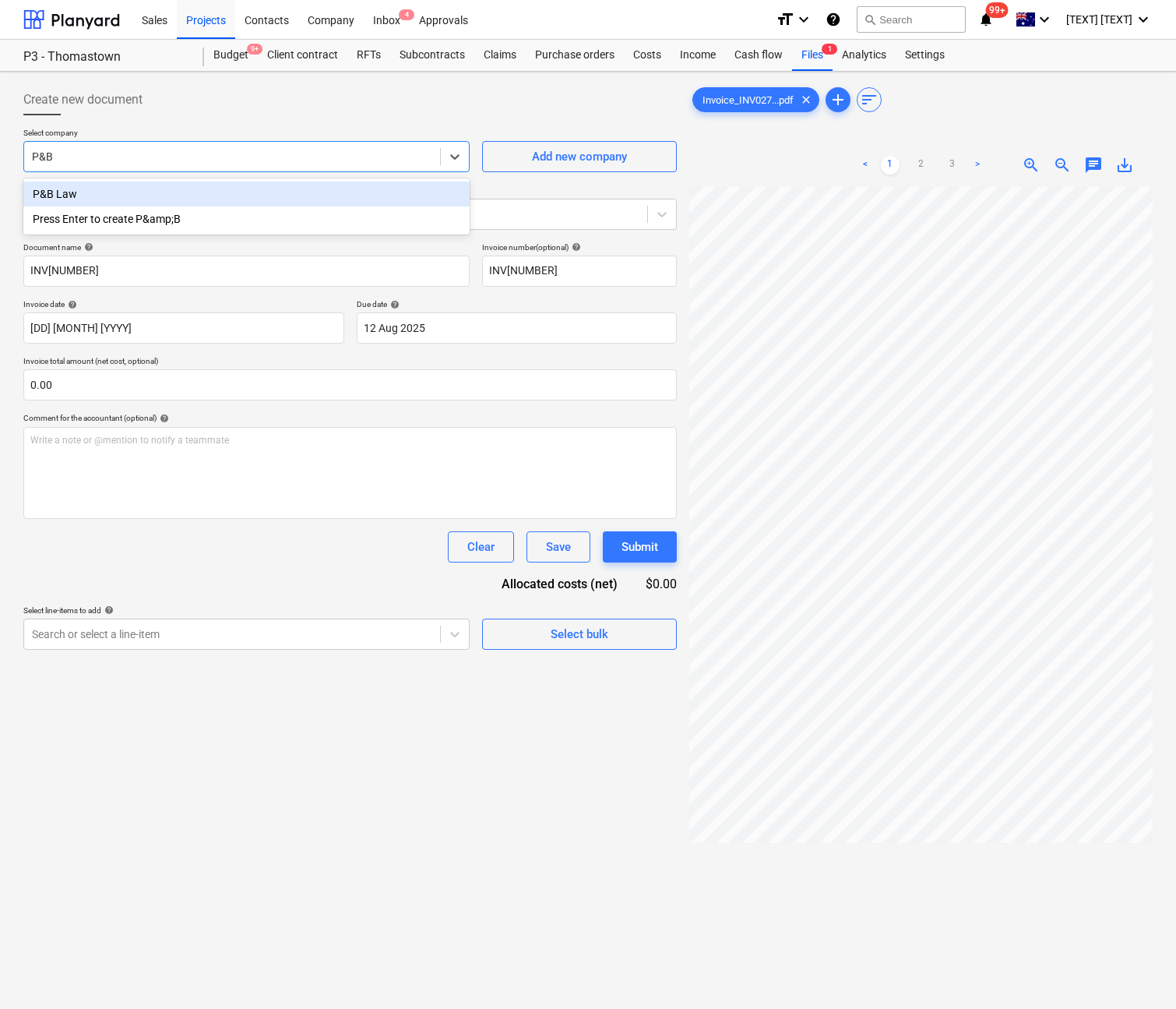 click on "P&B Law" at bounding box center (246, 194) 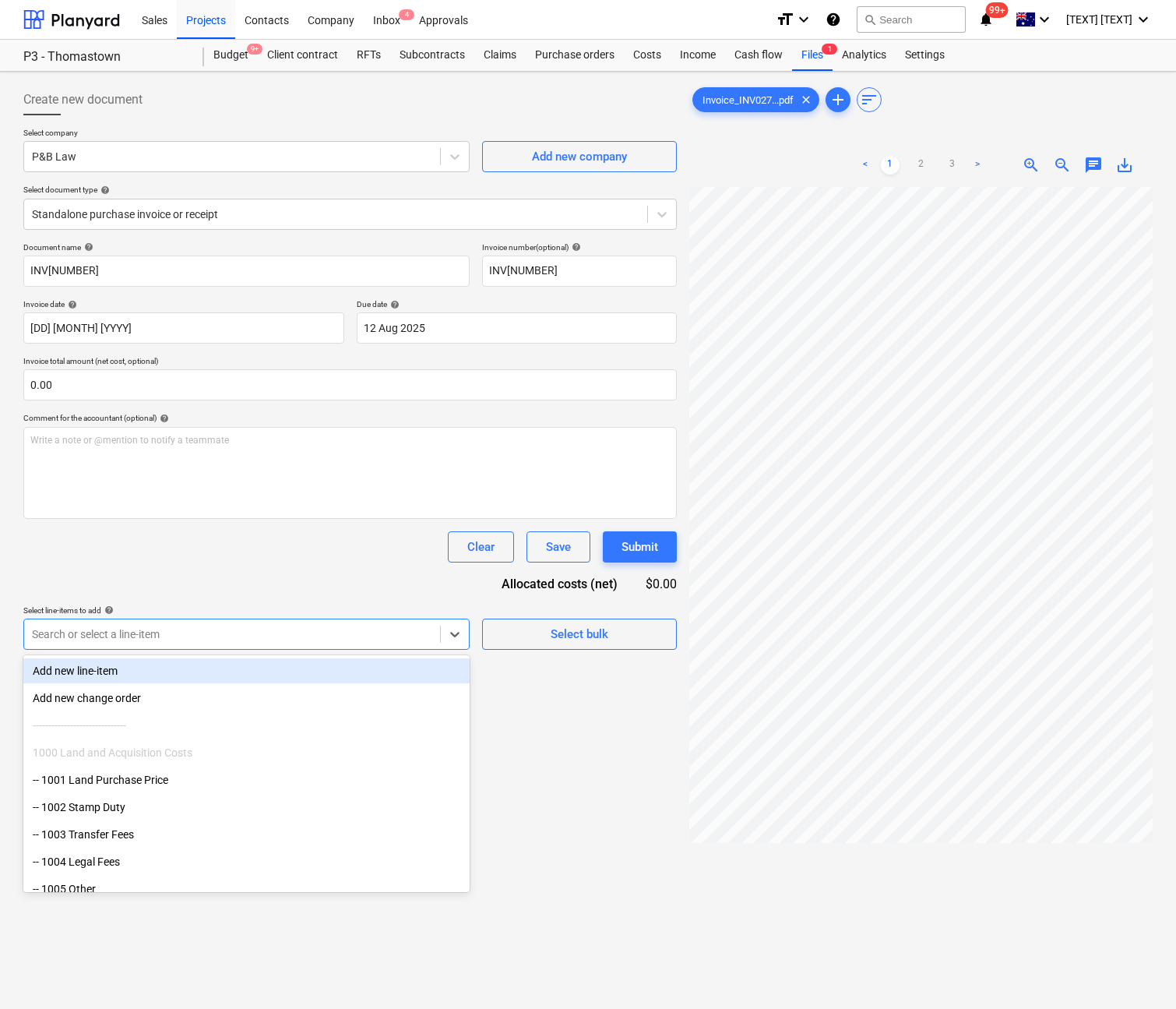 click on "Search or select a line-item" at bounding box center [232, 634] 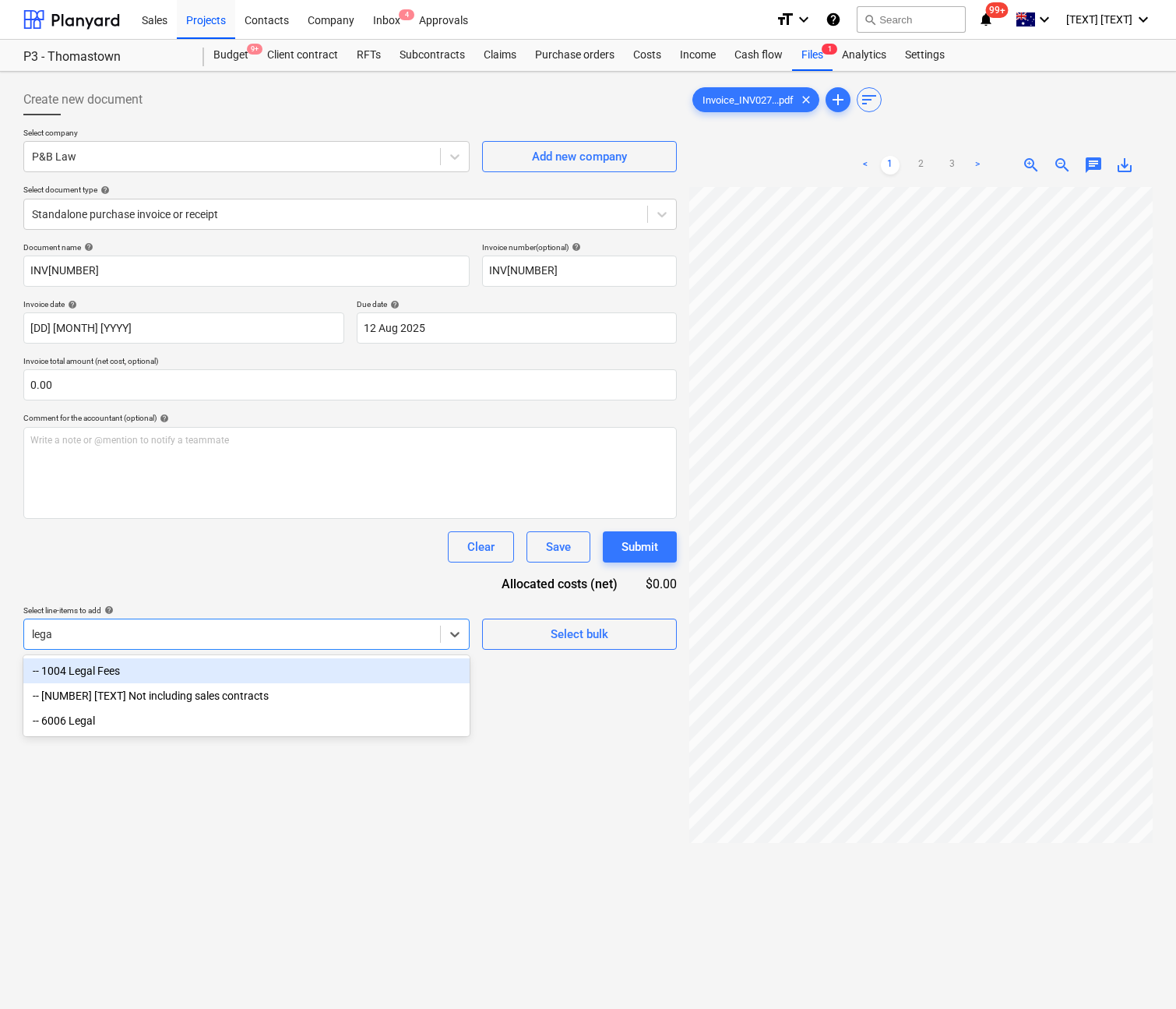 type on "legal" 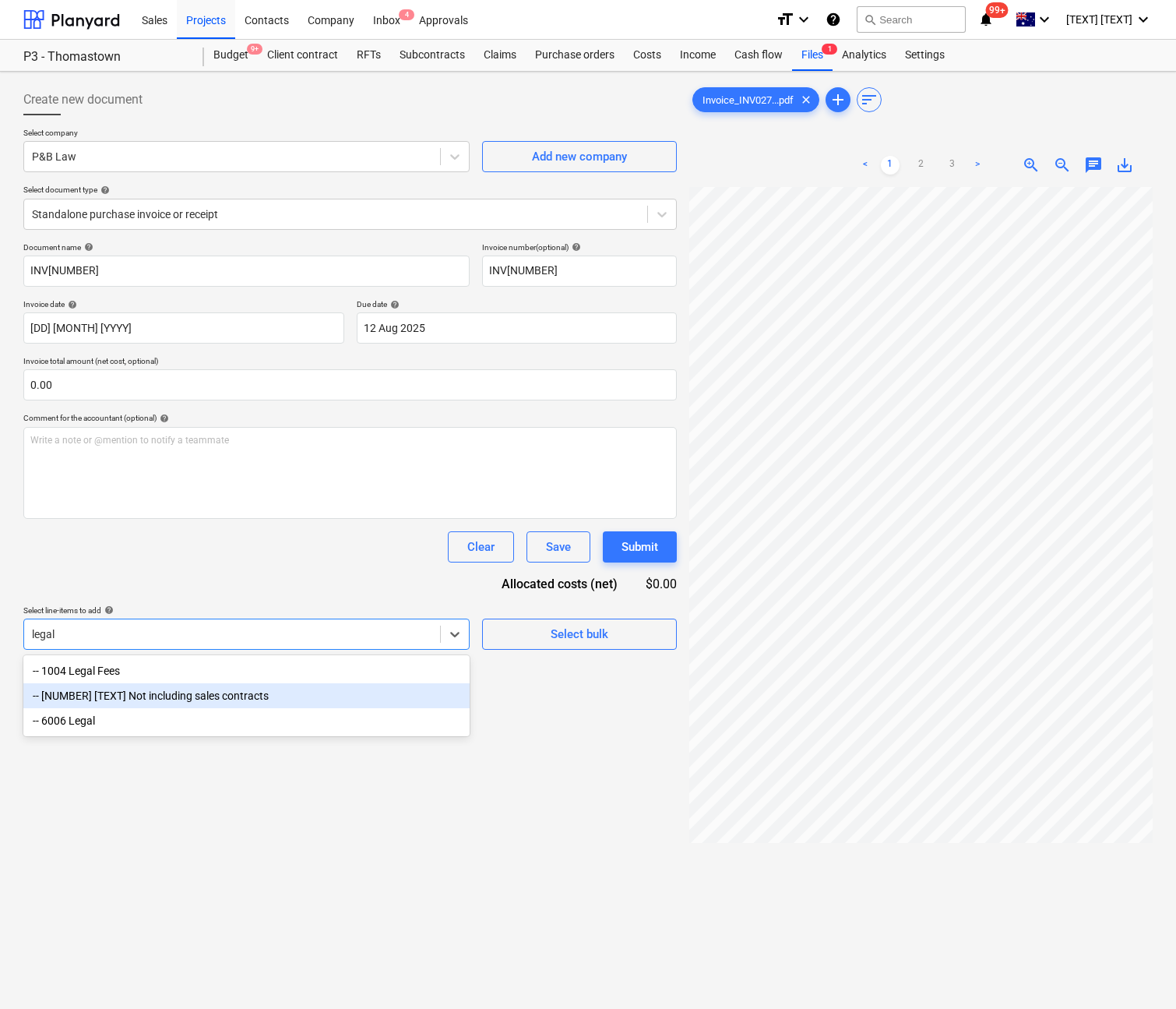 click on "--  [NUMBER] [TEXT]      Not including sales contracts" at bounding box center (246, 696) 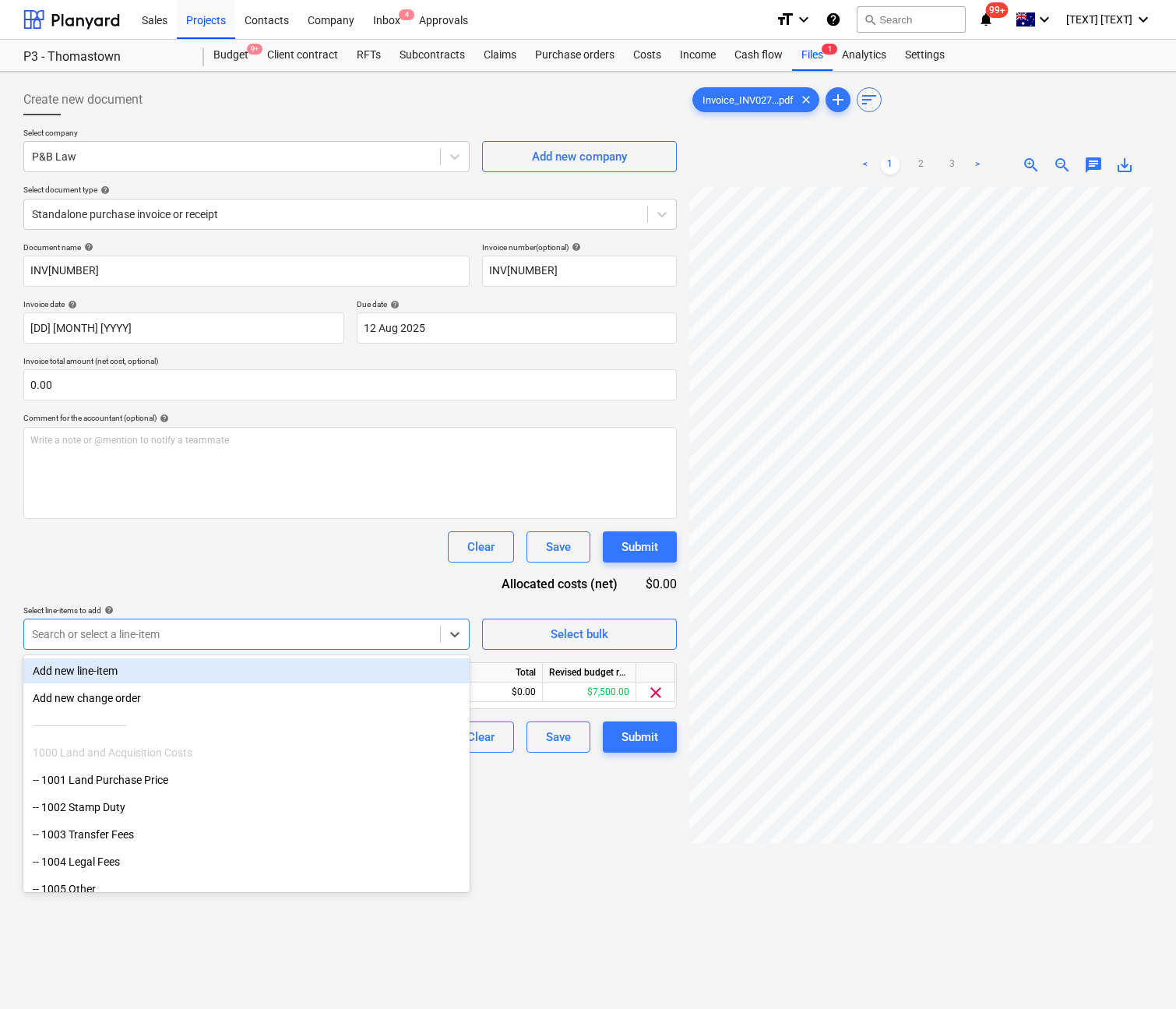 click on "Document name help INV[NUMBER] Invoice number  (optional) help INV[NUMBER] Invoice date help [DD] [MONTH] [YYYY] [DD].[MM].[YYYY] Press the down arrow key to interact with the calendar and
select a date. Press the question mark key to get the keyboard shortcuts for changing dates. Due date help [DD] [MONTH] [YYYY] [DD].[MM].[YYYY] Press the down arrow key to interact with the calendar and
select a date. Press the question mark key to get the keyboard shortcuts for changing dates. Invoice total amount (net cost, optional) [AMOUNT] Comment for the accountant (optional) help Write a note or @mention to notify a teammate ﻿ Clear Save Submit Allocated costs (net) [AMOUNT] Select line-items to add help option --  [NUMBER] [TEXT]      Not including sales contracts, selected. option Add new line-item focused, [NUMBER] of [NUMBER]. [NUMBER] results available. Use Up and Down to choose options, press Enter to select the currently focused option, press Escape to exit the menu, press Tab to select the option and exit the menu. Search or select a line-item Select bulk" at bounding box center [350, 497] 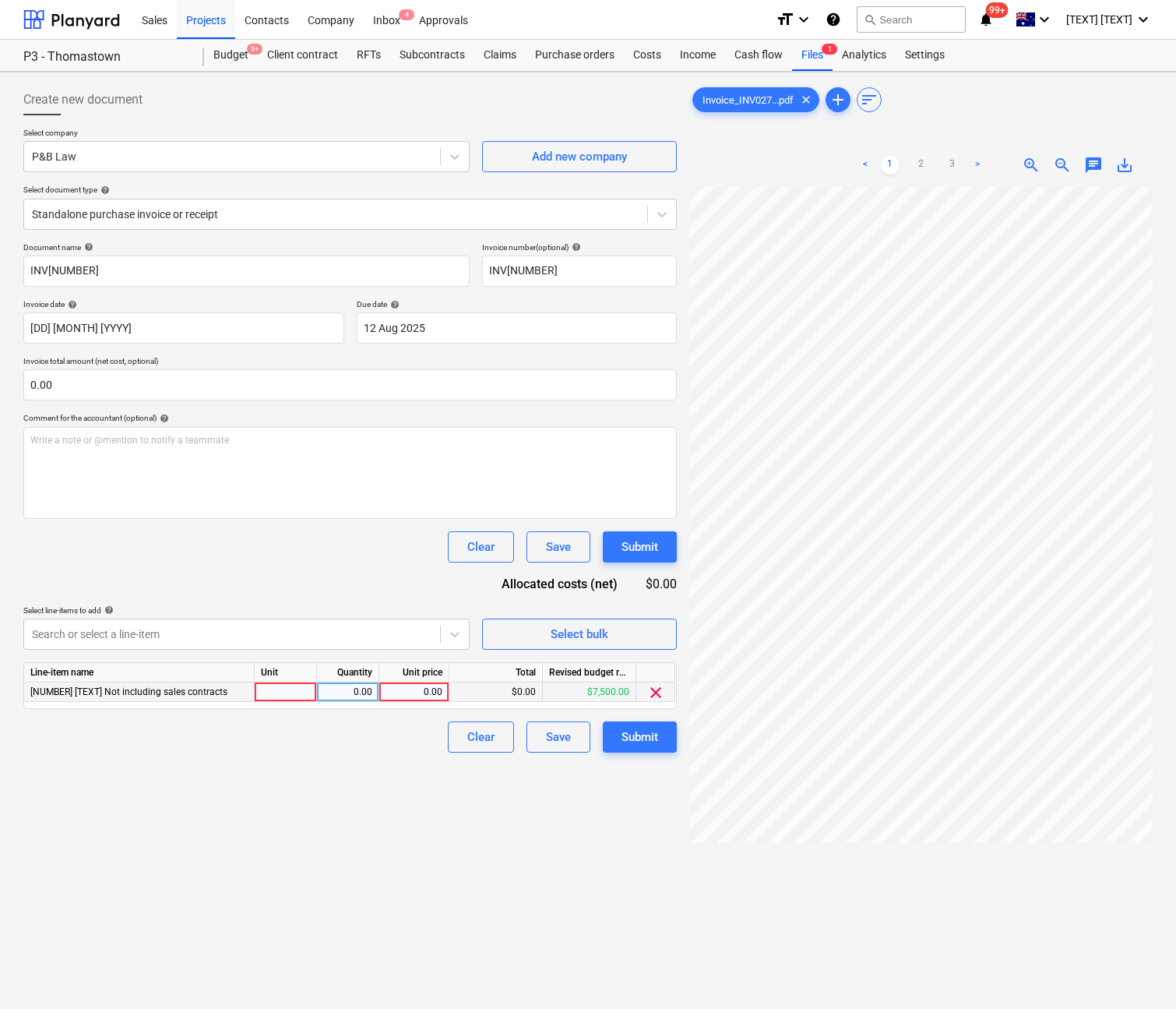 click at bounding box center [286, 692] 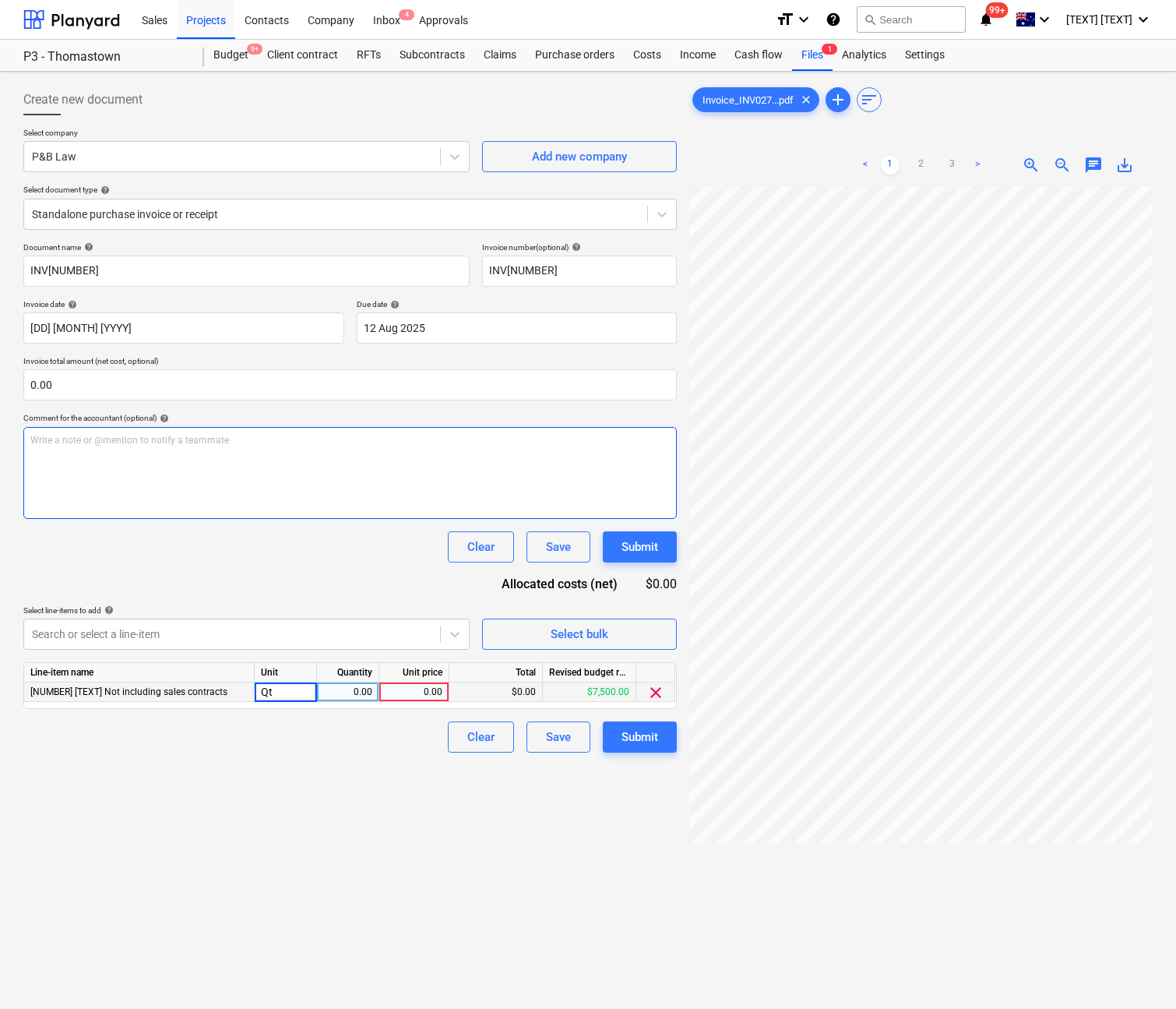 type on "Qty" 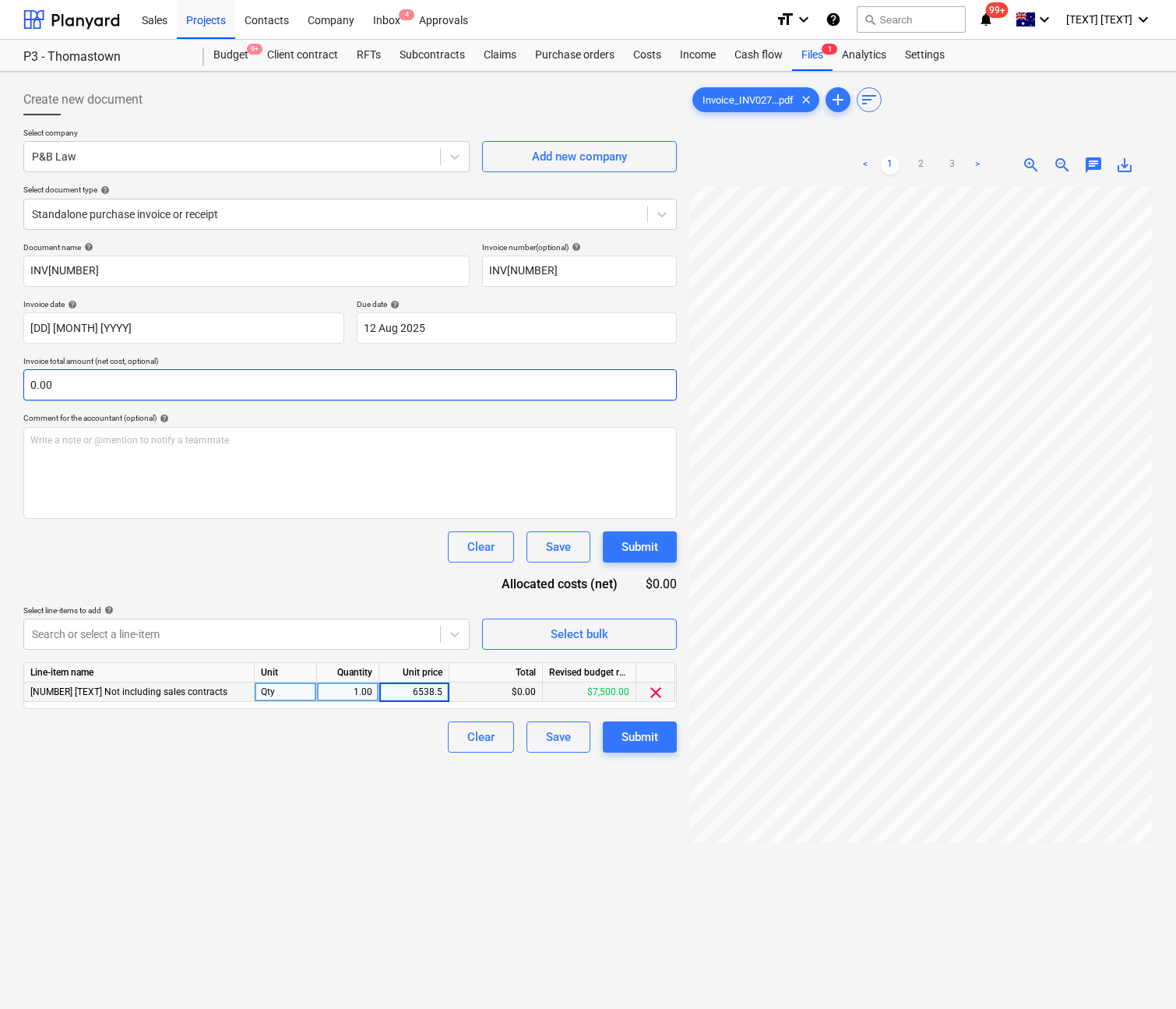 type on "6538.59" 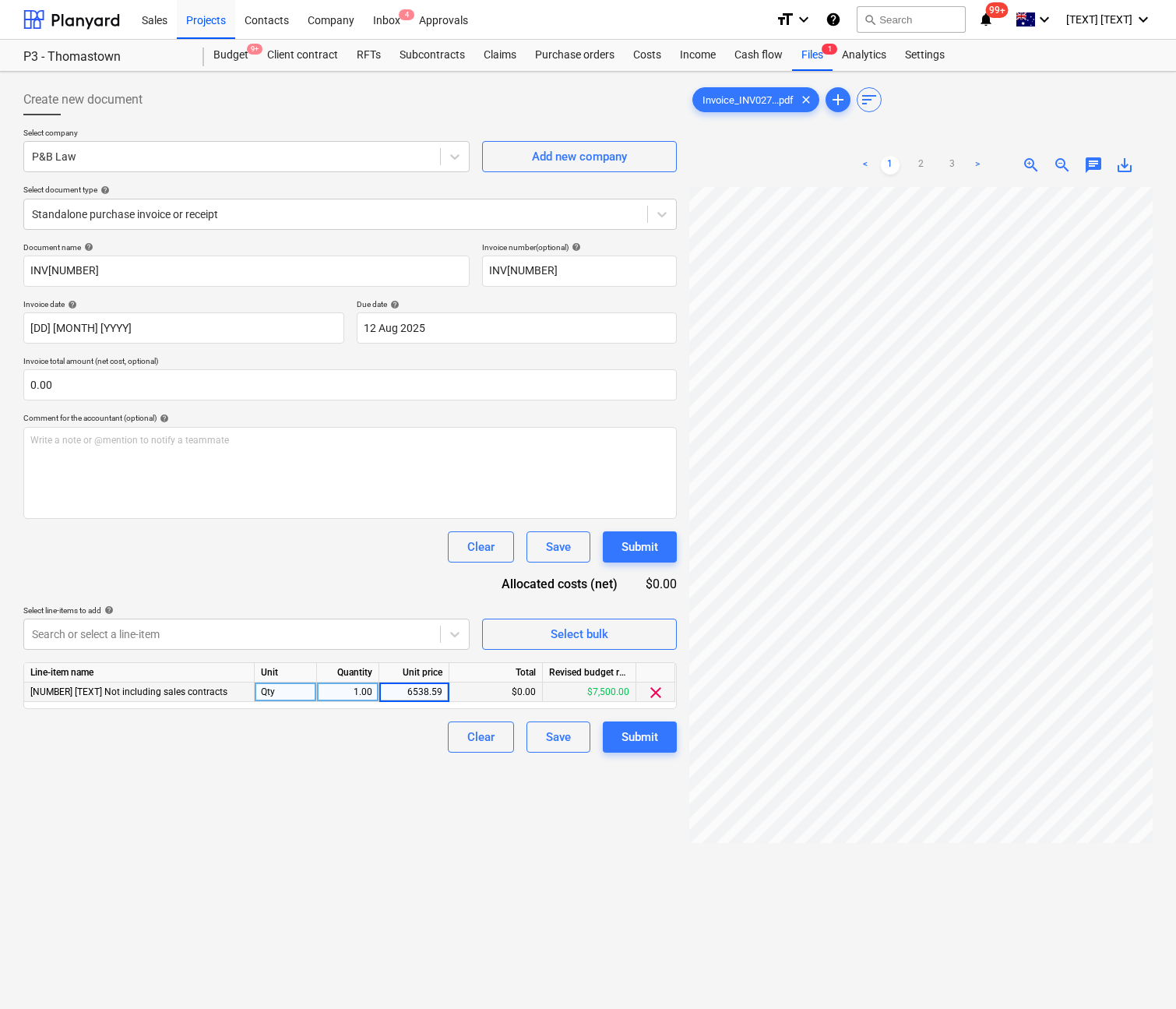 click on "Document name help INV[NUMBER] Invoice number  (optional) help INV[NUMBER] Invoice date help [DAY] [MONTH] [YEAR] [DAY].[MONTH].[YEAR] Press the down arrow key to interact with the calendar and
select a date. Press the question mark key to get the keyboard shortcuts for changing dates. Due date help [DAY] [MONTH] [YEAR] [DAY].[MONTH].[YEAR] Press the down arrow key to interact with the calendar and
select a date. Press the question mark key to get the keyboard shortcuts for changing dates. Invoice total amount (net cost, optional) [AMOUNT] Comment for the accountant (optional) help Write a note or @mention to notify a teammate ﻿ Clear Save Submit Allocated costs (net) [AMOUNT] Select line-items to add help Search or select a line-item Select bulk Line-item name Unit Quantity Unit price Total Revised budget remaining 3360 Legal Fees      Not including sales contracts Qty [QUANTITY] [AMOUNT] [AMOUNT] [AMOUNT] clear Clear Save Submit" at bounding box center [350, 497] 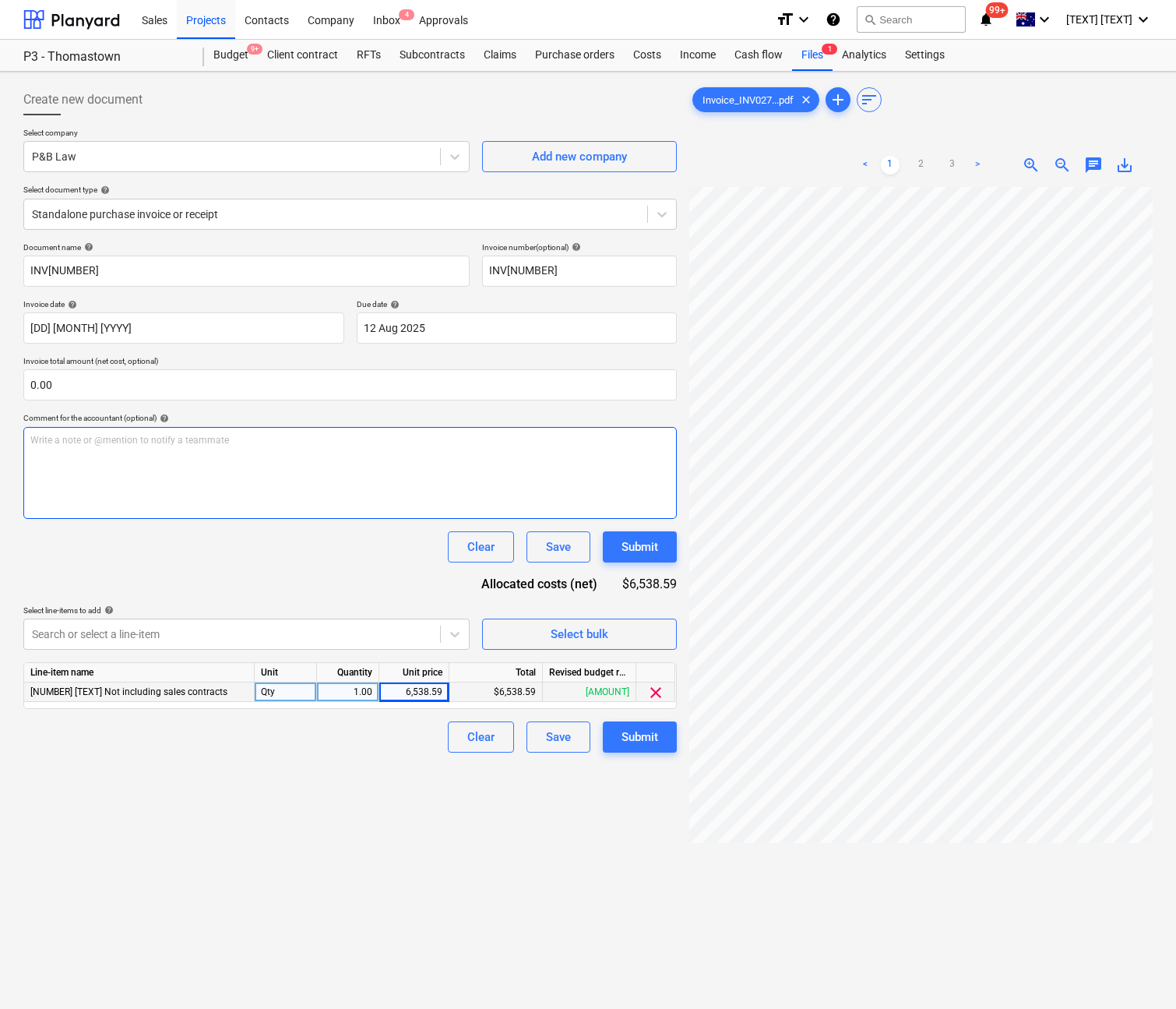 click on "Write a note or @mention to notify a teammate ﻿" at bounding box center [350, 473] 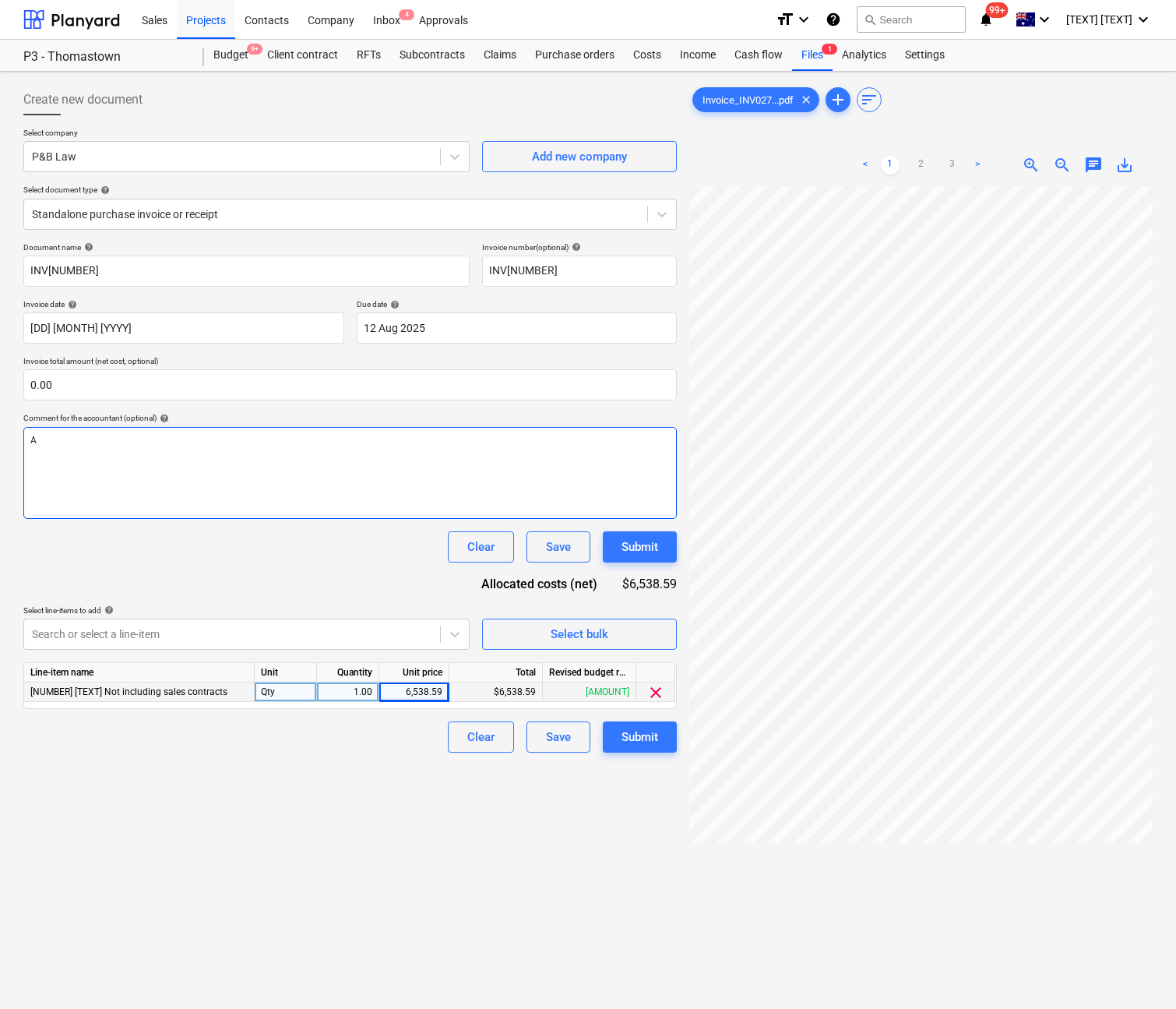 type 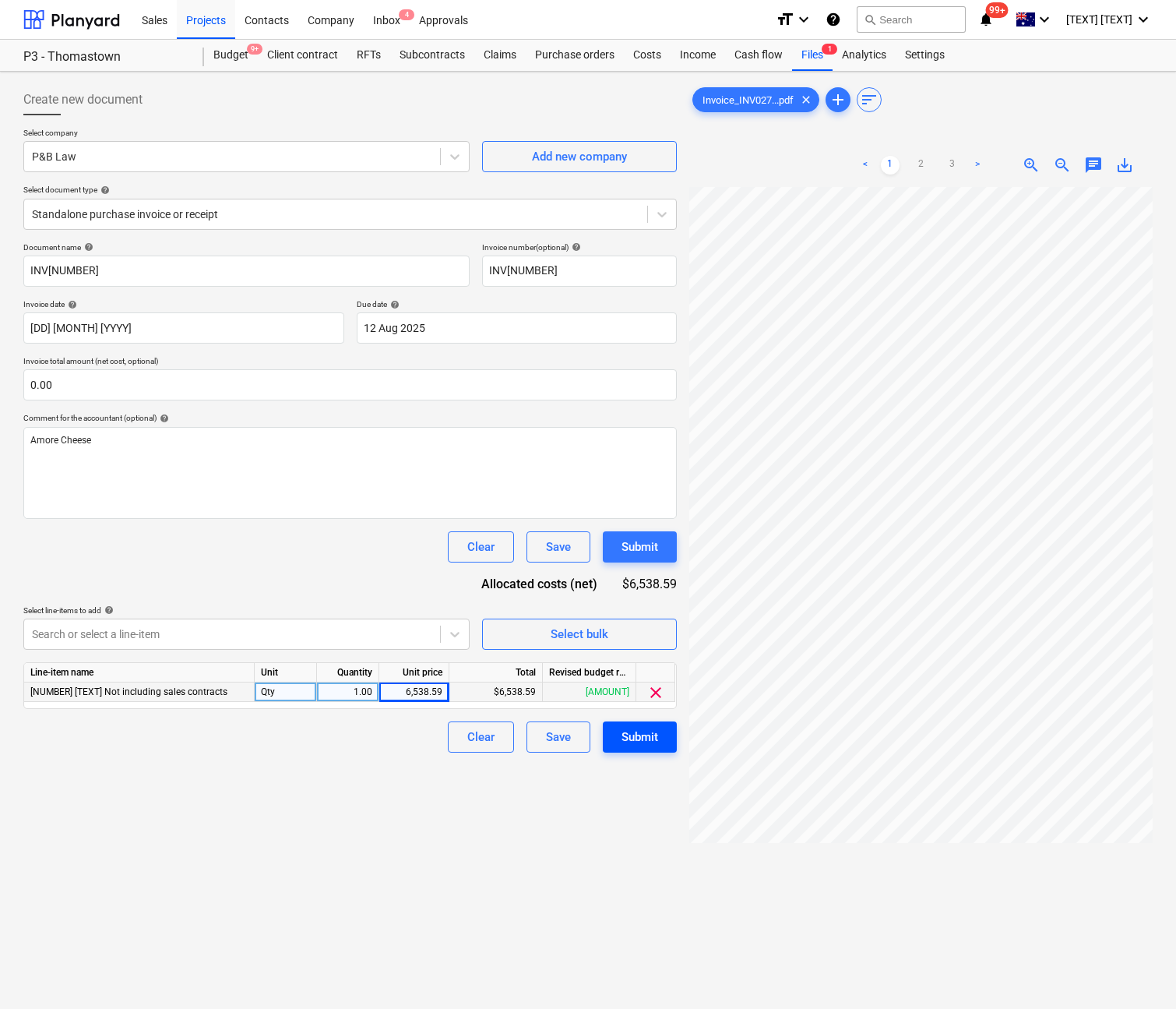 click on "Submit" at bounding box center [639, 737] 